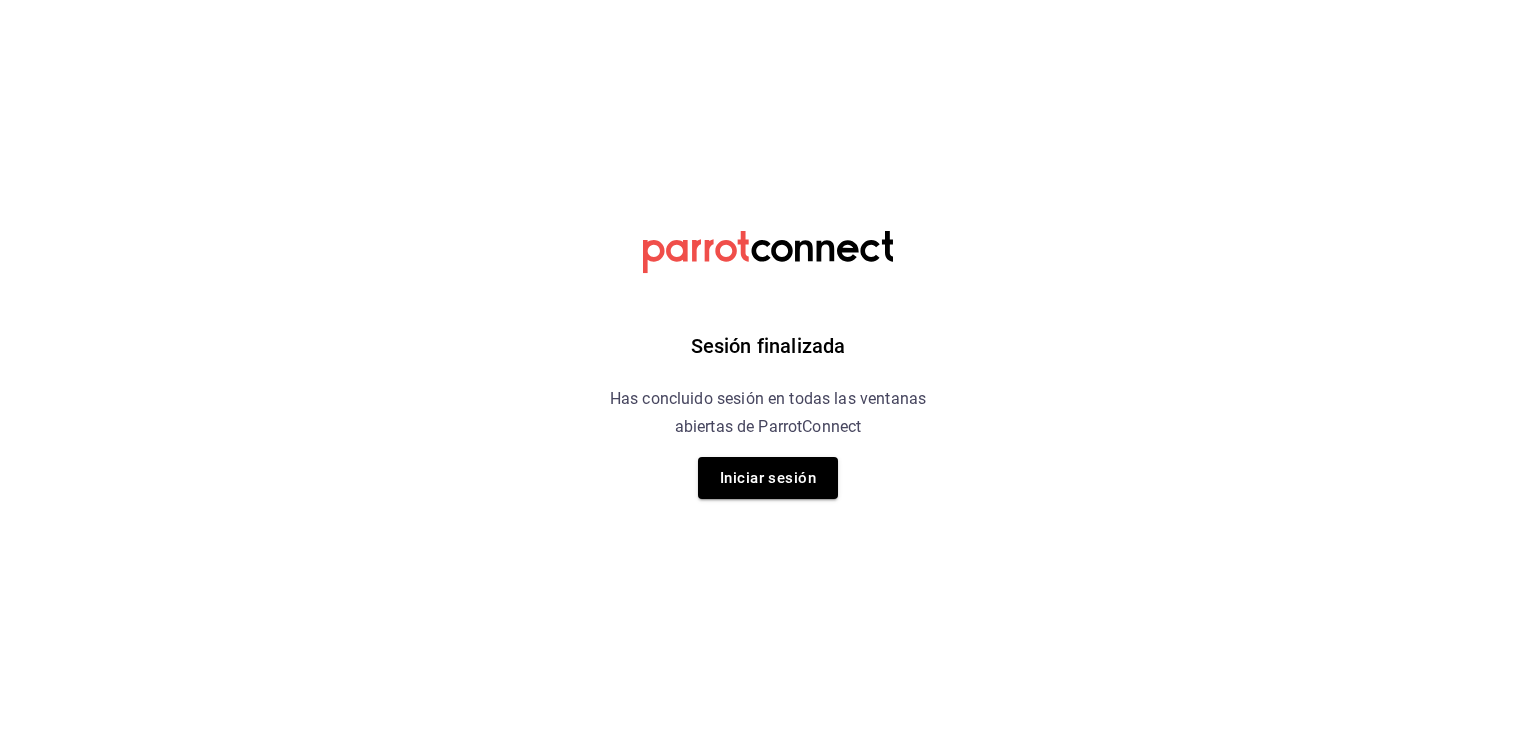 scroll, scrollTop: 0, scrollLeft: 0, axis: both 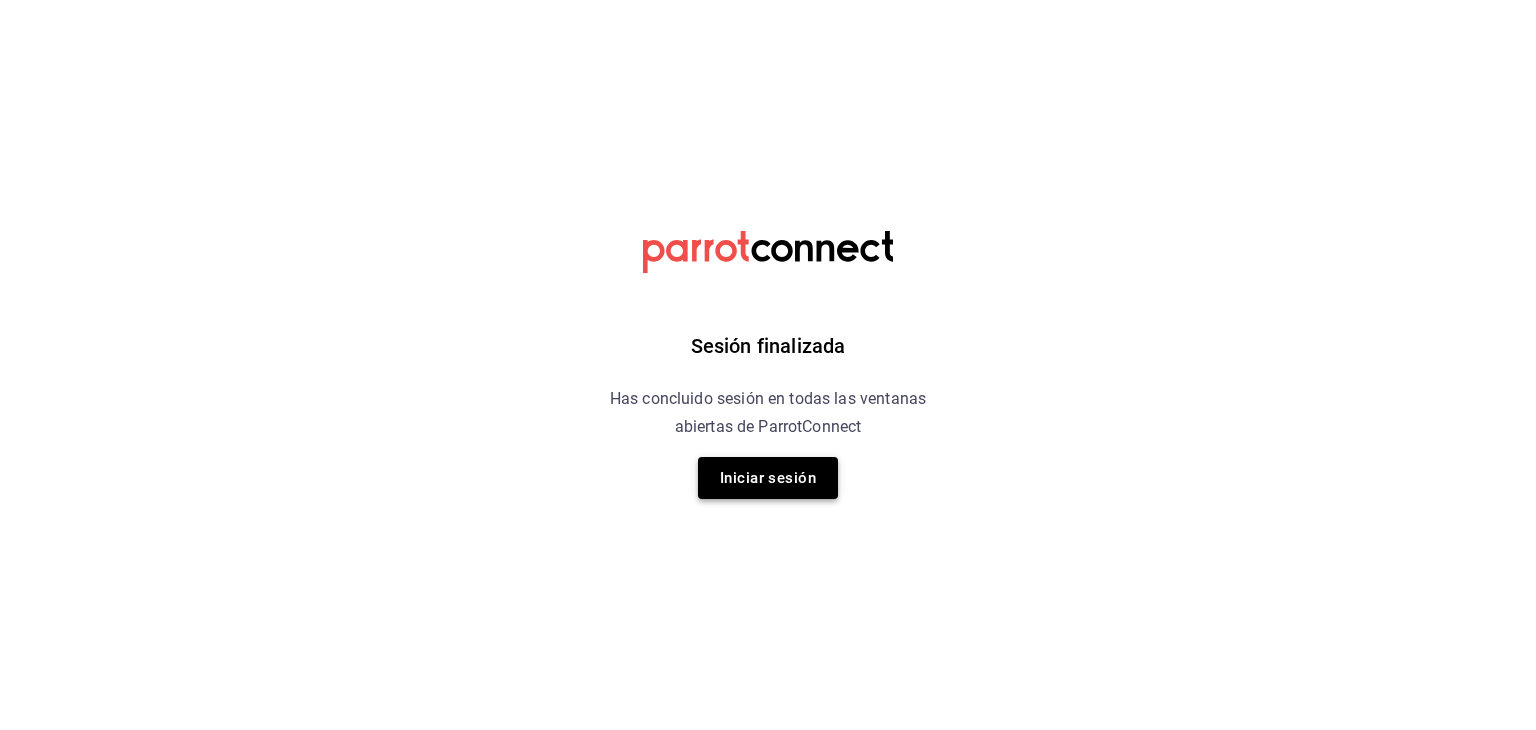 click on "Iniciar sesión" at bounding box center [768, 478] 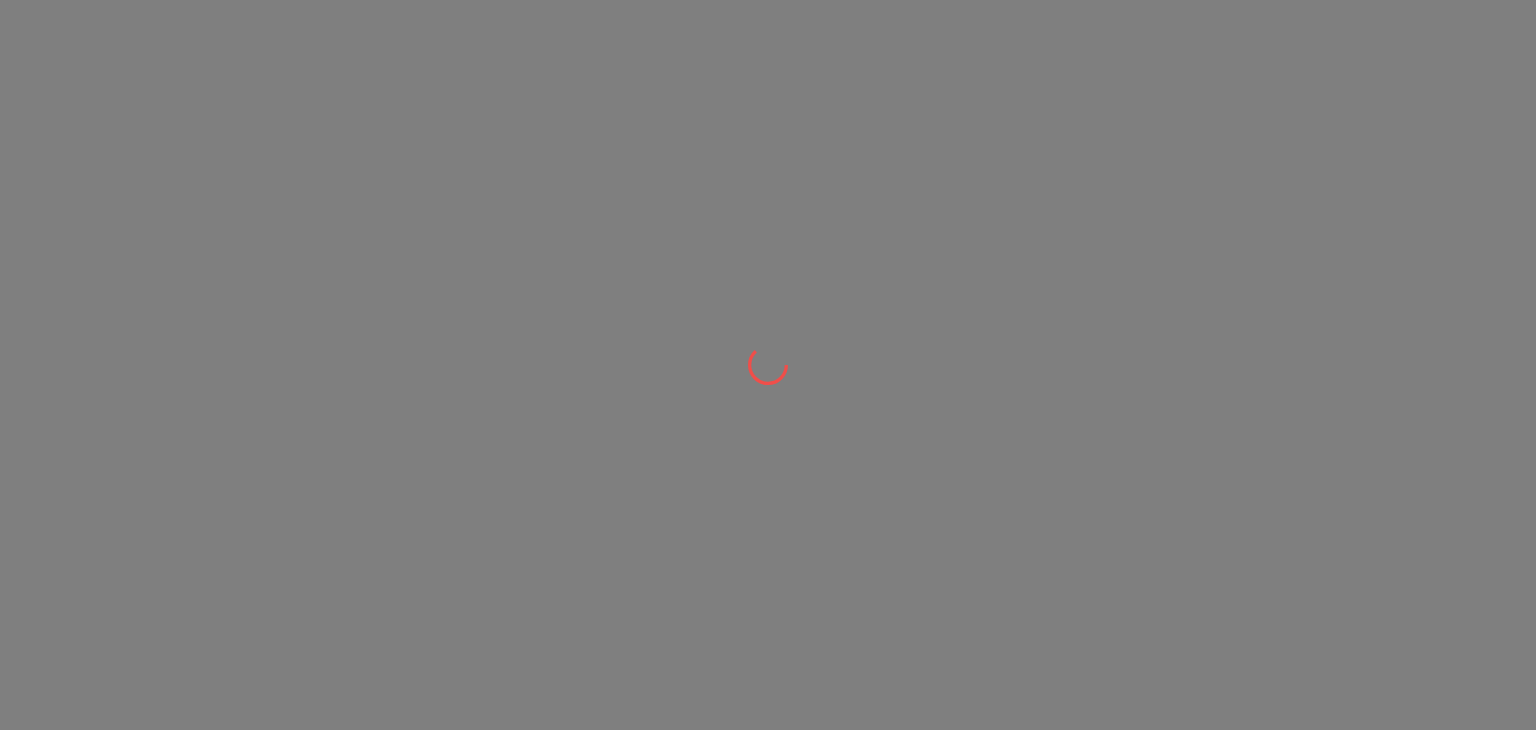 scroll, scrollTop: 0, scrollLeft: 0, axis: both 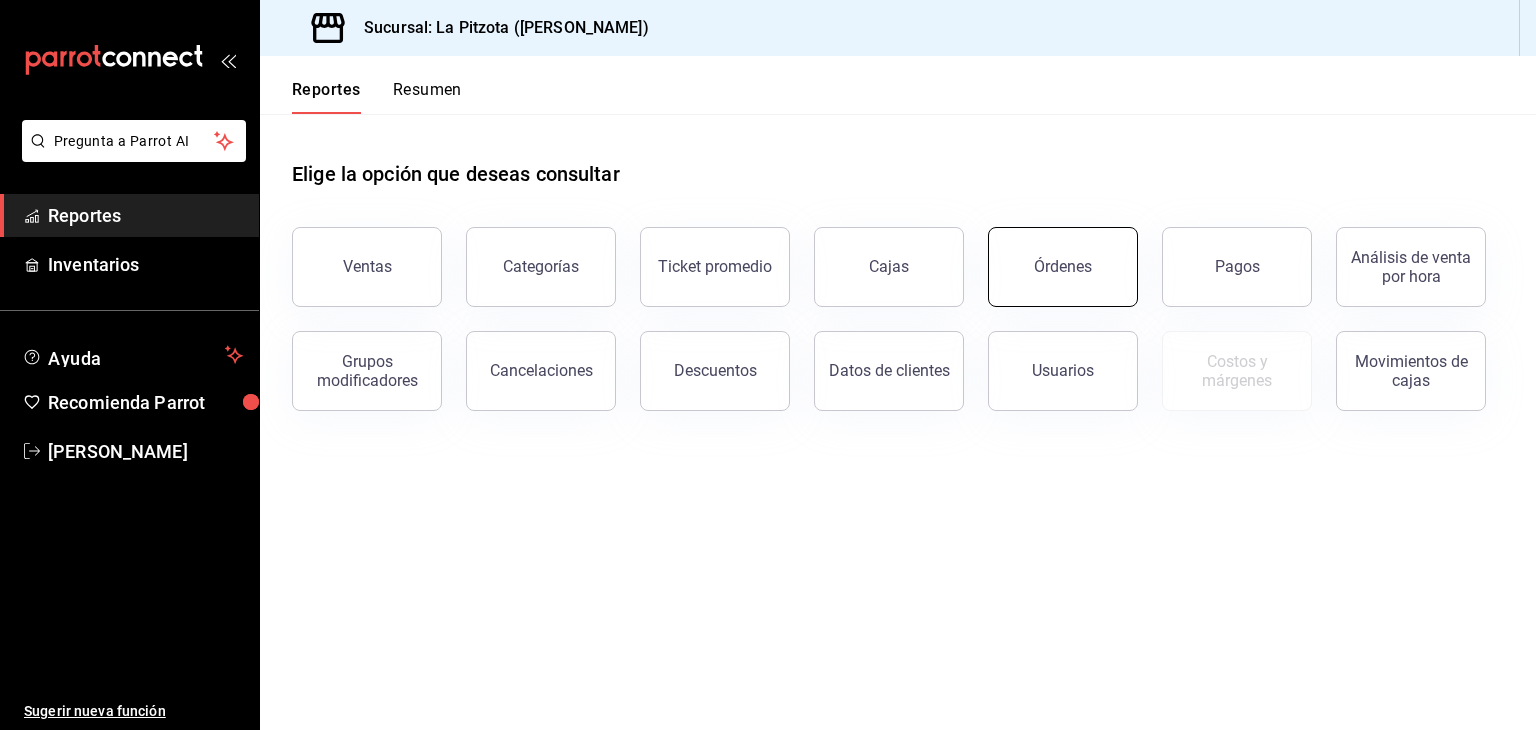 click on "Órdenes" at bounding box center [1063, 267] 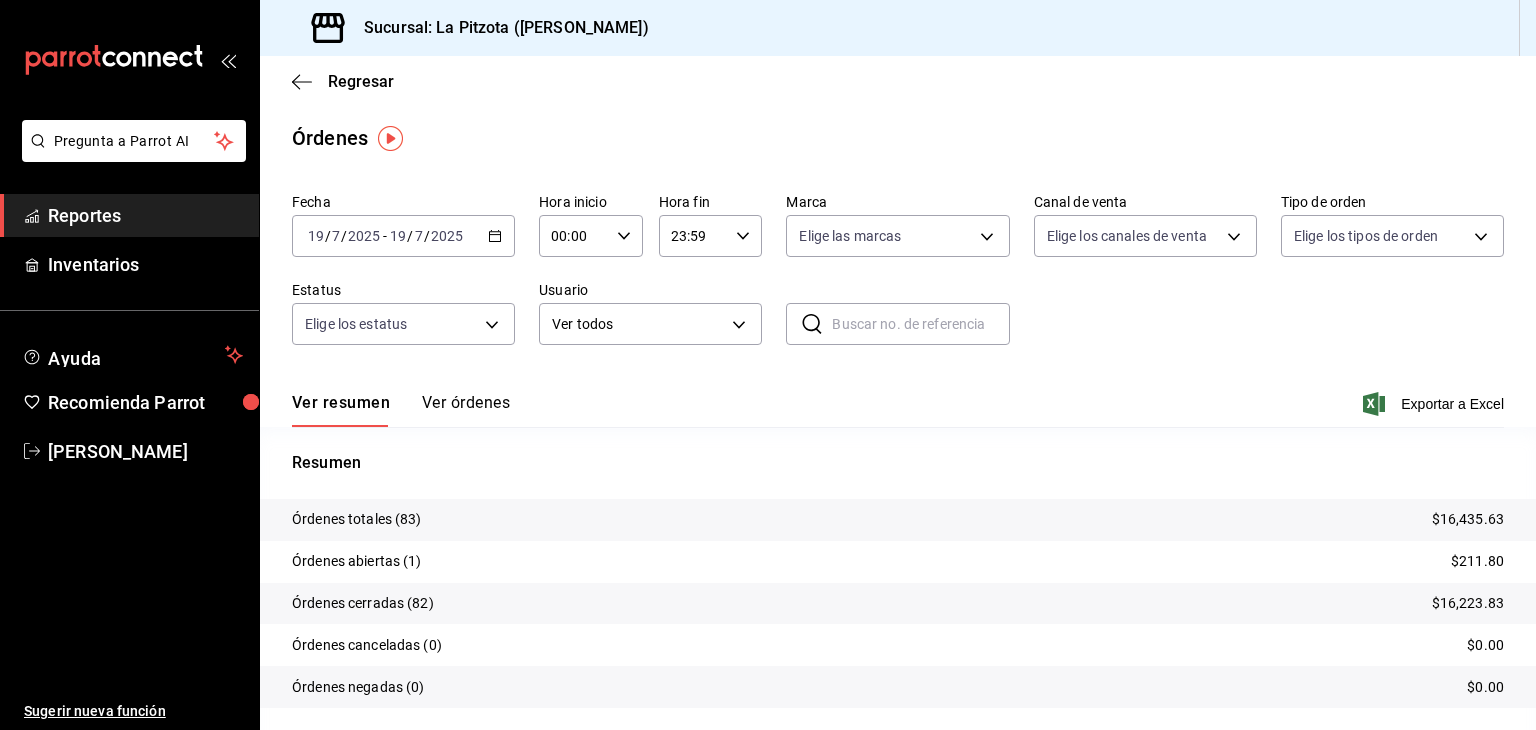 click on "19" at bounding box center [316, 236] 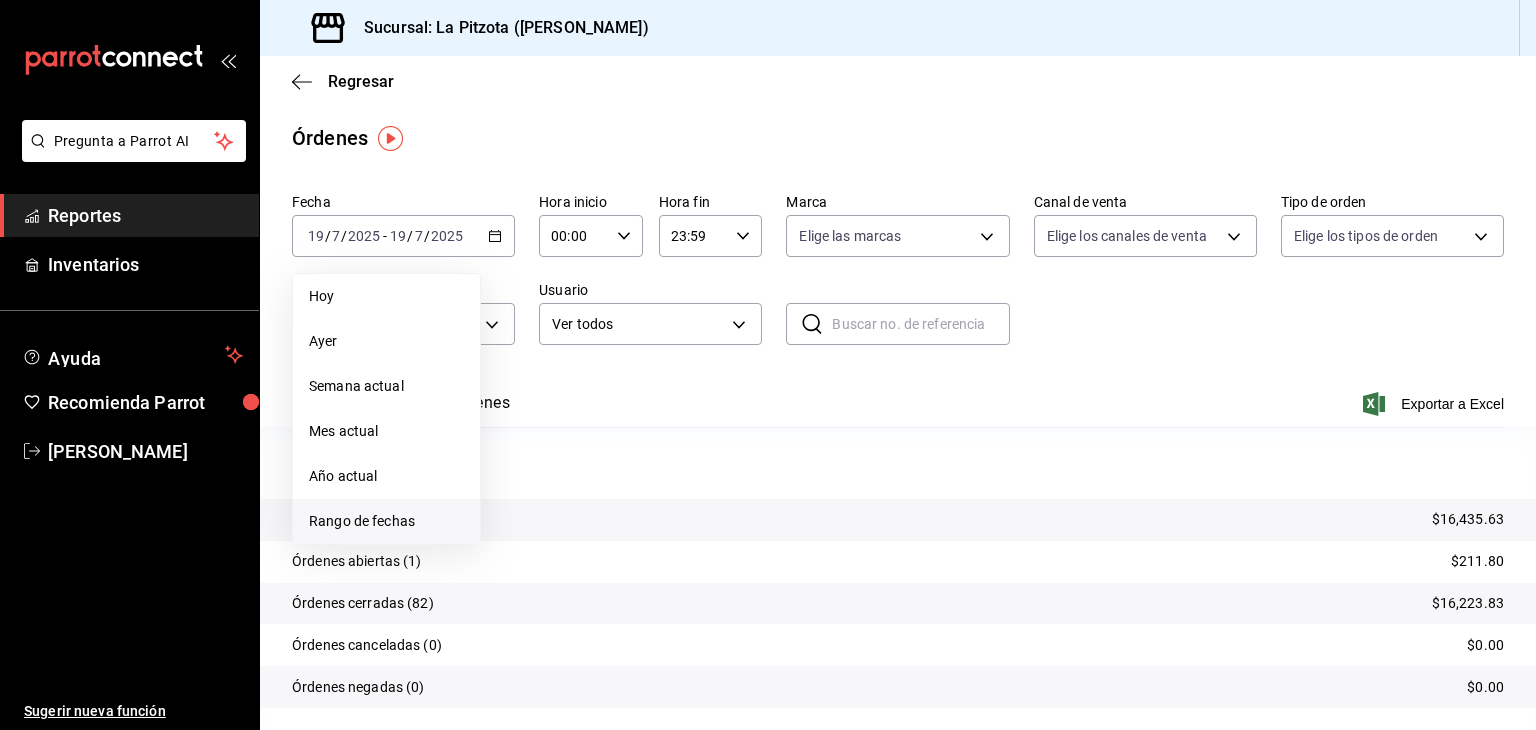 click on "Rango de fechas" at bounding box center [386, 521] 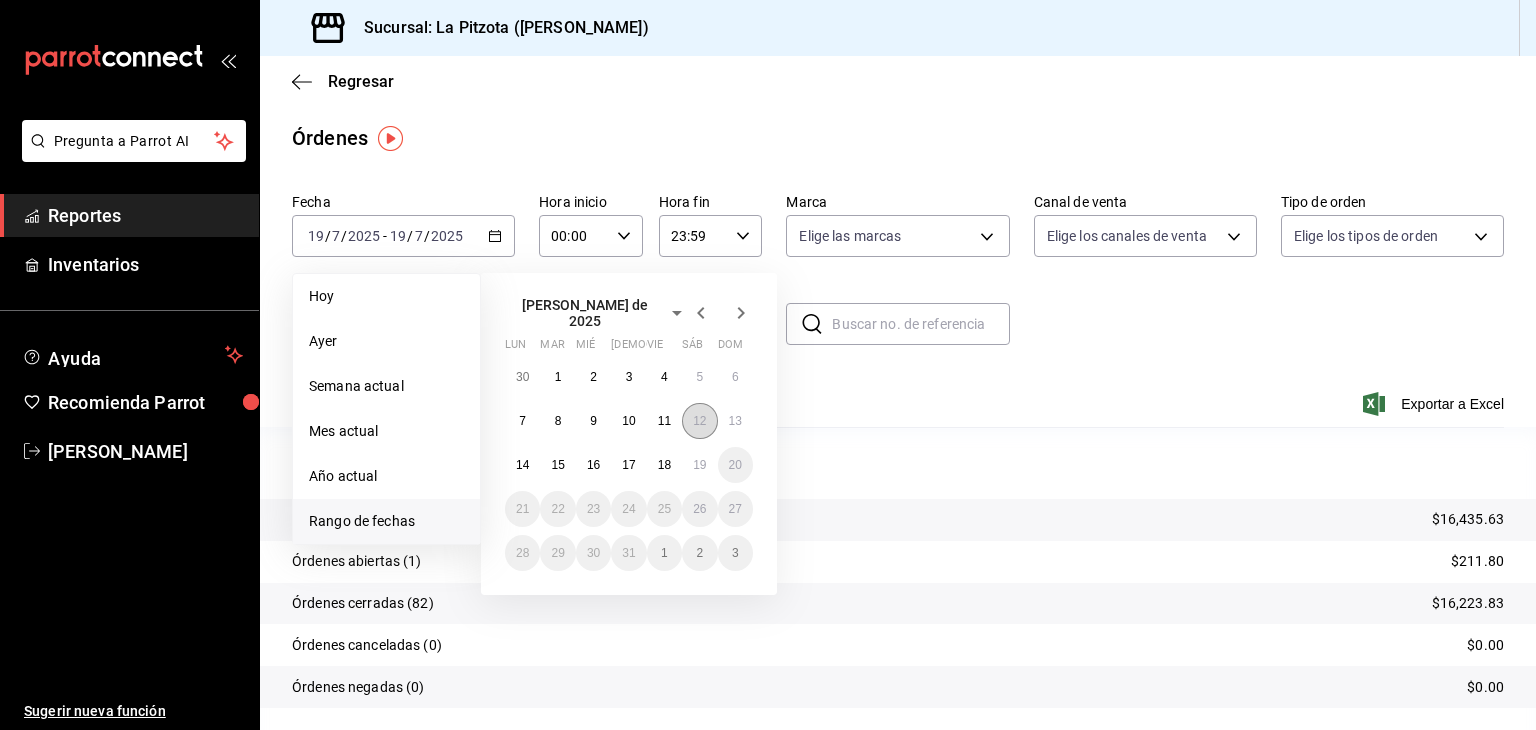 click on "12" at bounding box center [699, 421] 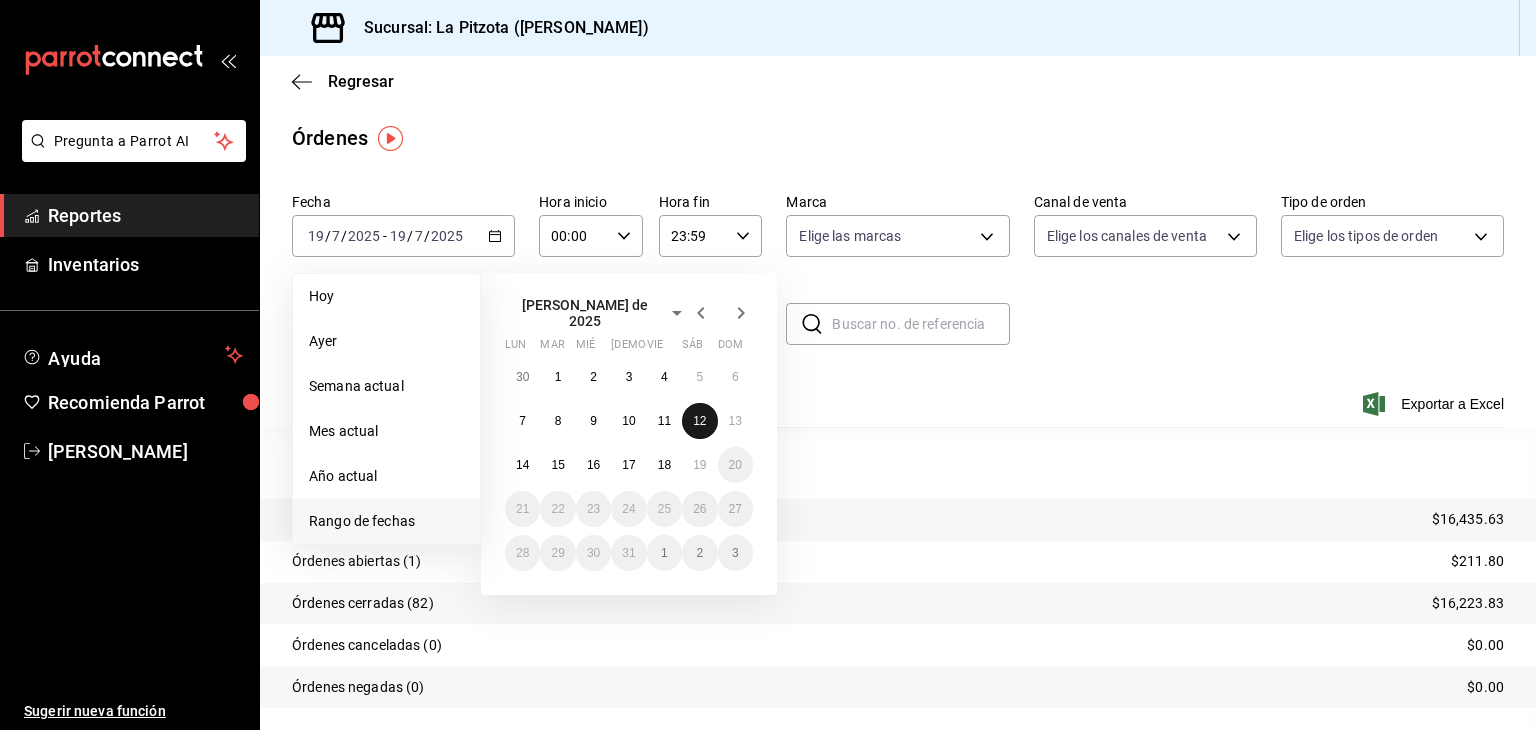 click on "12" at bounding box center (699, 421) 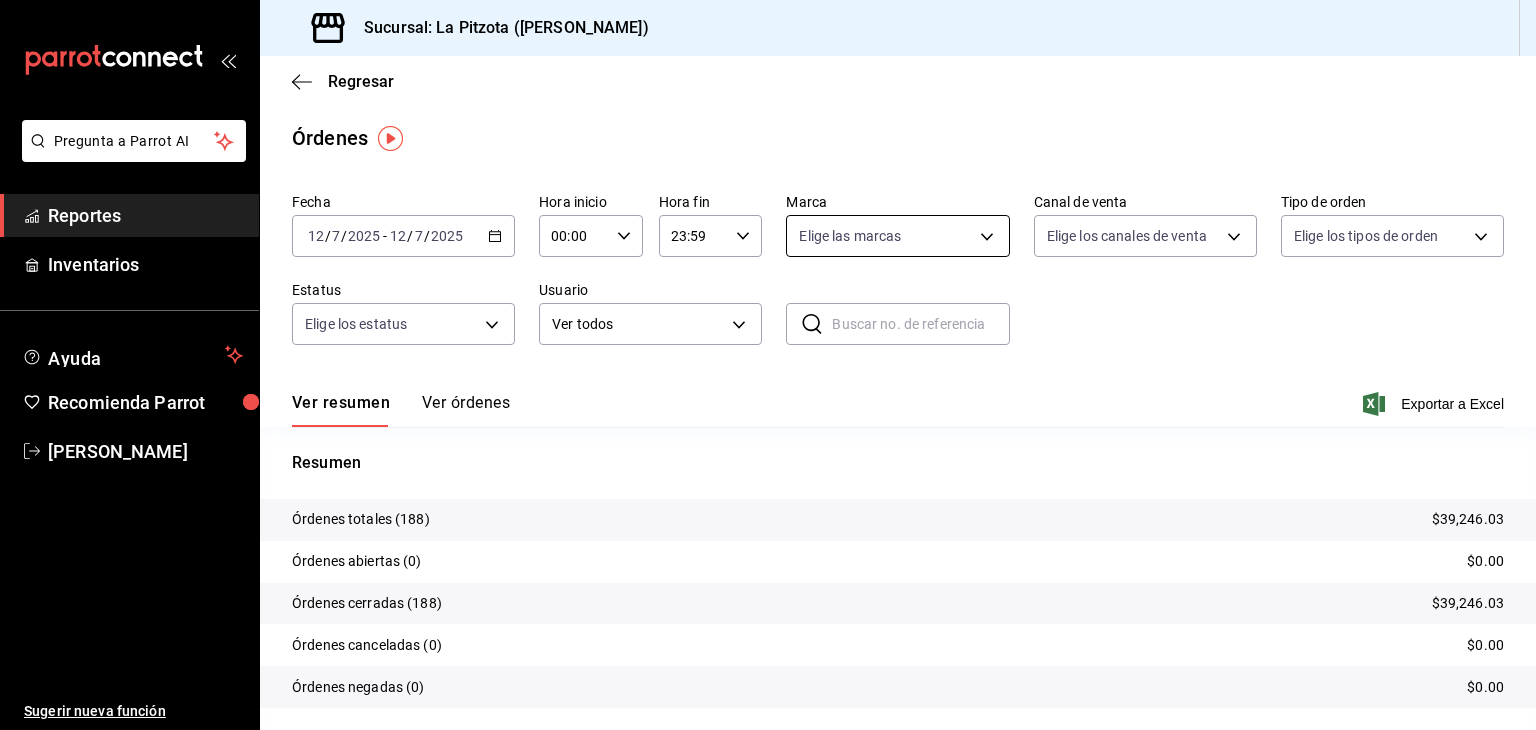 click on "Pregunta a Parrot AI Reportes   Inventarios   Ayuda Recomienda Parrot   [PERSON_NAME]   Sugerir nueva función   Sucursal: La Pitzota ([PERSON_NAME]) Regresar Órdenes Fecha [DATE] [DATE] - [DATE] [DATE] Hora inicio 00:00 Hora inicio Hora fin 23:59 Hora fin Marca Elige las marcas Canal de venta Elige los [PERSON_NAME] de venta Tipo de orden Elige los tipos de orden Estatus Elige los estatus Usuario Ver todos ALL ​ ​ Ver resumen Ver órdenes Exportar a Excel Resumen Órdenes totales (188) $39,246.03 Órdenes abiertas (0) $0.00 Órdenes cerradas (188) $39,246.03 Órdenes canceladas (0) $0.00 Órdenes negadas (0) $0.00 ¿Quieres ver el consumo promedio por orden y comensal? Ve al reporte de Ticket promedio Pregunta a Parrot AI Reportes   Inventarios   Ayuda Recomienda Parrot   [PERSON_NAME]   Sugerir nueva función   GANA 1 MES GRATIS EN TU SUSCRIPCIÓN AQUÍ Ver video tutorial Ir a video Visitar centro de ayuda [PHONE_NUMBER] [EMAIL_ADDRESS][DOMAIN_NAME] Visitar centro de ayuda [PHONE_NUMBER]" at bounding box center [768, 365] 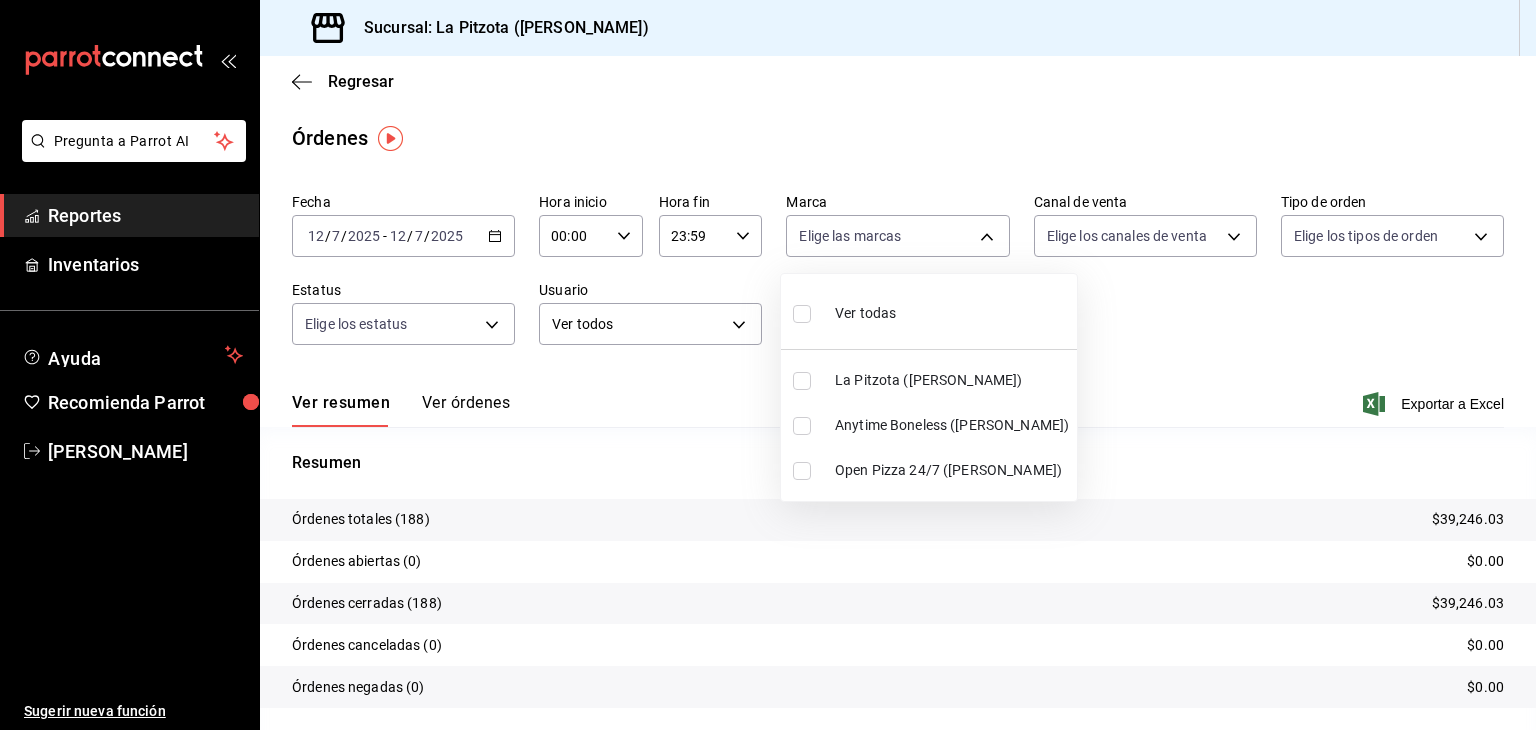click at bounding box center [802, 381] 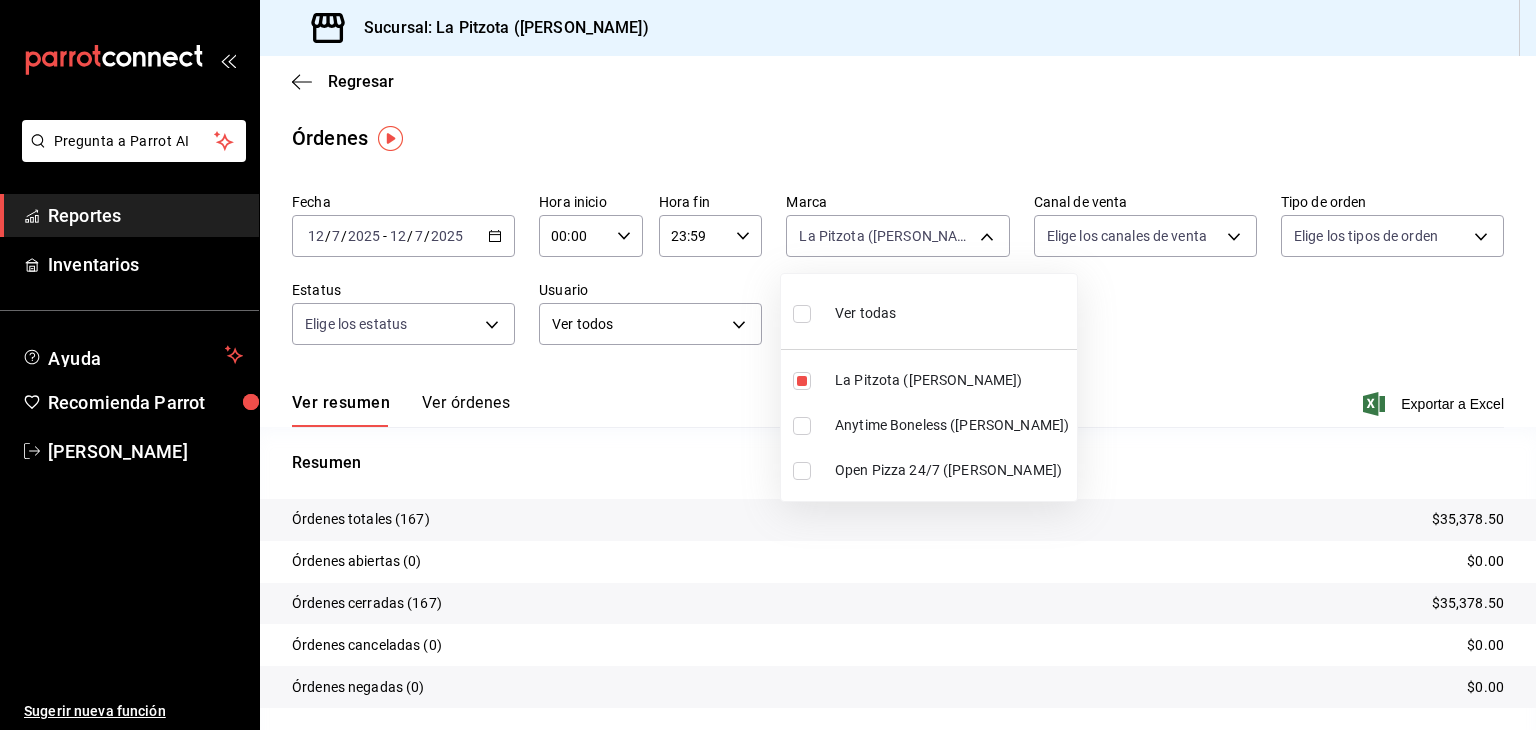 click at bounding box center (768, 365) 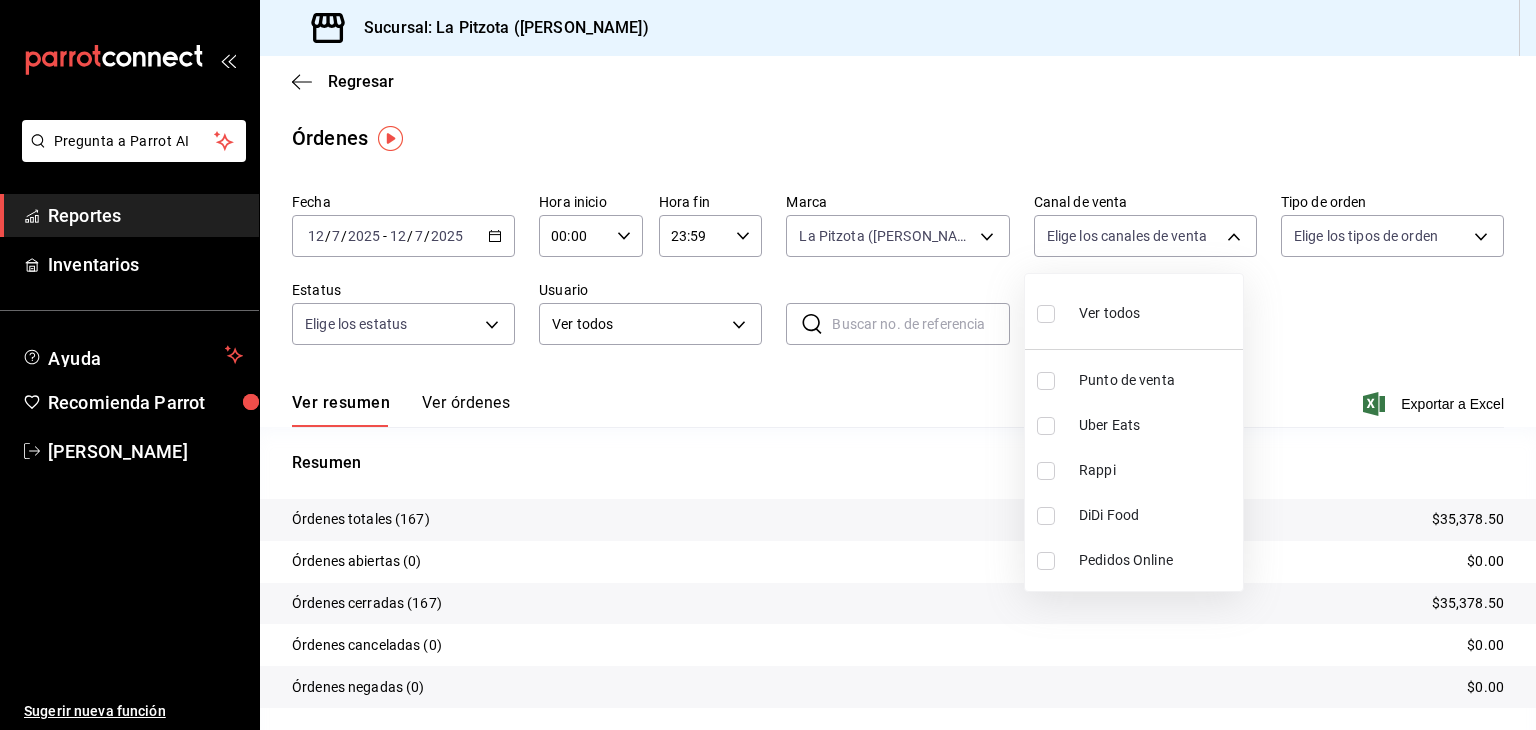 click on "Pregunta a Parrot AI Reportes   Inventarios   Ayuda Recomienda Parrot   [PERSON_NAME]   Sugerir nueva función   Sucursal: La Pitzota ([PERSON_NAME]) Regresar Órdenes Fecha [DATE] [DATE] - [DATE] [DATE] Hora inicio 00:00 Hora inicio Hora fin 23:59 Hora fin Marca La Pitzota ([PERSON_NAME]) 3722eccf-6cf2-48cd-b838-7de1340e0a71 Canal de venta Elige los [PERSON_NAME] de venta Tipo de orden Elige los tipos de orden Estatus Elige los estatus Usuario Ver todos ALL ​ ​ Ver resumen Ver órdenes Exportar a Excel Resumen Órdenes totales (167) $35,378.50 Órdenes abiertas (0) $0.00 Órdenes cerradas (167) $35,378.50 Órdenes canceladas (0) $0.00 Órdenes negadas (0) $0.00 ¿Quieres ver el consumo promedio por orden y comensal? Ve al reporte de Ticket promedio Pregunta a Parrot AI Reportes   Inventarios   Ayuda Recomienda Parrot   [PERSON_NAME]   Sugerir nueva función   GANA 1 MES GRATIS EN TU SUSCRIPCIÓN AQUÍ Ver video tutorial Ir a video Visitar centro de ayuda [PHONE_NUMBER] [EMAIL_ADDRESS][DOMAIN_NAME] Ver todos" at bounding box center (768, 365) 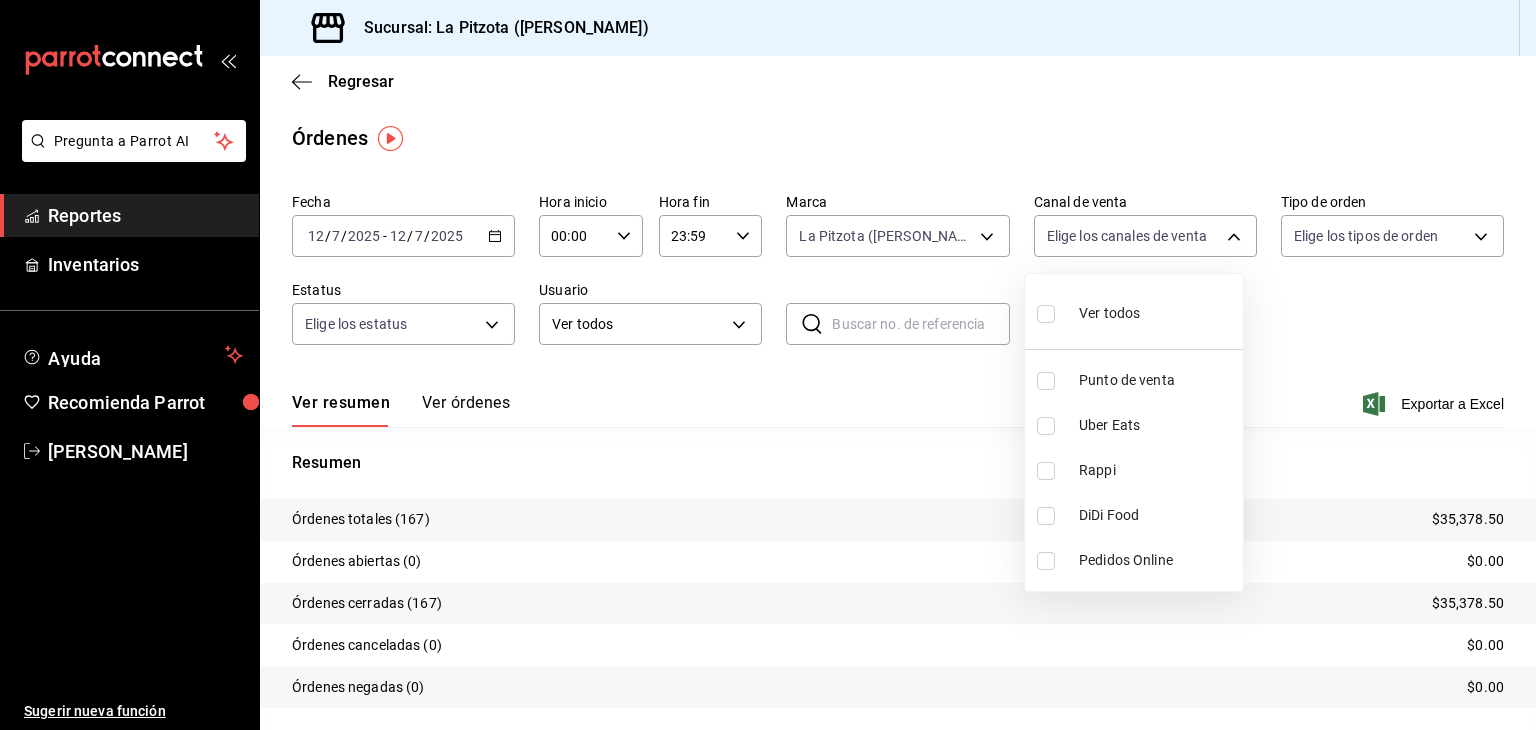 drag, startPoint x: 1359, startPoint y: 369, endPoint x: 1326, endPoint y: 329, distance: 51.855568 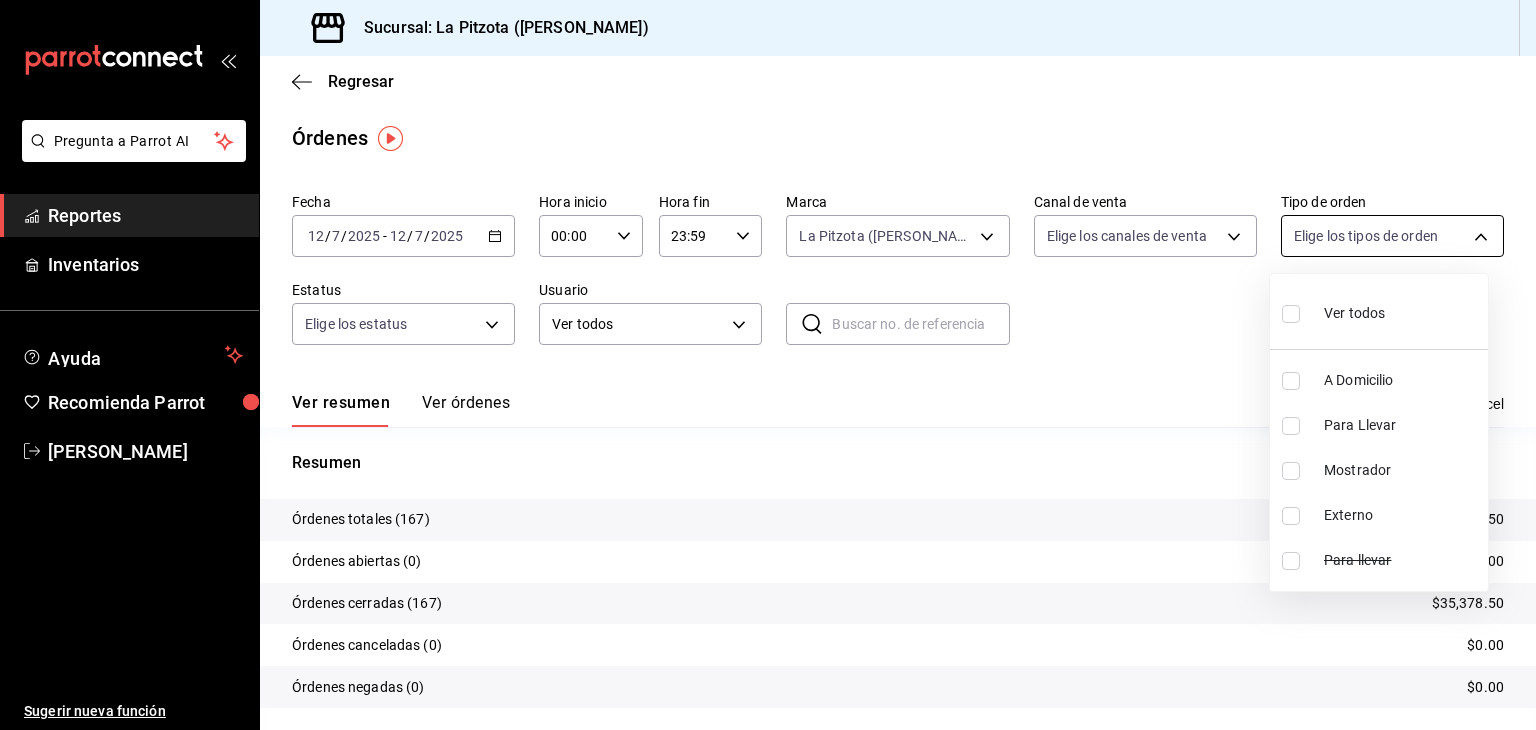 click on "Pregunta a Parrot AI Reportes   Inventarios   Ayuda Recomienda Parrot   [PERSON_NAME]   Sugerir nueva función   Sucursal: La Pitzota ([PERSON_NAME]) Regresar Órdenes Fecha [DATE] [DATE] - [DATE] [DATE] Hora inicio 00:00 Hora inicio Hora fin 23:59 Hora fin Marca La Pitzota ([PERSON_NAME]) 3722eccf-6cf2-48cd-b838-7de1340e0a71 Canal de venta Elige los [PERSON_NAME] de venta Tipo de orden Elige los tipos de orden Estatus Elige los estatus Usuario Ver todos ALL ​ ​ Ver resumen Ver órdenes Exportar a Excel Resumen Órdenes totales (167) $35,378.50 Órdenes abiertas (0) $0.00 Órdenes cerradas (167) $35,378.50 Órdenes canceladas (0) $0.00 Órdenes negadas (0) $0.00 ¿Quieres ver el consumo promedio por orden y comensal? Ve al reporte de Ticket promedio Pregunta a Parrot AI Reportes   Inventarios   Ayuda Recomienda Parrot   [PERSON_NAME]   Sugerir nueva función   GANA 1 MES GRATIS EN TU SUSCRIPCIÓN AQUÍ Ver video tutorial Ir a video Visitar centro de ayuda [PHONE_NUMBER] [EMAIL_ADDRESS][DOMAIN_NAME] Ver todos" at bounding box center [768, 365] 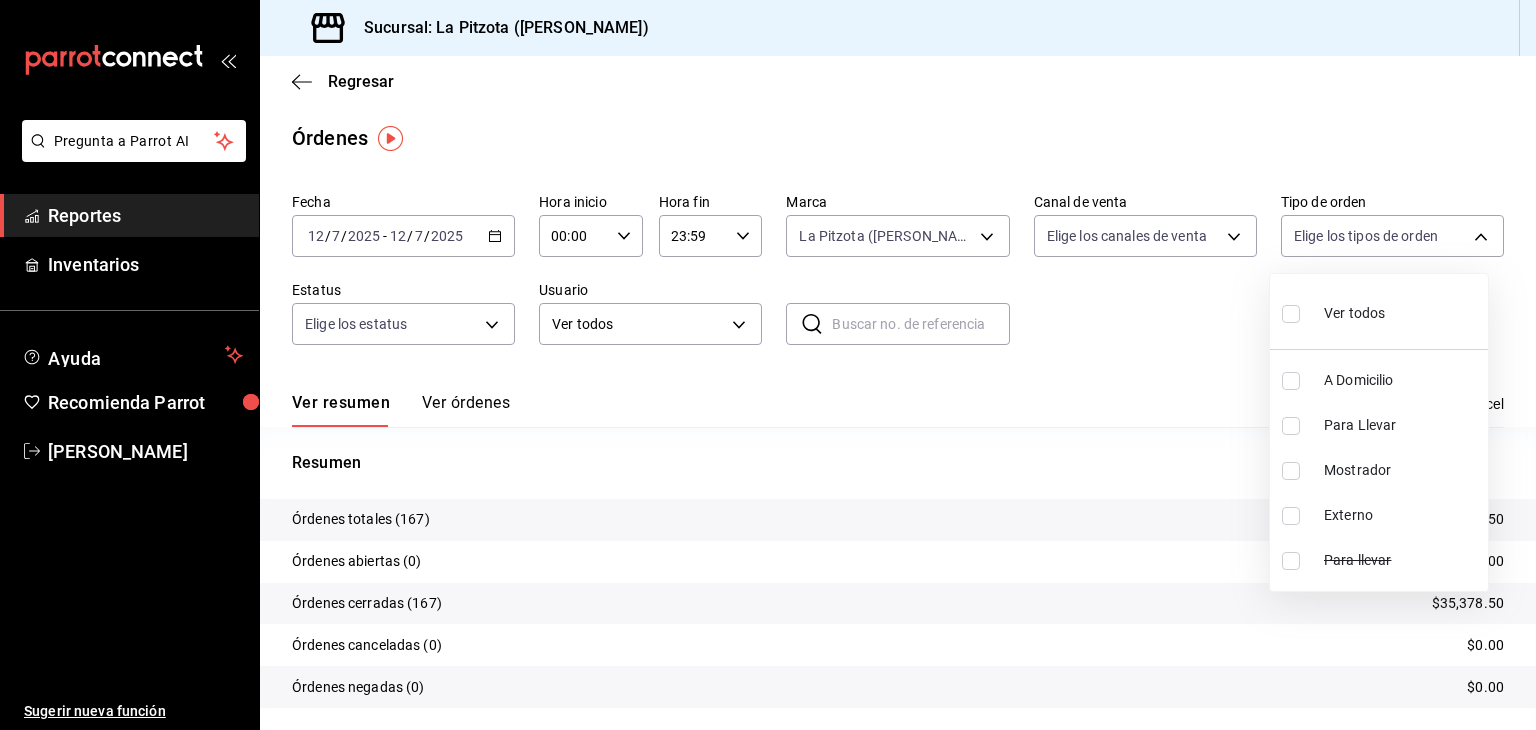 click at bounding box center [1291, 471] 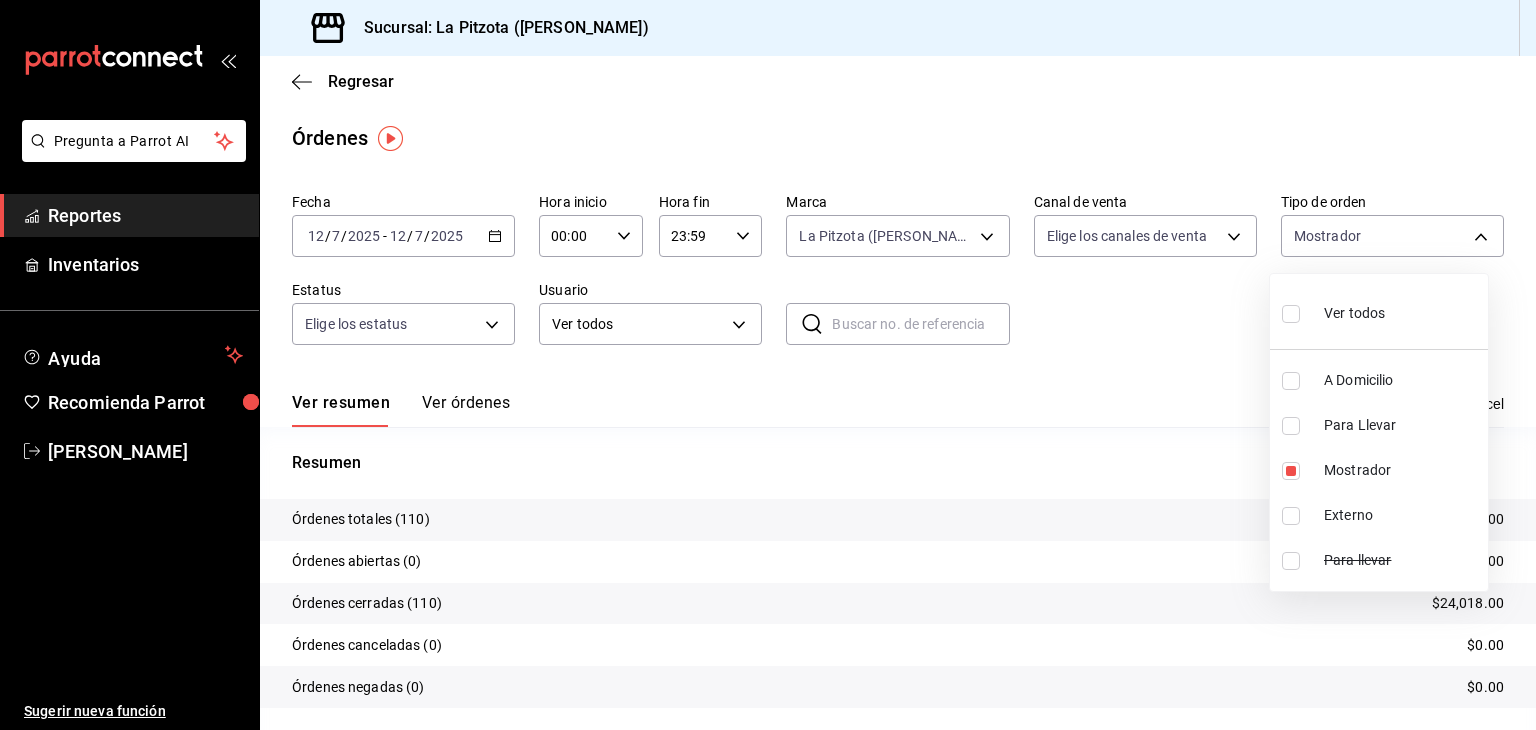 click at bounding box center (768, 365) 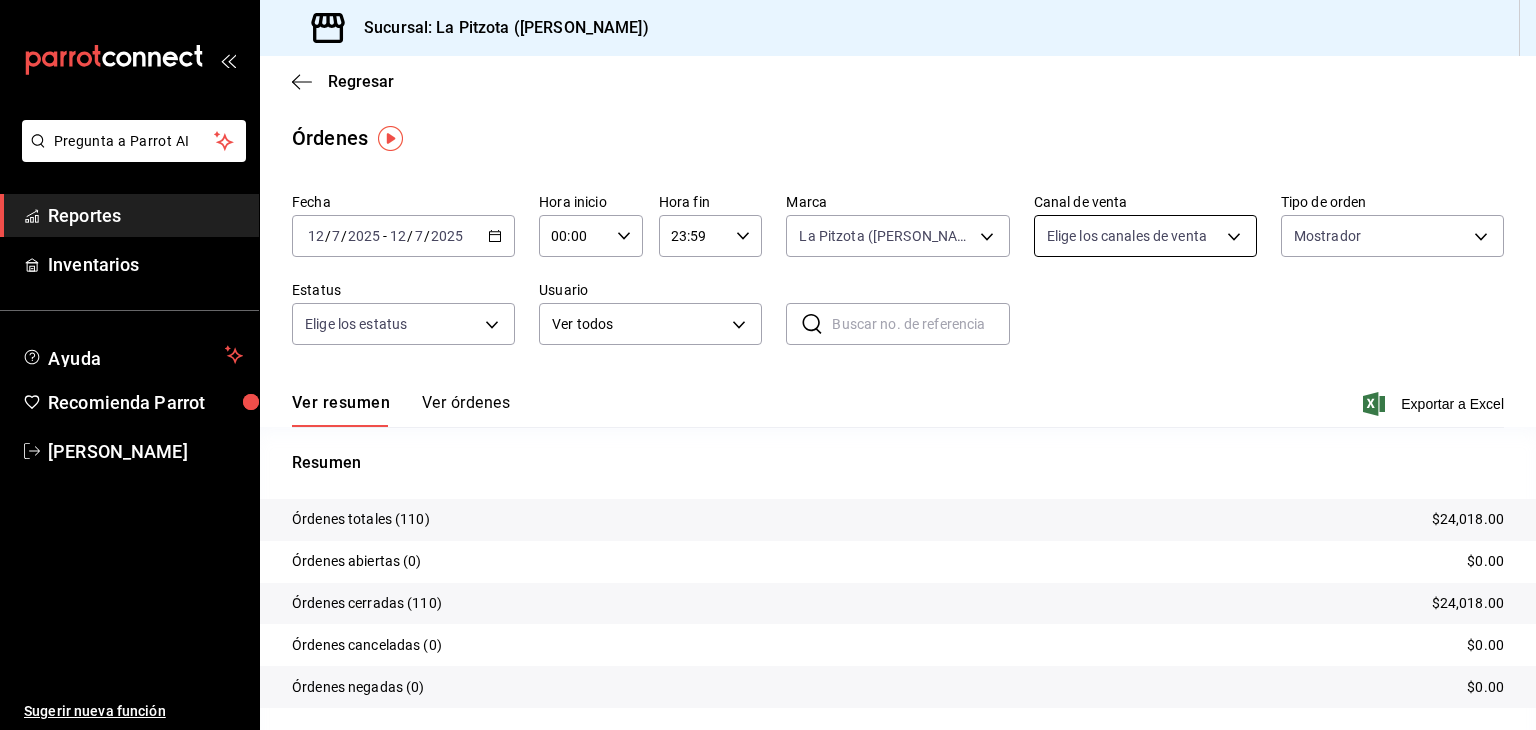 click on "Pregunta a Parrot AI Reportes   Inventarios   Ayuda Recomienda Parrot   [PERSON_NAME]   Sugerir nueva función   Sucursal: La Pitzota ([PERSON_NAME]) Regresar Órdenes Fecha [DATE] [DATE] - [DATE] [DATE] Hora inicio 00:00 Hora inicio Hora fin 23:59 Hora fin Marca La Pitzota ([PERSON_NAME]) 3722eccf-6cf2-48cd-b838-7de1340e0a71 Canal de venta Elige los [PERSON_NAME] de venta Tipo de orden Mostrador e4915303-b4fb-4325-bb73-4cec941fce14 Estatus Elige los estatus Usuario Ver todos ALL ​ ​ Ver resumen Ver órdenes Exportar a Excel Resumen Órdenes totales (110) $24,018.00 Órdenes abiertas (0) $0.00 Órdenes cerradas (110) $24,018.00 Órdenes canceladas (0) $0.00 Órdenes negadas (0) $0.00 ¿Quieres ver el consumo promedio por orden y comensal? Ve al reporte de Ticket promedio Pregunta a Parrot AI Reportes   Inventarios   Ayuda Recomienda Parrot   [PERSON_NAME]   Sugerir nueva función   GANA 1 MES GRATIS EN TU SUSCRIPCIÓN AQUÍ Ver video tutorial Ir a video Visitar centro de ayuda [PHONE_NUMBER] [PHONE_NUMBER]" at bounding box center (768, 365) 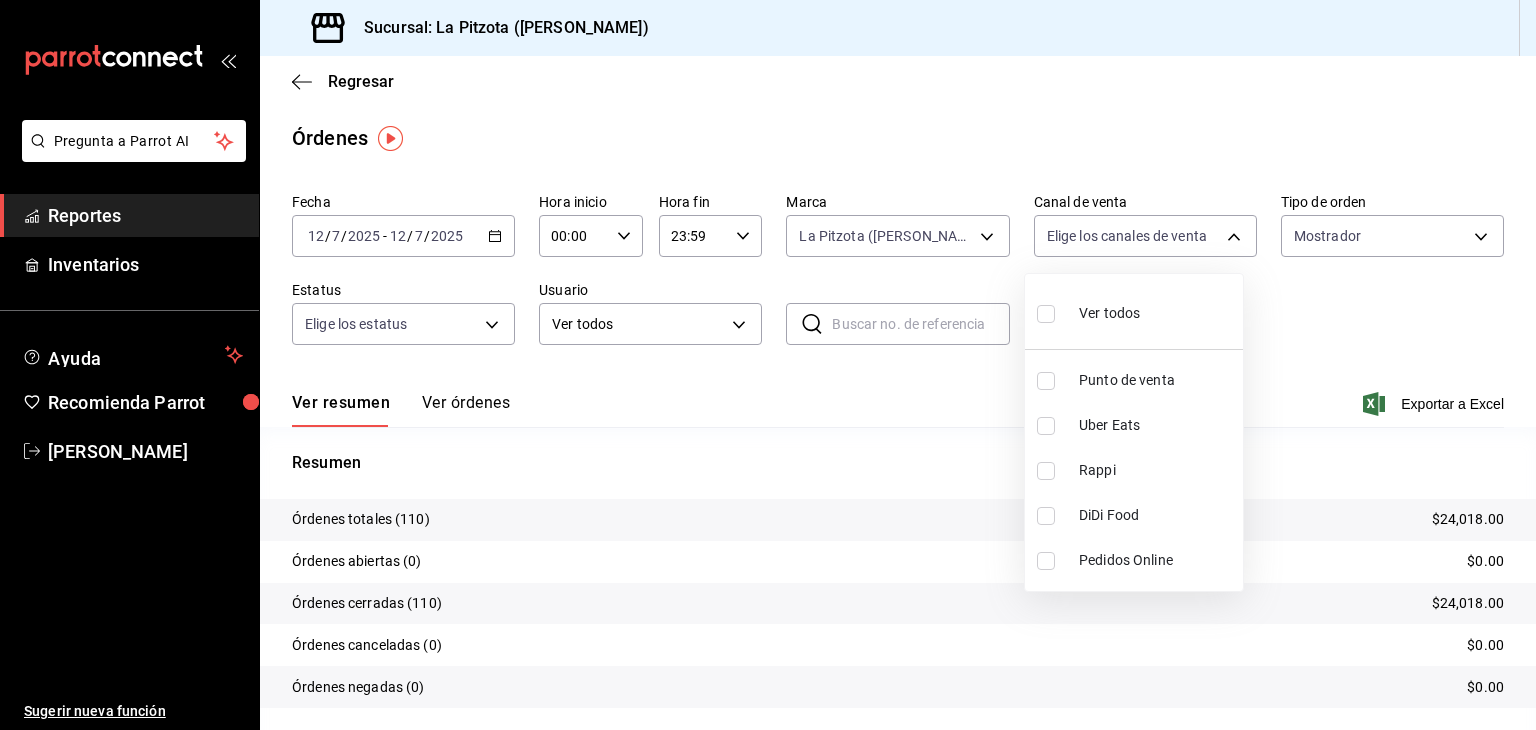 drag, startPoint x: 1024, startPoint y: 569, endPoint x: 810, endPoint y: 94, distance: 520.98083 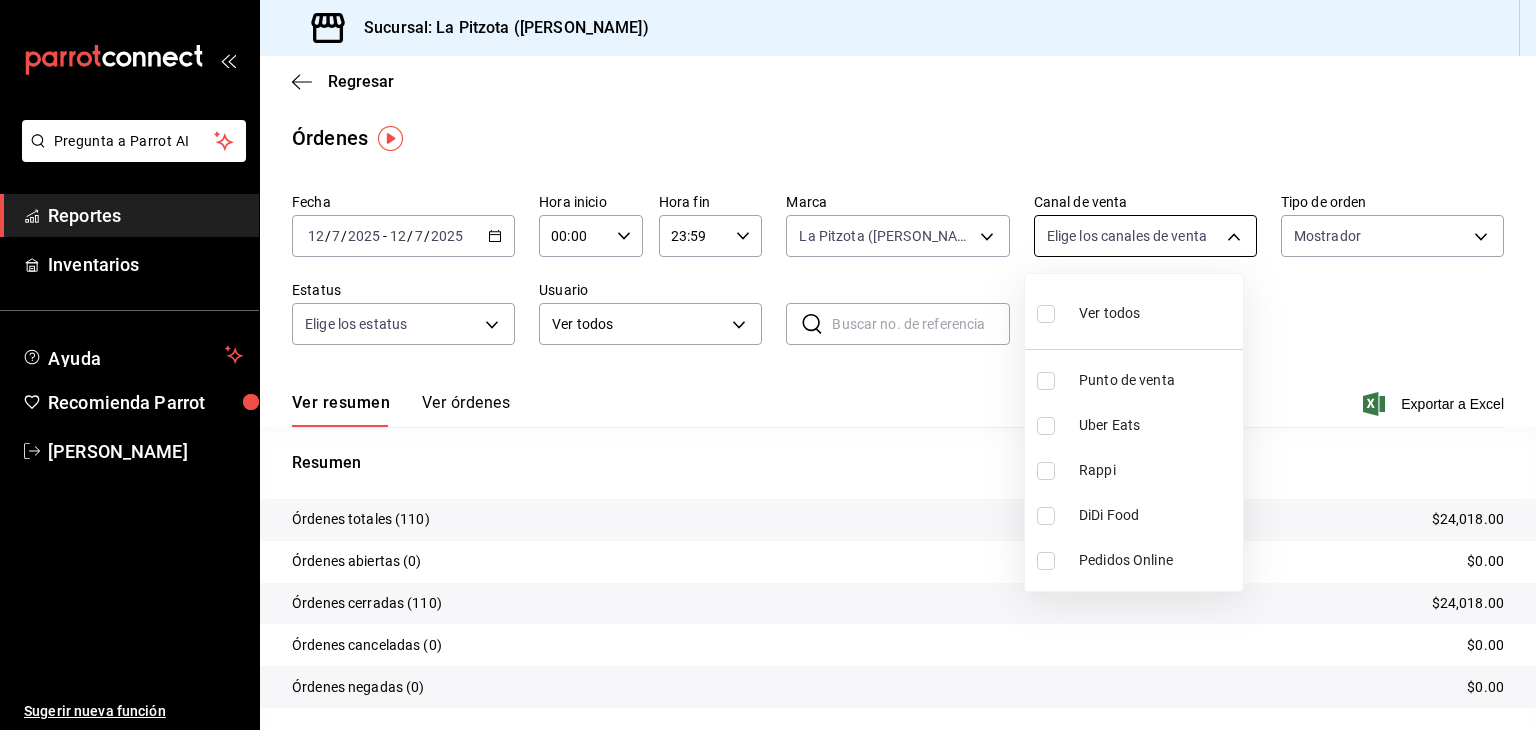 click on "Pregunta a Parrot AI Reportes   Inventarios   Ayuda Recomienda Parrot   [PERSON_NAME]   Sugerir nueva función   Sucursal: La Pitzota ([PERSON_NAME]) Regresar Órdenes Fecha [DATE] [DATE] - [DATE] [DATE] Hora inicio 00:00 Hora inicio Hora fin 23:59 Hora fin Marca La Pitzota ([PERSON_NAME]) 3722eccf-6cf2-48cd-b838-7de1340e0a71 Canal de venta Elige los [PERSON_NAME] de venta Tipo de orden Mostrador e4915303-b4fb-4325-bb73-4cec941fce14 Estatus Elige los estatus Usuario Ver todos ALL ​ ​ Ver resumen Ver órdenes Exportar a Excel Resumen Órdenes totales (110) $24,018.00 Órdenes abiertas (0) $0.00 Órdenes cerradas (110) $24,018.00 Órdenes canceladas (0) $0.00 Órdenes negadas (0) $0.00 ¿Quieres ver el consumo promedio por orden y comensal? Ve al reporte de Ticket promedio Pregunta a Parrot AI Reportes   Inventarios   Ayuda Recomienda Parrot   [PERSON_NAME]   Sugerir nueva función   GANA 1 MES GRATIS EN TU SUSCRIPCIÓN AQUÍ Ver video tutorial Ir a video Visitar centro de ayuda [PHONE_NUMBER] [PHONE_NUMBER]" at bounding box center [768, 365] 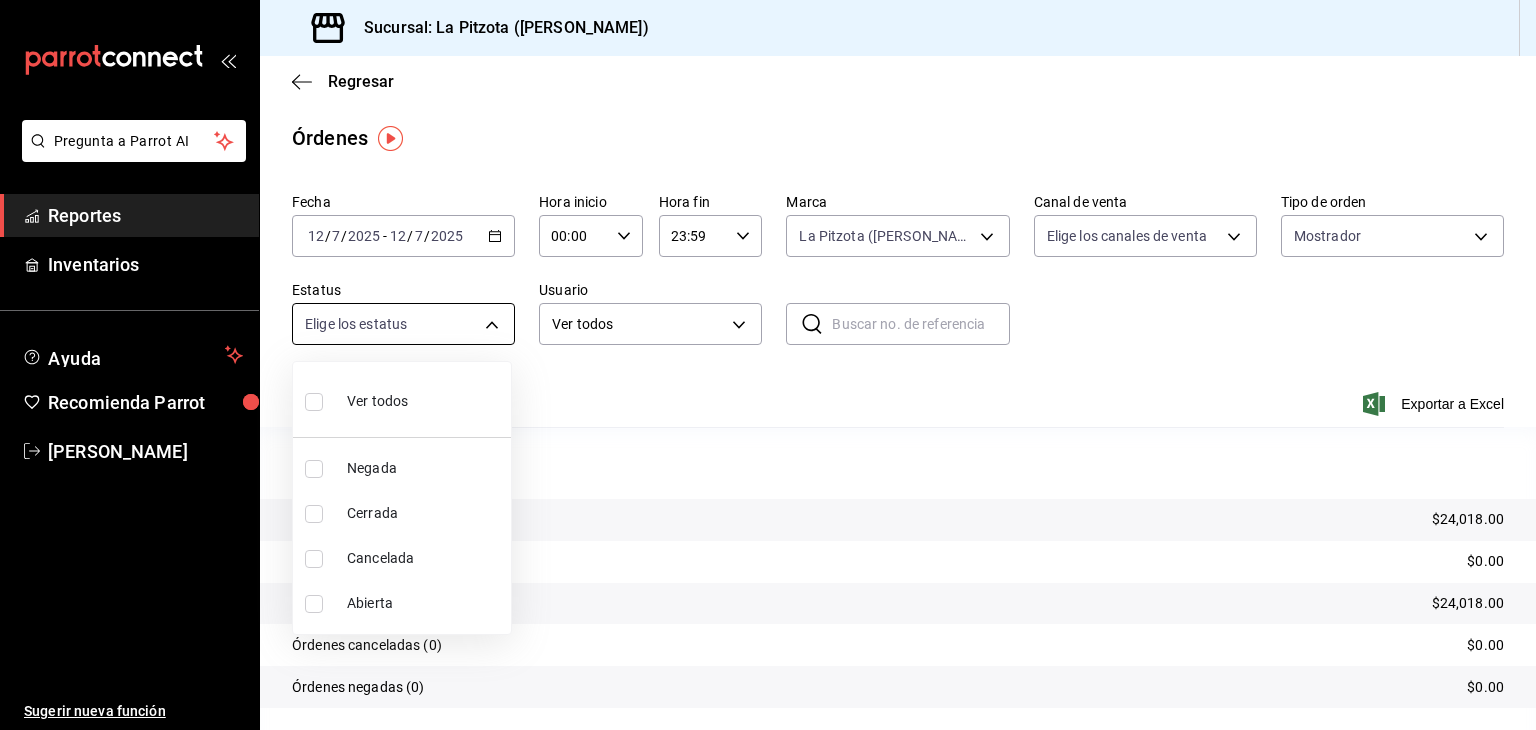 click on "Pregunta a Parrot AI Reportes   Inventarios   Ayuda Recomienda Parrot   [PERSON_NAME]   Sugerir nueva función   Sucursal: La Pitzota ([PERSON_NAME]) Regresar Órdenes Fecha [DATE] [DATE] - [DATE] [DATE] Hora inicio 00:00 Hora inicio Hora fin 23:59 Hora fin Marca La Pitzota ([PERSON_NAME]) 3722eccf-6cf2-48cd-b838-7de1340e0a71 Canal de venta Elige los [PERSON_NAME] de venta Tipo de orden Mostrador e4915303-b4fb-4325-bb73-4cec941fce14 Estatus Elige los estatus Usuario Ver todos ALL ​ ​ Ver resumen Ver órdenes Exportar a Excel Resumen Órdenes totales (110) $24,018.00 Órdenes abiertas (0) $0.00 Órdenes cerradas (110) $24,018.00 Órdenes canceladas (0) $0.00 Órdenes negadas (0) $0.00 ¿Quieres ver el consumo promedio por orden y comensal? Ve al reporte de Ticket promedio Pregunta a Parrot AI Reportes   Inventarios   Ayuda Recomienda Parrot   [PERSON_NAME]   Sugerir nueva función   GANA 1 MES GRATIS EN TU SUSCRIPCIÓN AQUÍ Ver video tutorial Ir a video Visitar centro de ayuda [PHONE_NUMBER] [PHONE_NUMBER]" at bounding box center (768, 365) 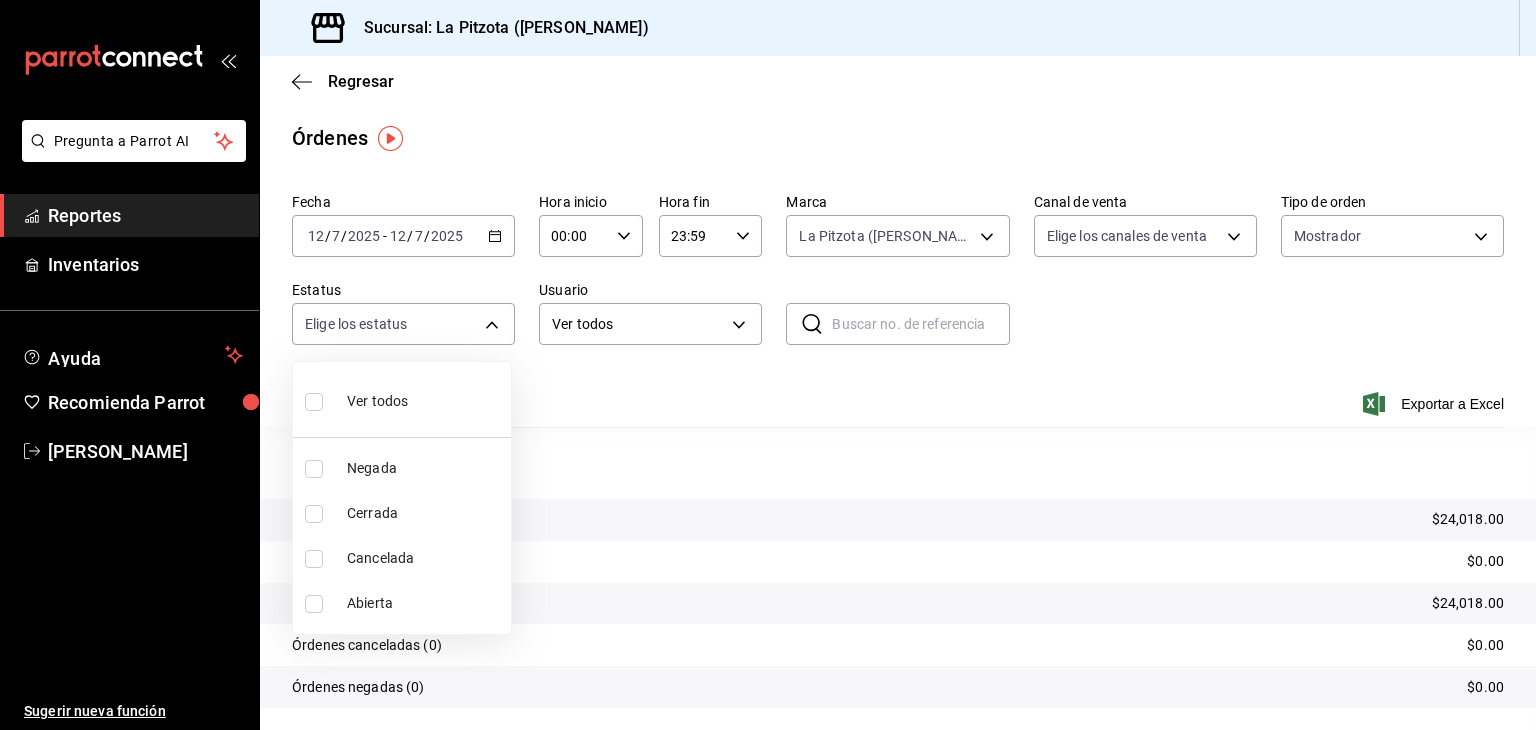 click at bounding box center (314, 514) 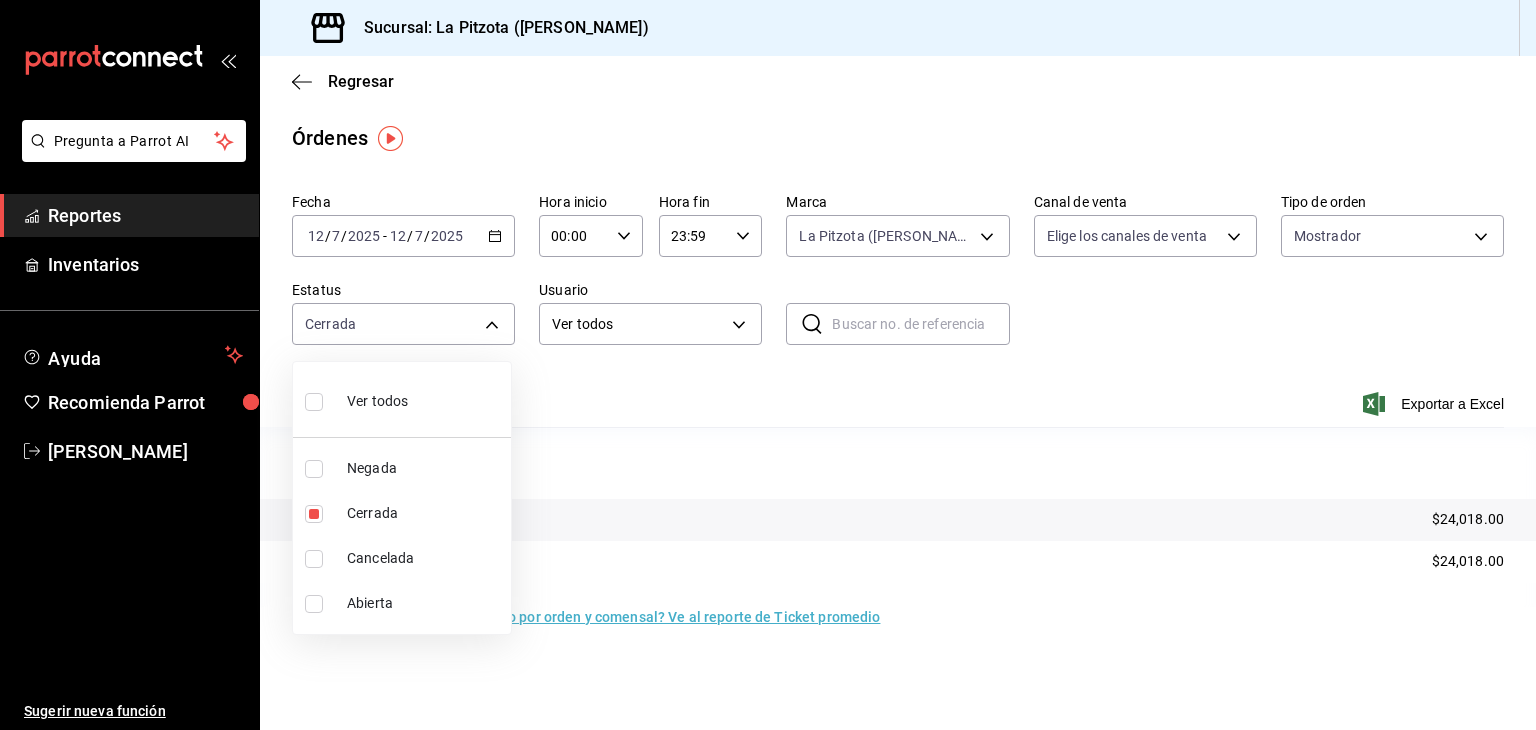 click at bounding box center [768, 365] 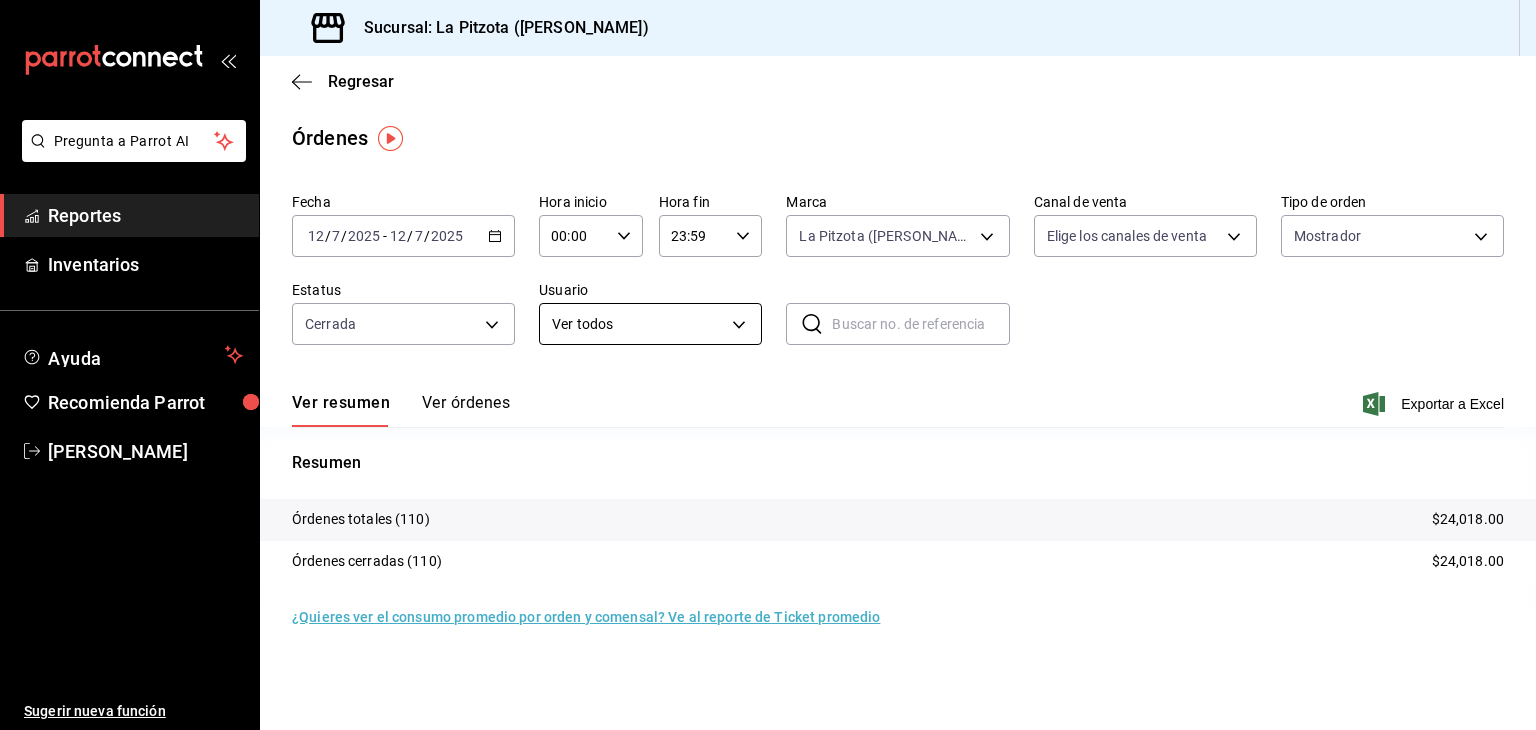 click on "Pregunta a Parrot AI Reportes   Inventarios   Ayuda Recomienda Parrot   [PERSON_NAME]   Sugerir nueva función   Sucursal: La Pitzota ([PERSON_NAME]) Regresar Órdenes Fecha [DATE] [DATE] - [DATE] [DATE] Hora inicio 00:00 Hora inicio Hora fin 23:59 Hora fin Marca La Pitzota ([PERSON_NAME]) 3722eccf-6cf2-48cd-b838-7de1340e0a71 Canal de venta Elige los [PERSON_NAME] de venta Tipo de orden Mostrador e4915303-b4fb-4325-bb73-4cec941fce14 Estatus Cerrada FINISHED Usuario Ver todos ALL ​ ​ Ver resumen Ver órdenes Exportar a Excel Resumen Órdenes totales (110) $24,018.00 Órdenes cerradas (110) $24,018.00 ¿Quieres ver el consumo promedio por orden y comensal? Ve al reporte de Ticket promedio Pregunta a Parrot AI Reportes   Inventarios   Ayuda Recomienda Parrot   [PERSON_NAME]   Sugerir nueva función   GANA 1 MES GRATIS EN TU SUSCRIPCIÓN AQUÍ Ver video tutorial Ir a video Visitar centro de ayuda [PHONE_NUMBER] [EMAIL_ADDRESS][DOMAIN_NAME] Visitar centro de ayuda [PHONE_NUMBER] [EMAIL_ADDRESS][DOMAIN_NAME]" at bounding box center (768, 365) 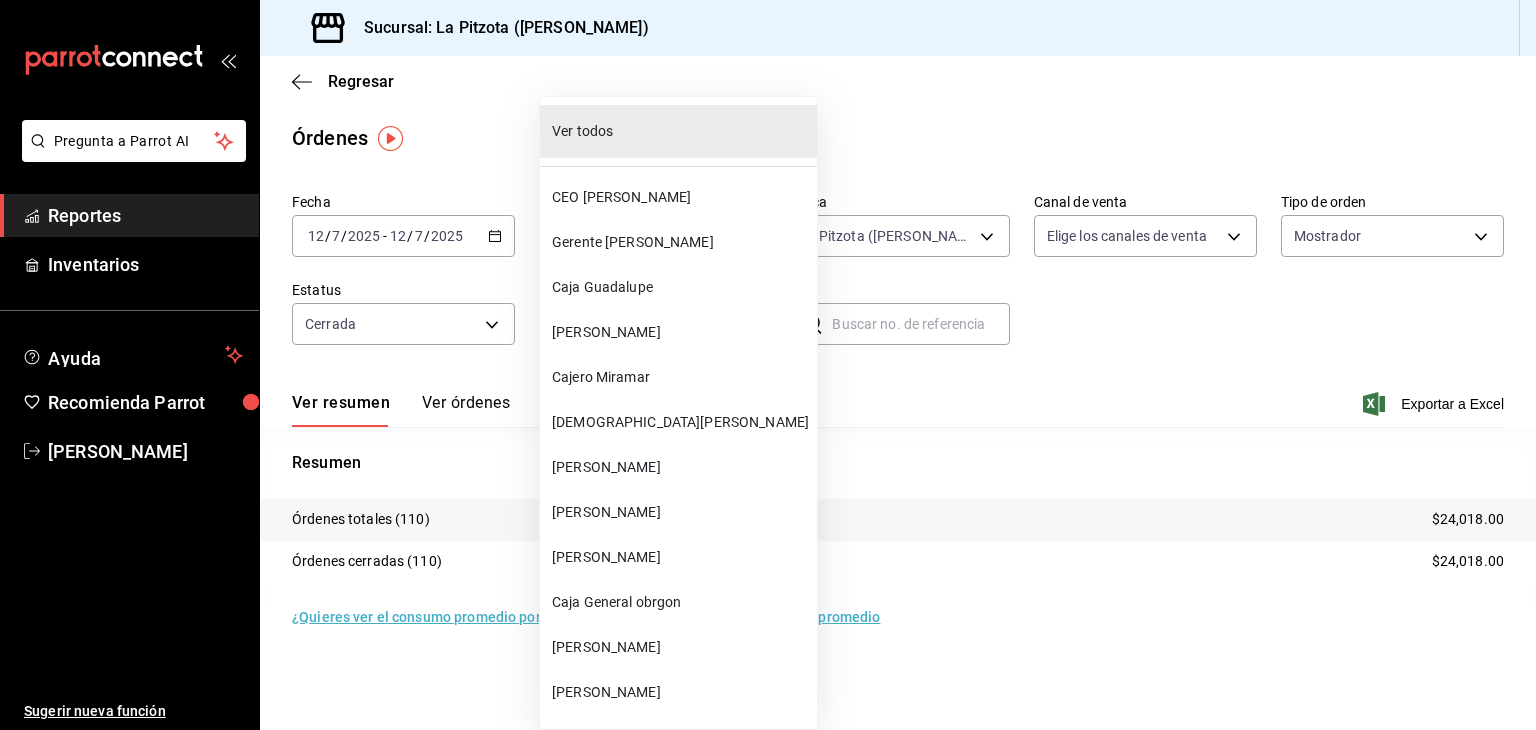 click on "Caja General obrgon" at bounding box center [680, 602] 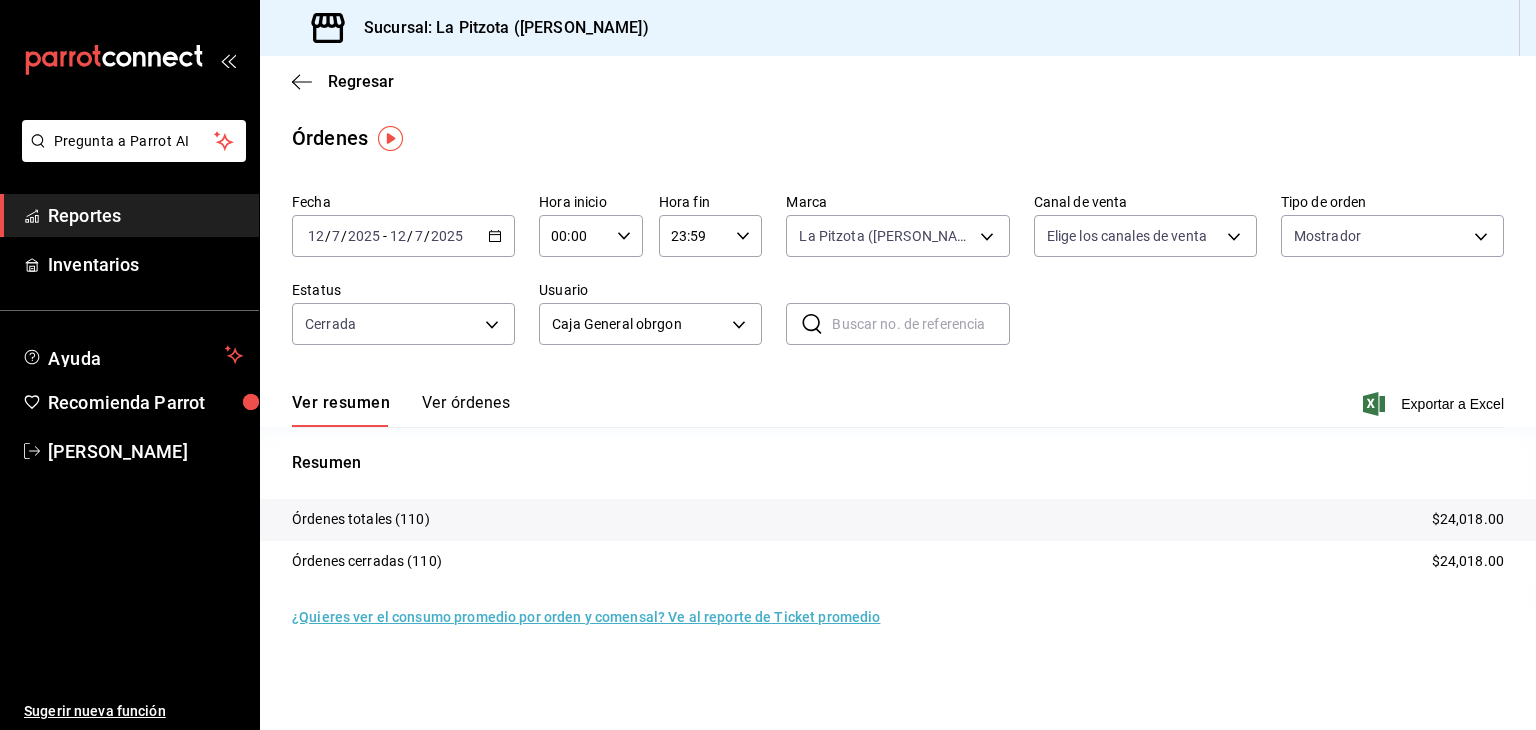 click on "Órdenes totales (110)" at bounding box center (361, 519) 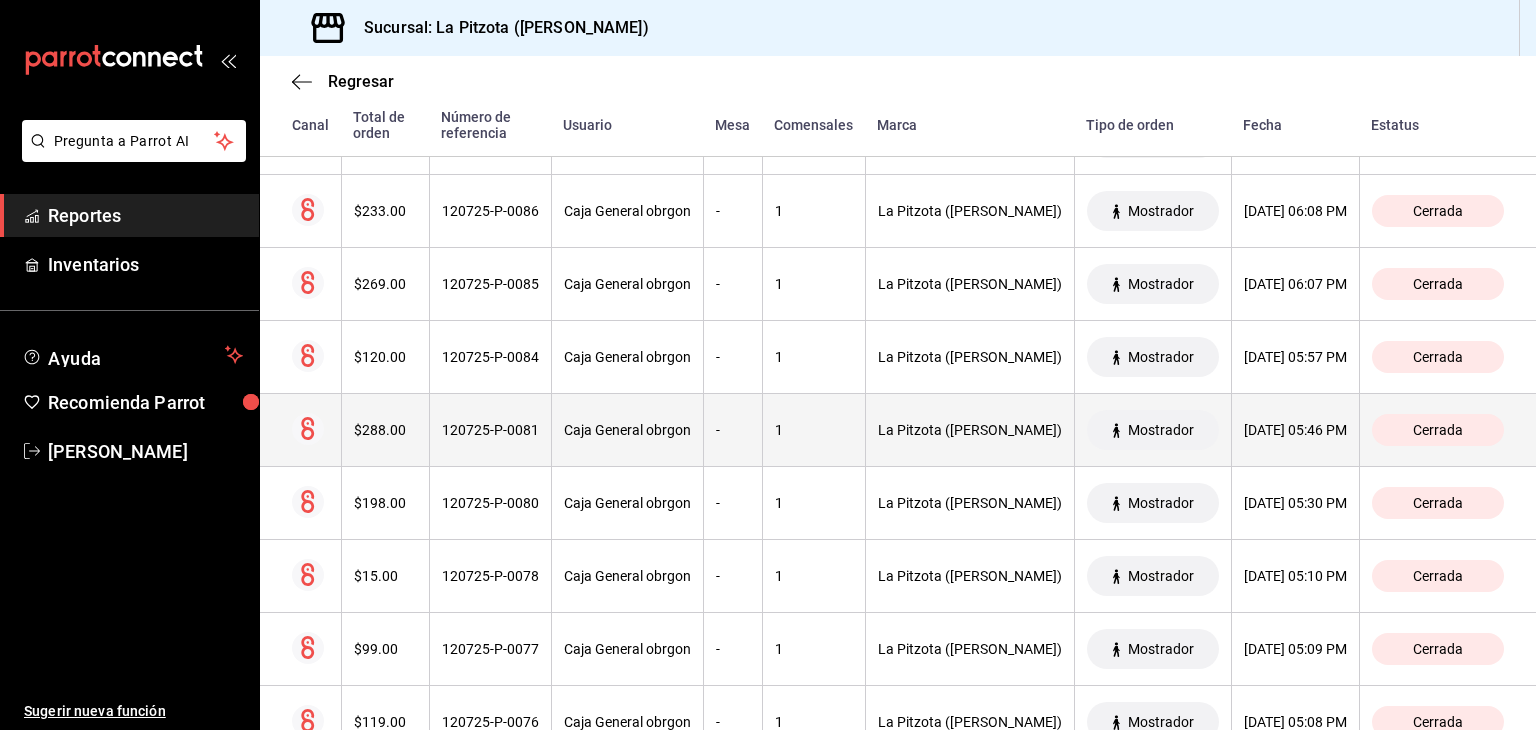 scroll, scrollTop: 3800, scrollLeft: 0, axis: vertical 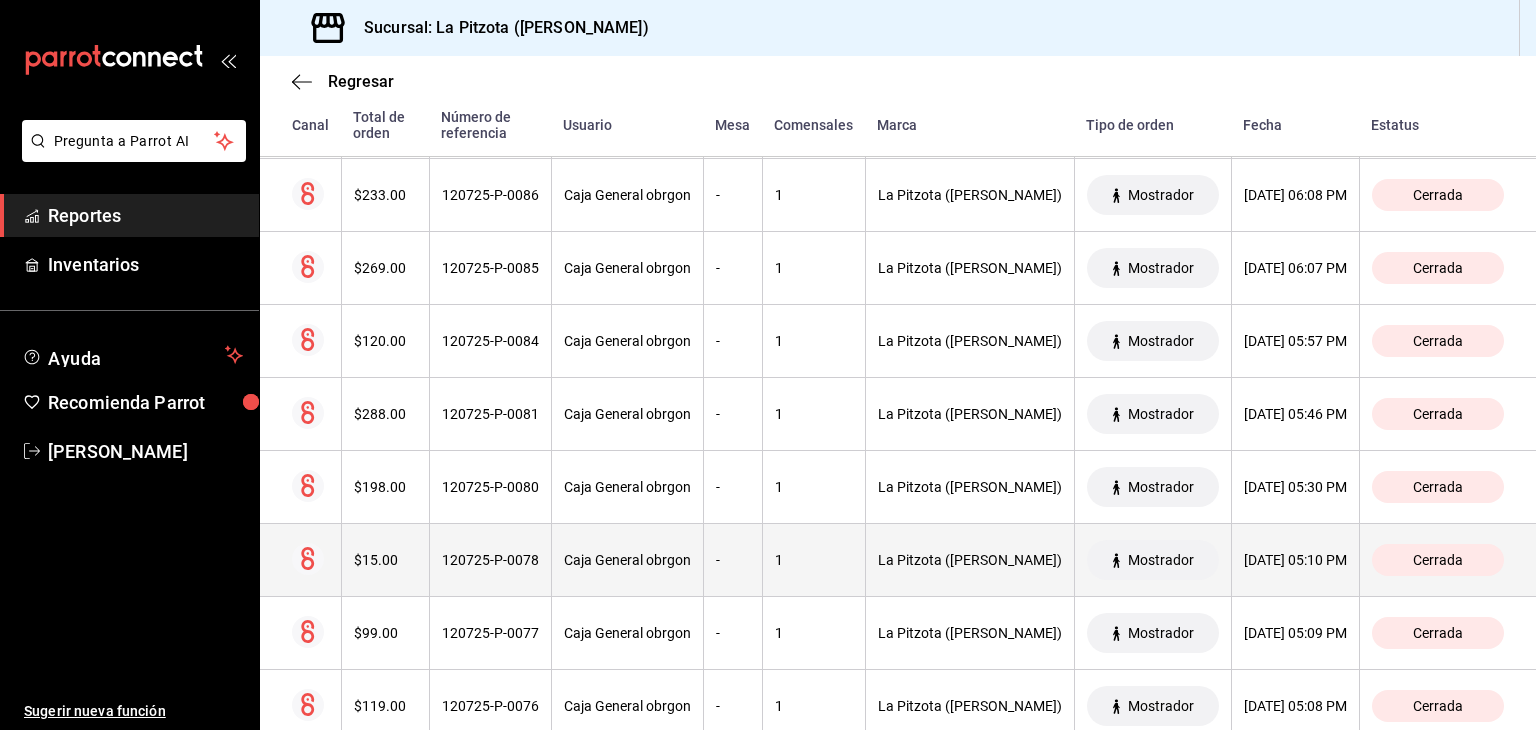 click on "$15.00" at bounding box center [385, 560] 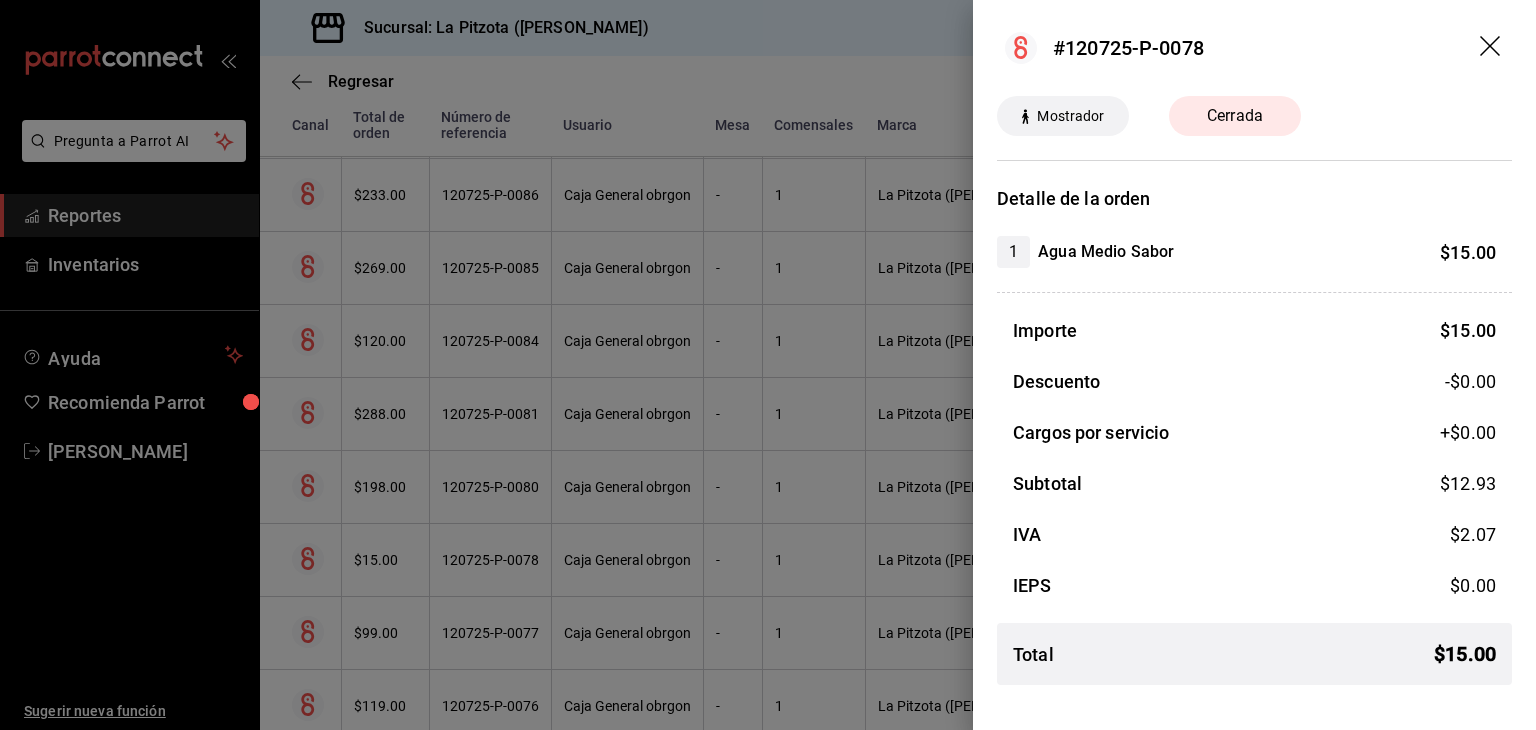 drag, startPoint x: 501, startPoint y: 209, endPoint x: 515, endPoint y: 232, distance: 26.925823 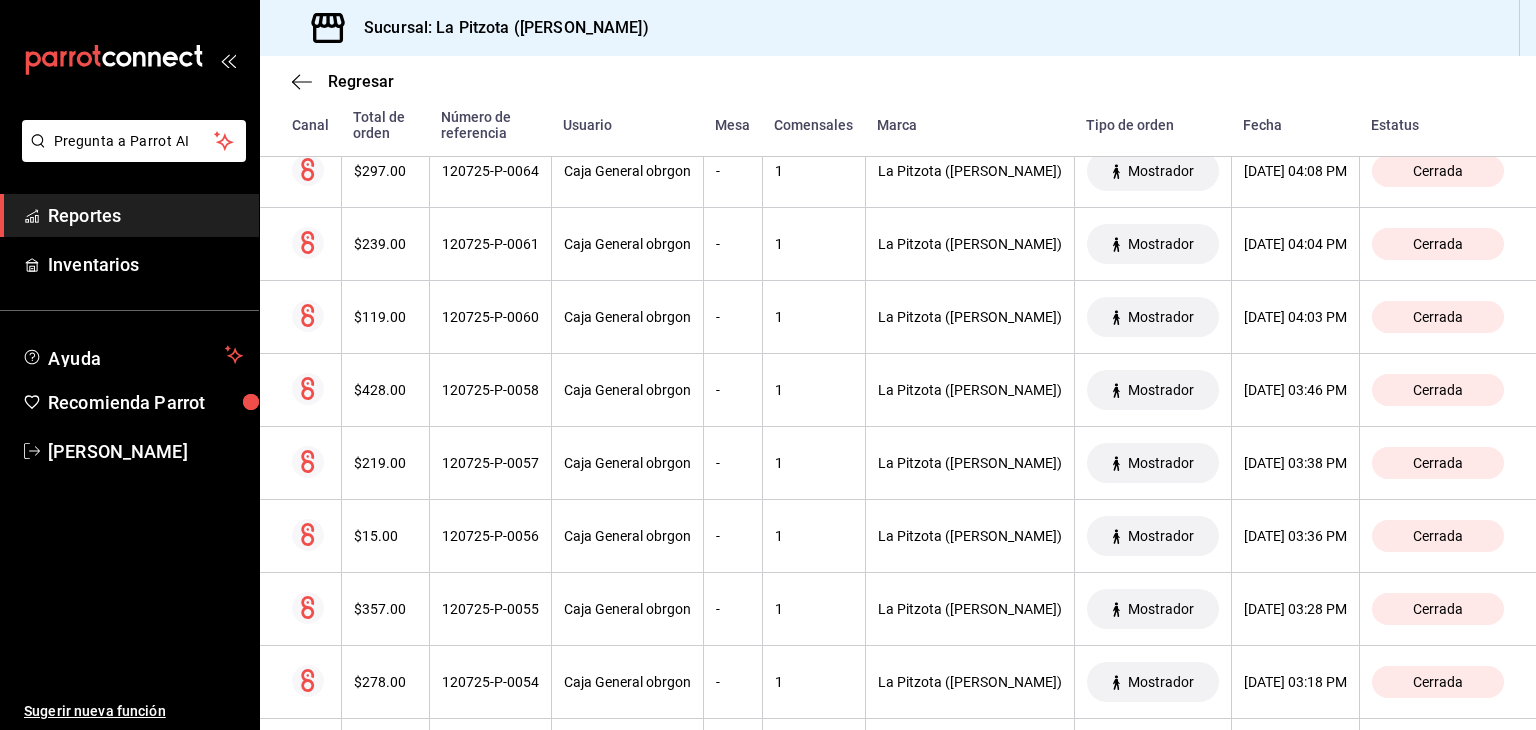 scroll, scrollTop: 5000, scrollLeft: 0, axis: vertical 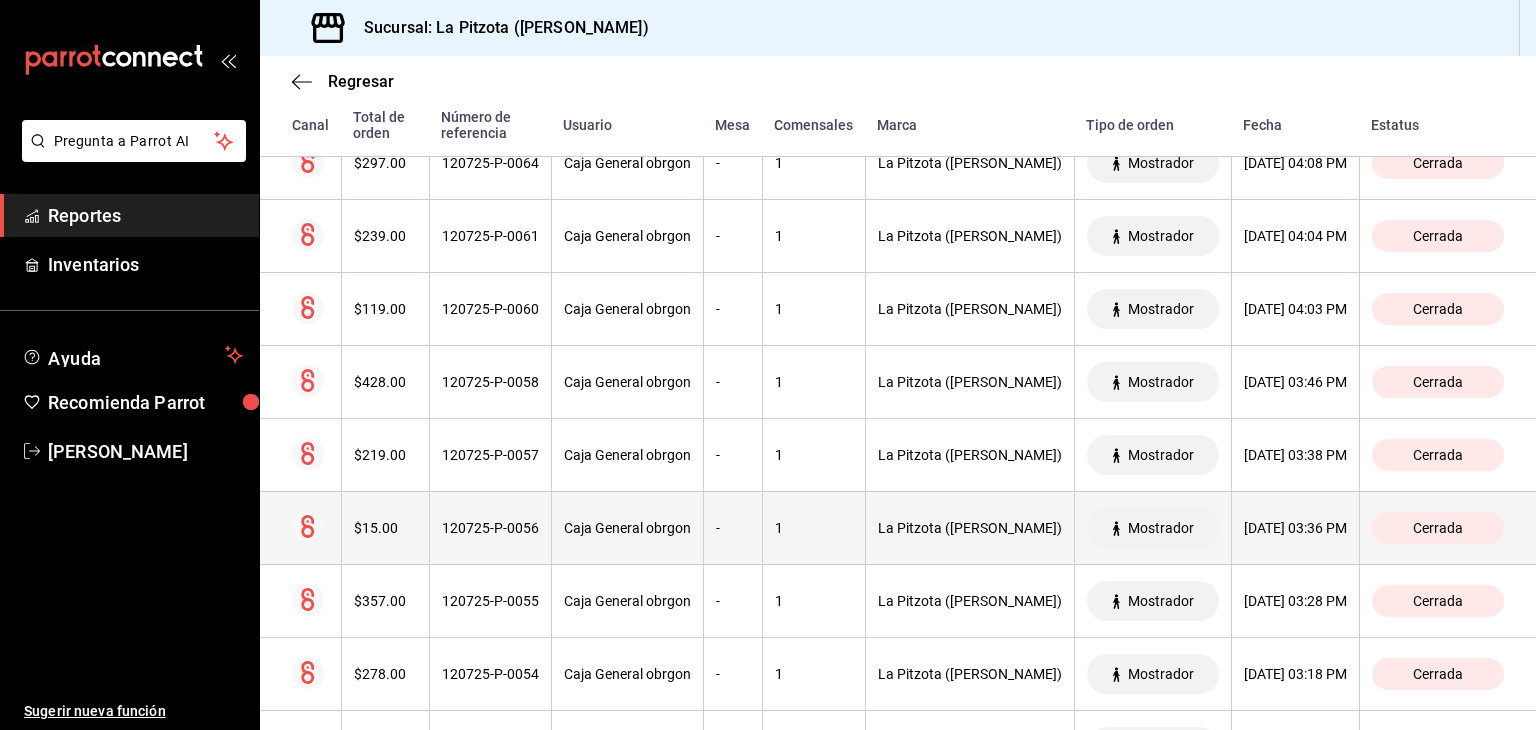 click on "$15.00" at bounding box center [385, 528] 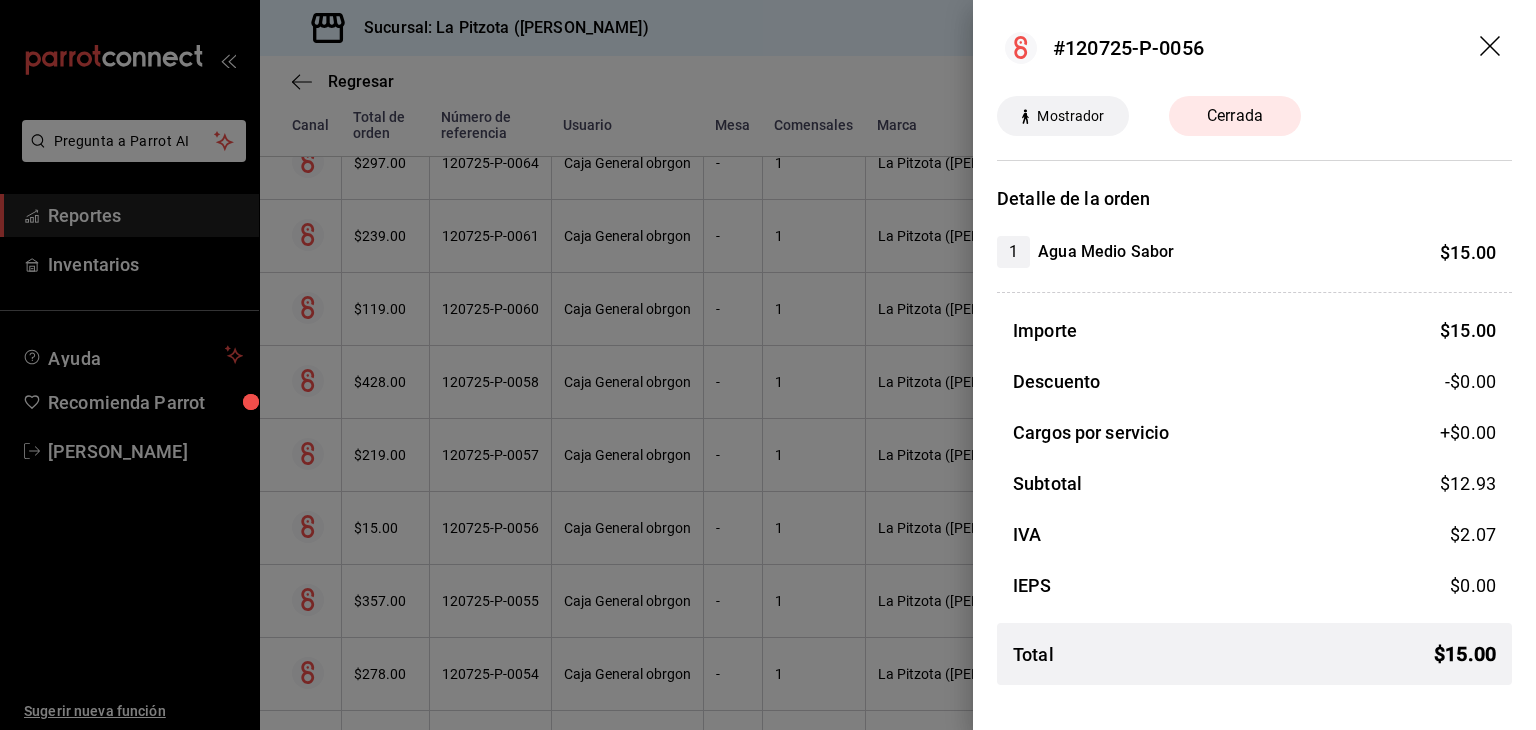 click at bounding box center (768, 365) 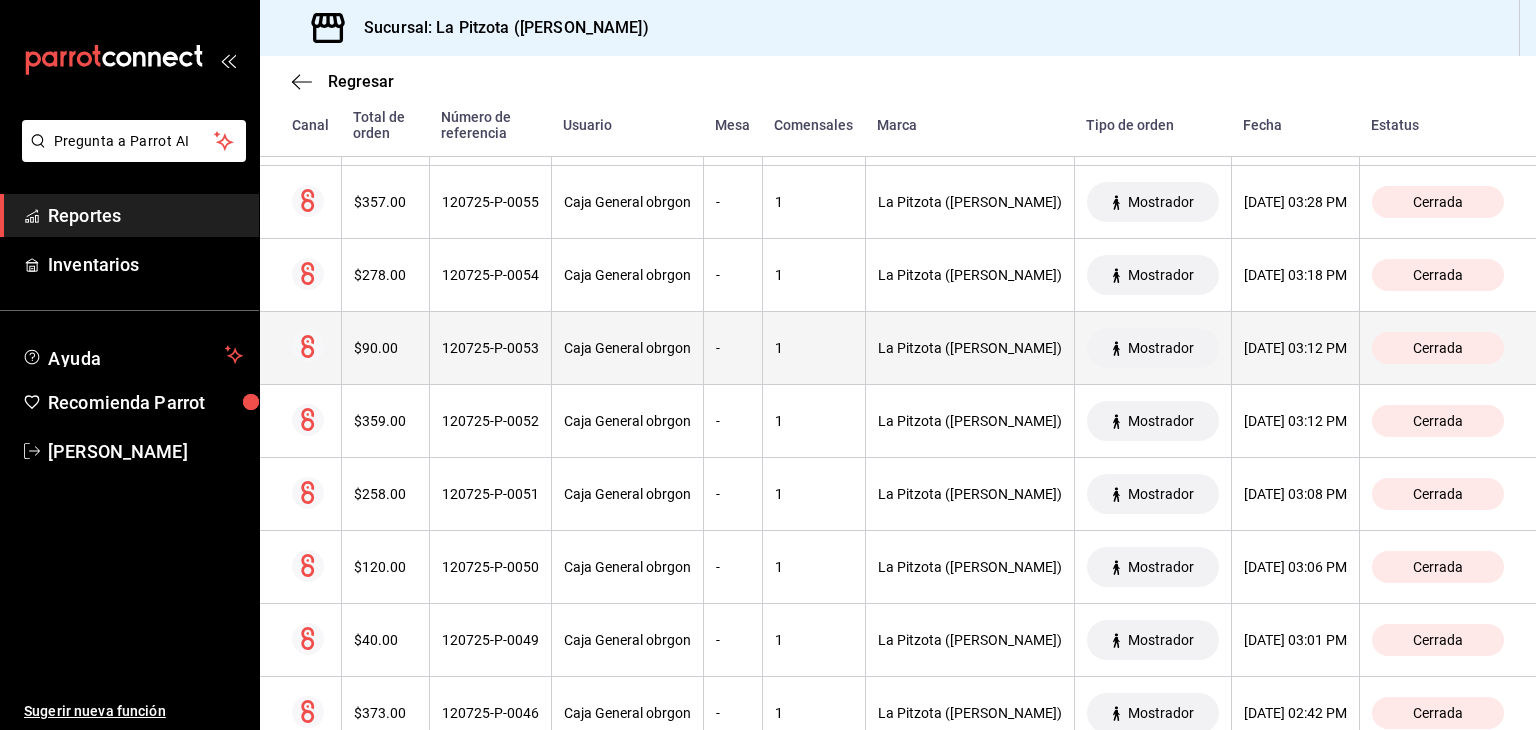 scroll, scrollTop: 5400, scrollLeft: 0, axis: vertical 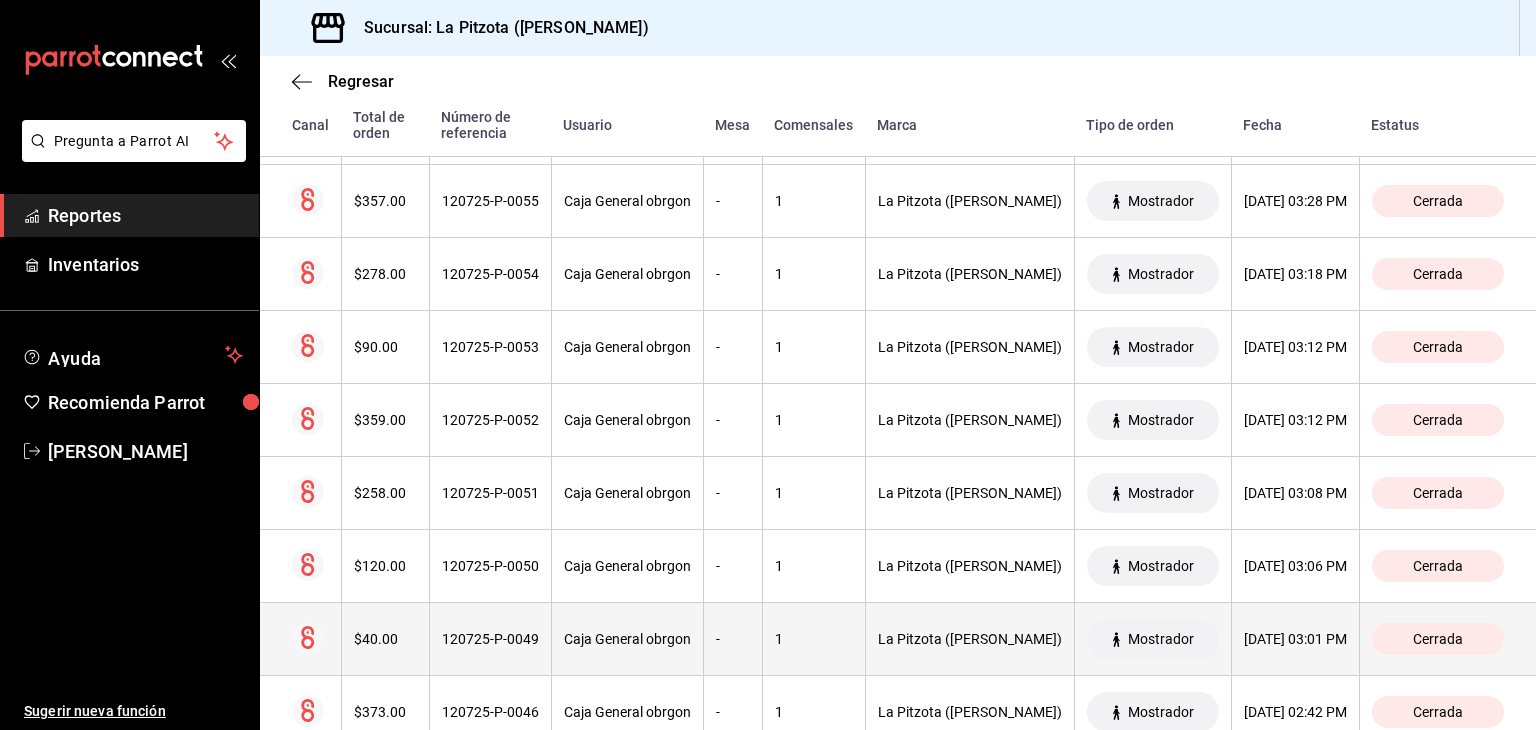 click on "$40.00" at bounding box center (385, 639) 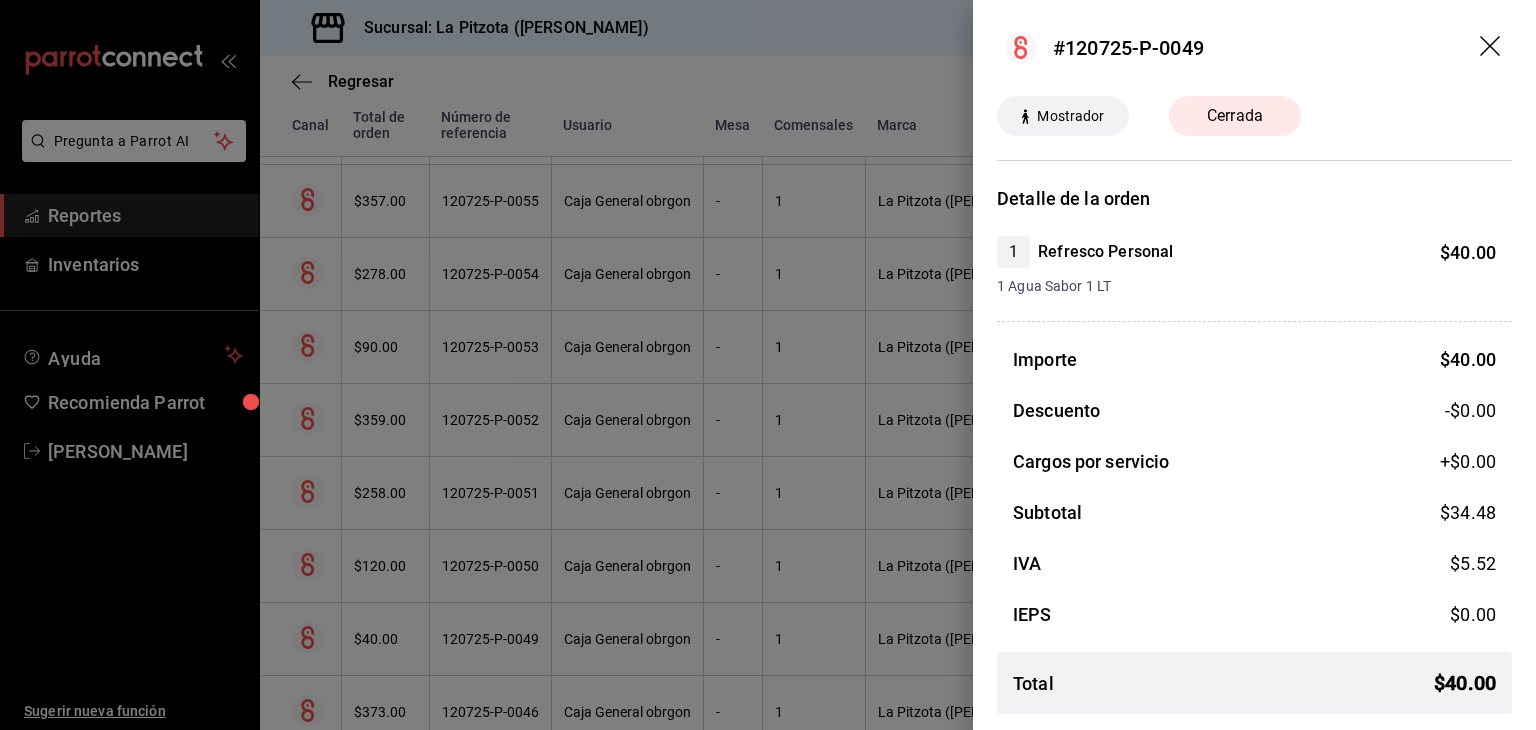 click at bounding box center [768, 365] 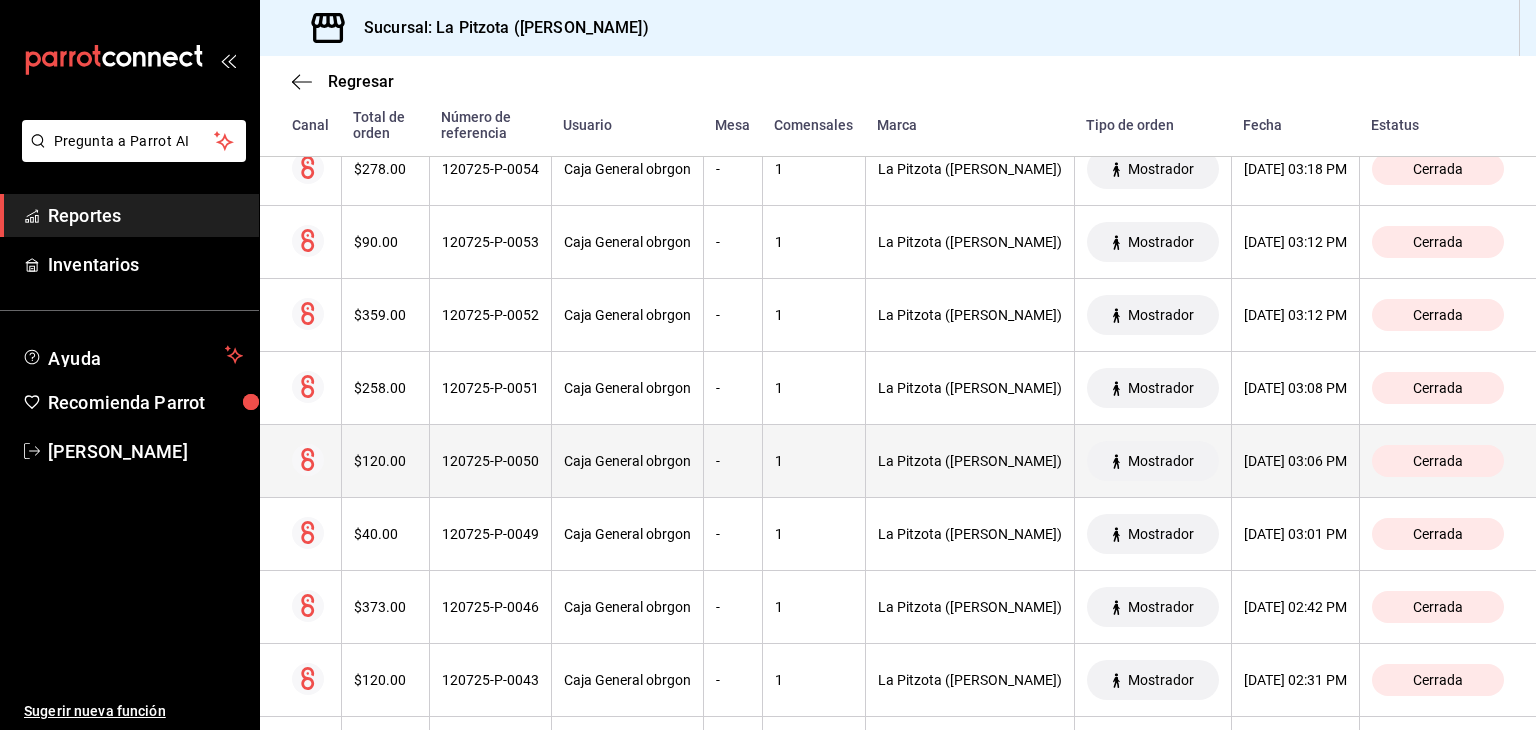 scroll, scrollTop: 5600, scrollLeft: 0, axis: vertical 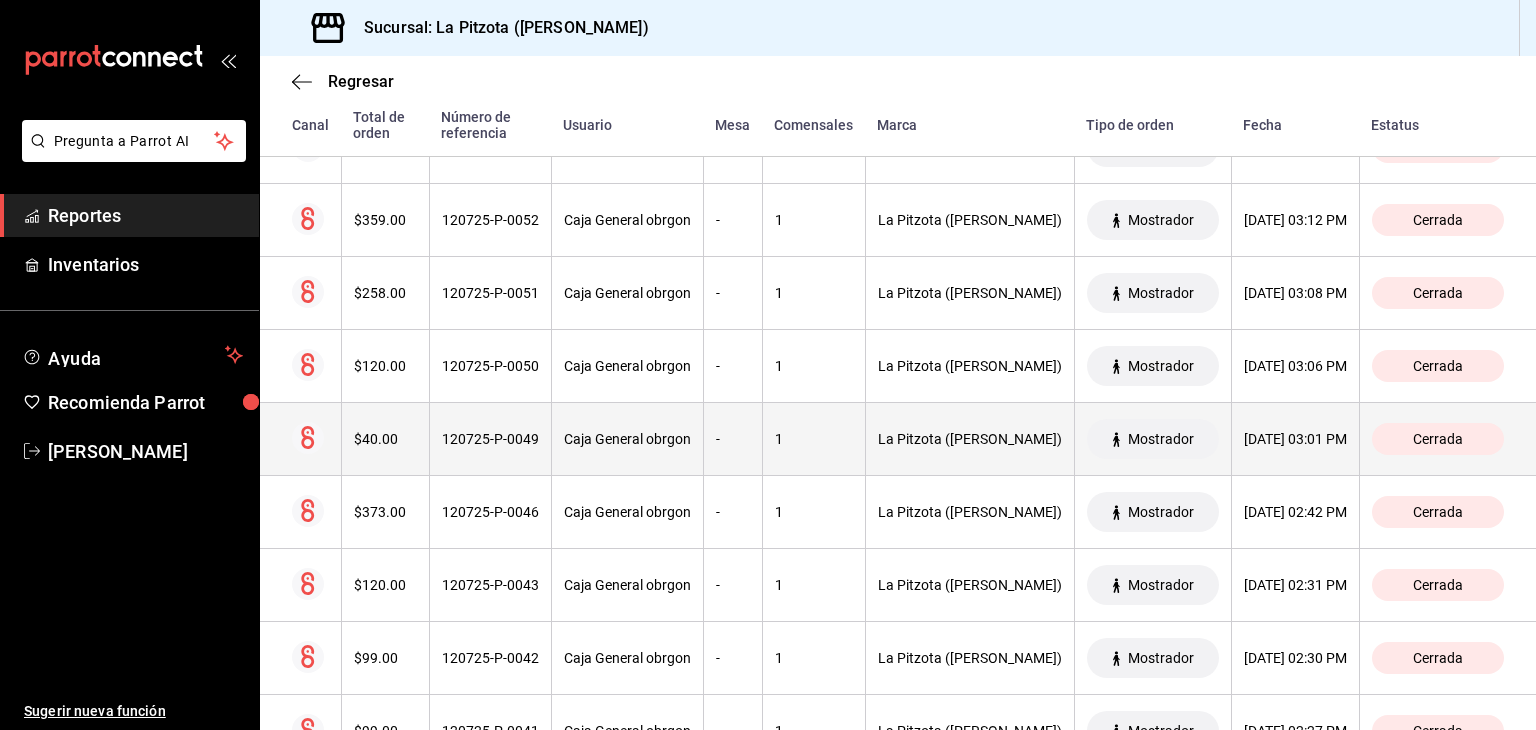 click at bounding box center (300, 439) 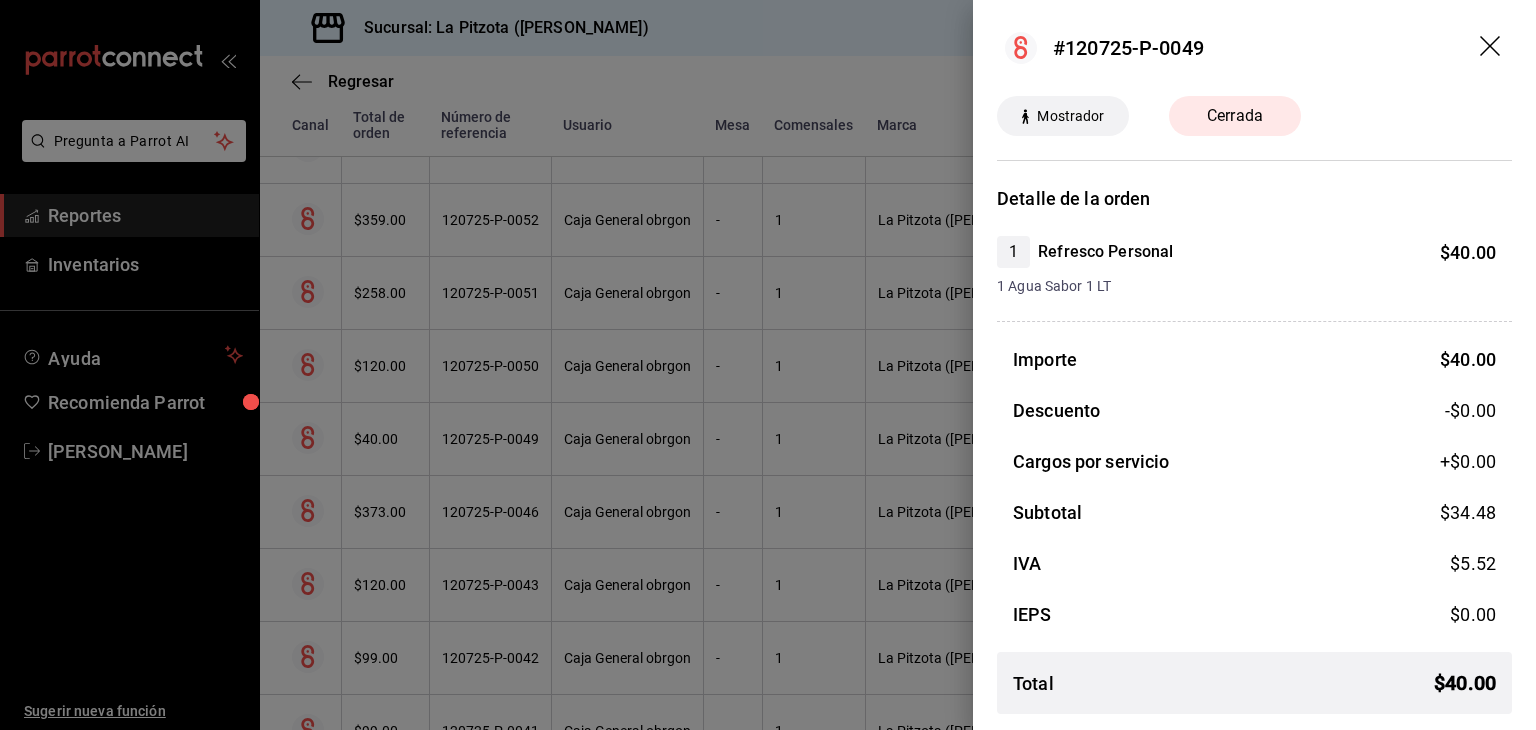 click at bounding box center (768, 365) 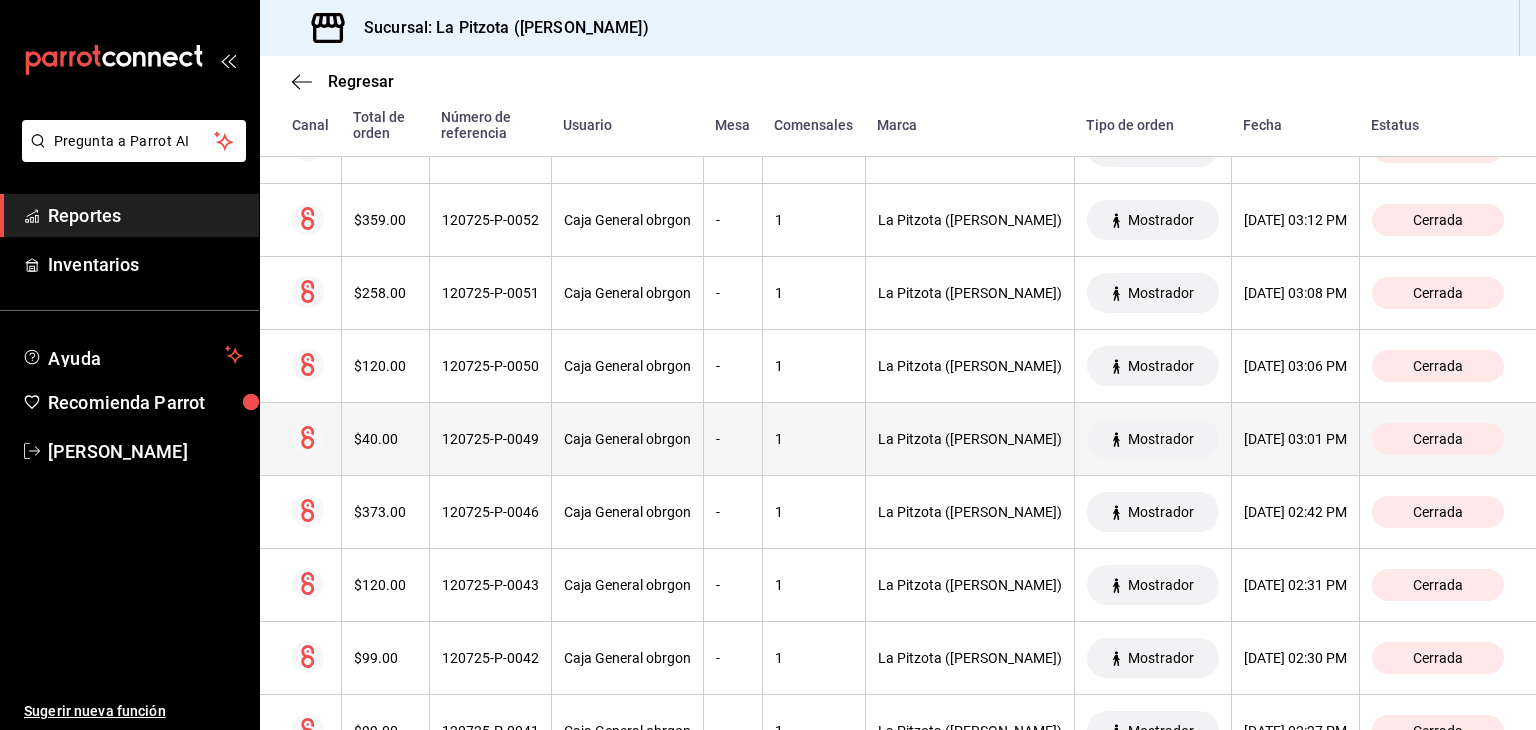 click on "Cerrada" at bounding box center [1438, 439] 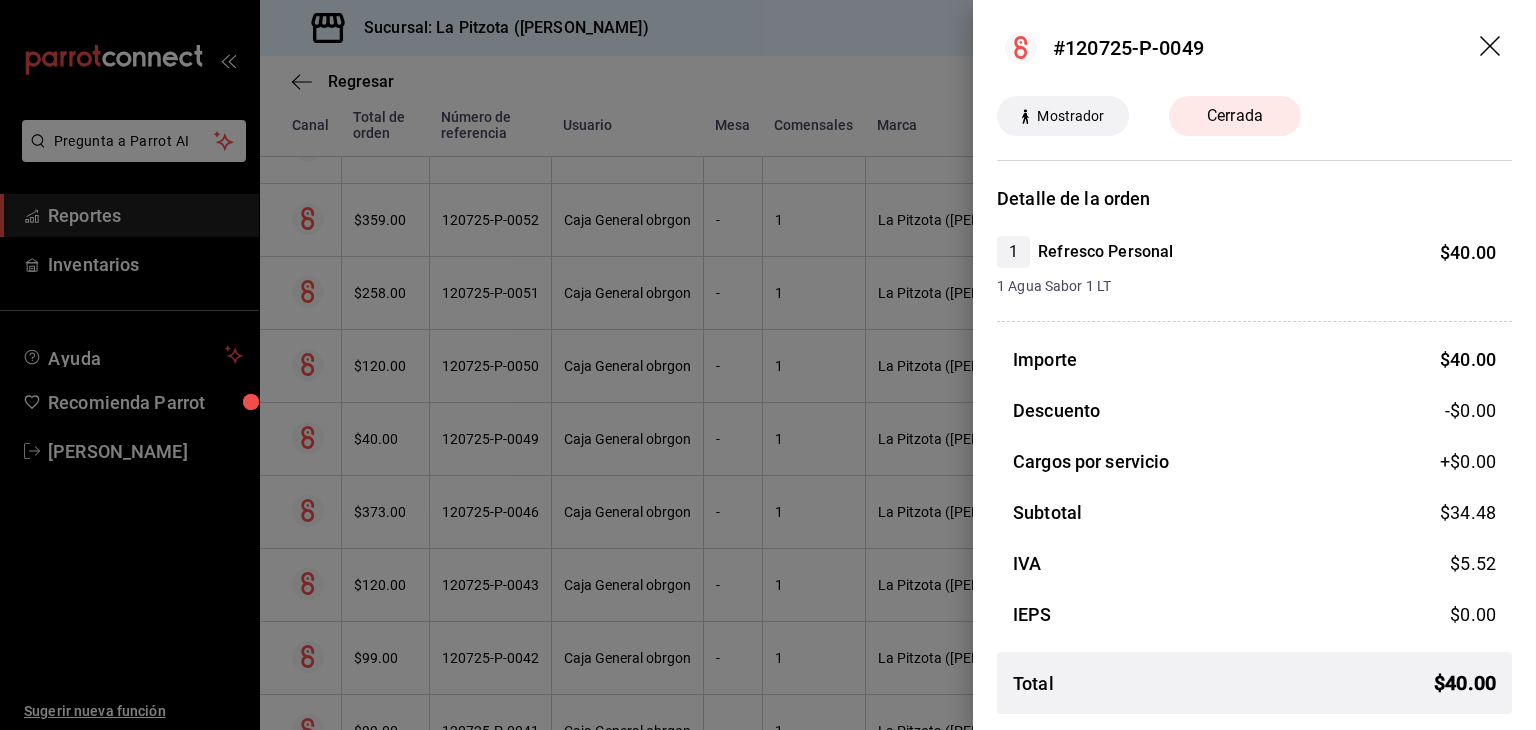 click at bounding box center [768, 365] 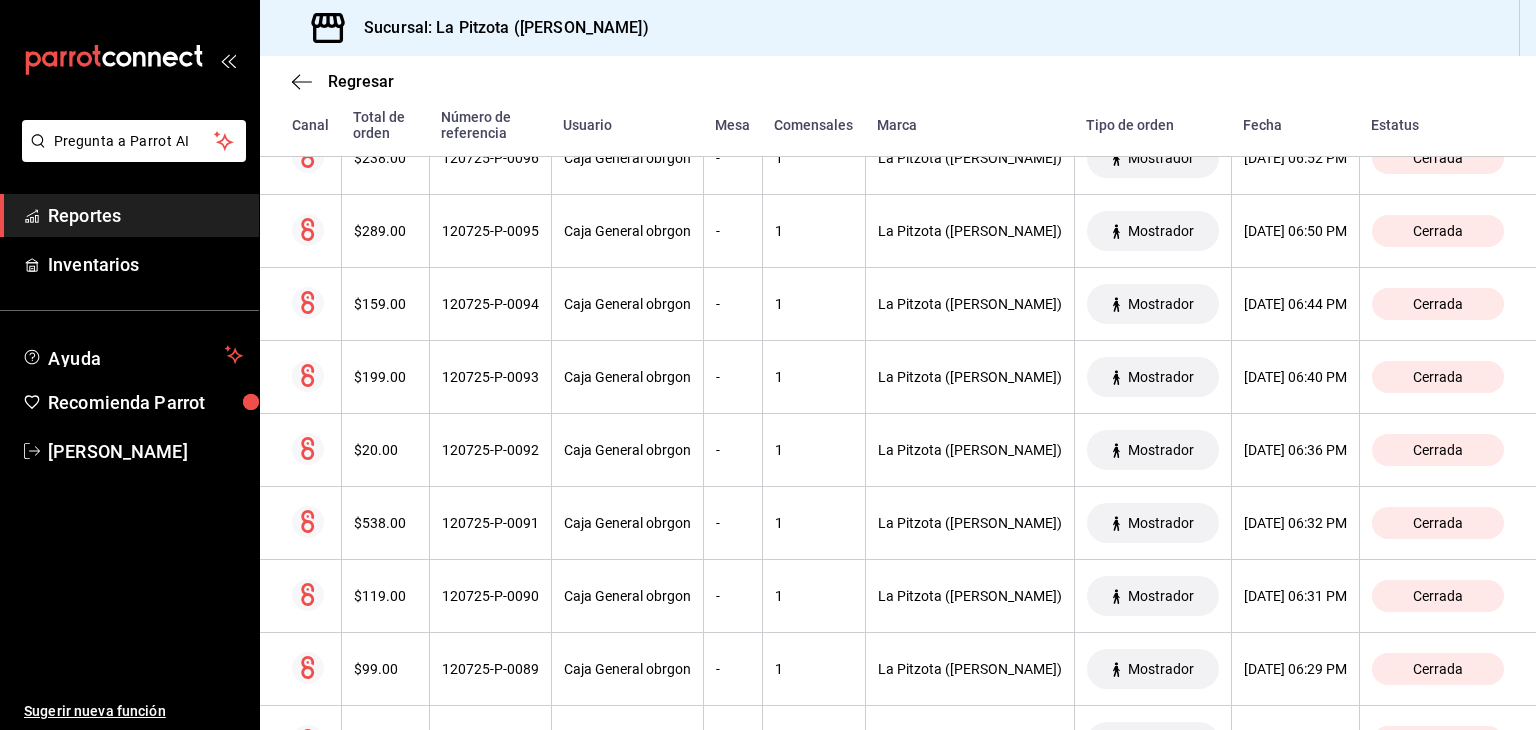 scroll, scrollTop: 3200, scrollLeft: 0, axis: vertical 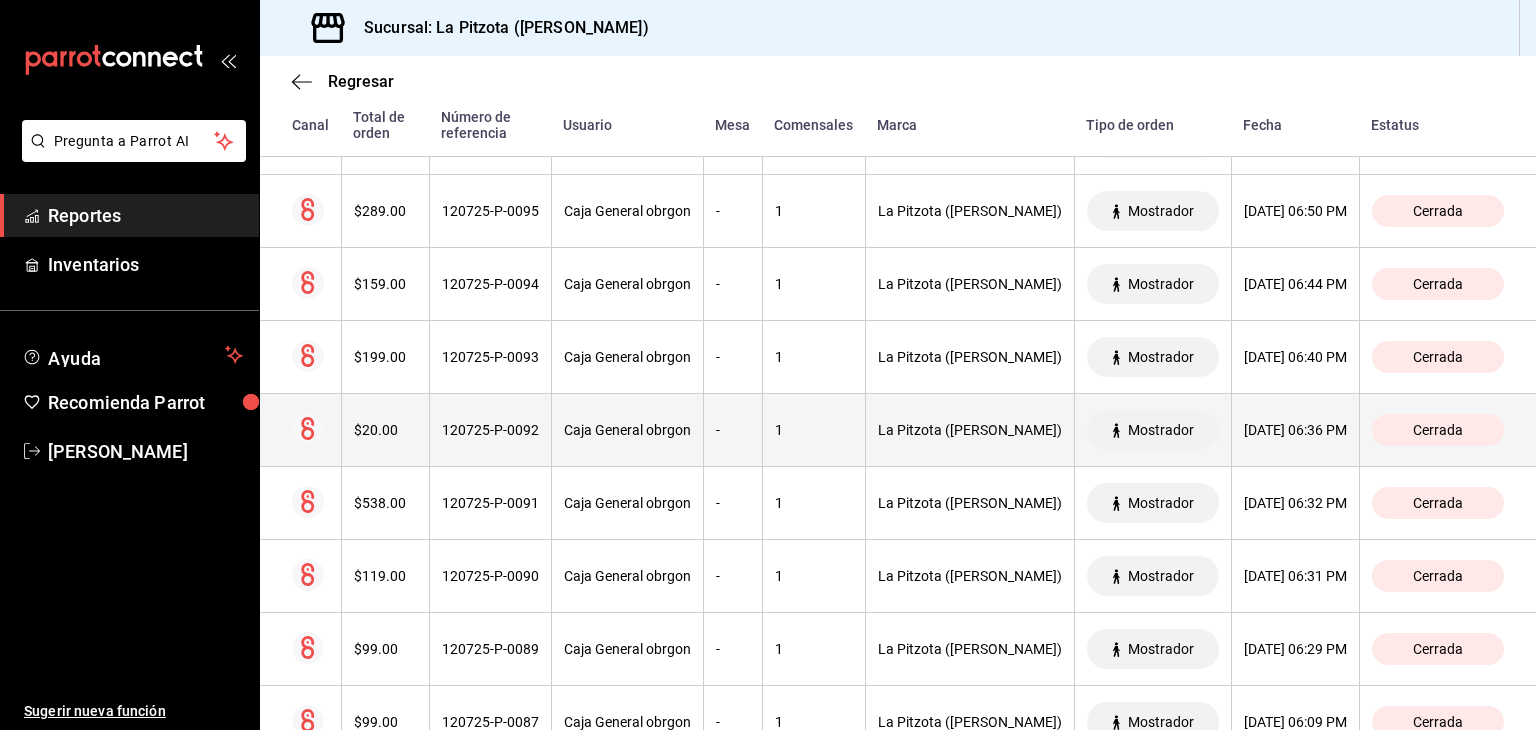 click on "$20.00" at bounding box center [385, 430] 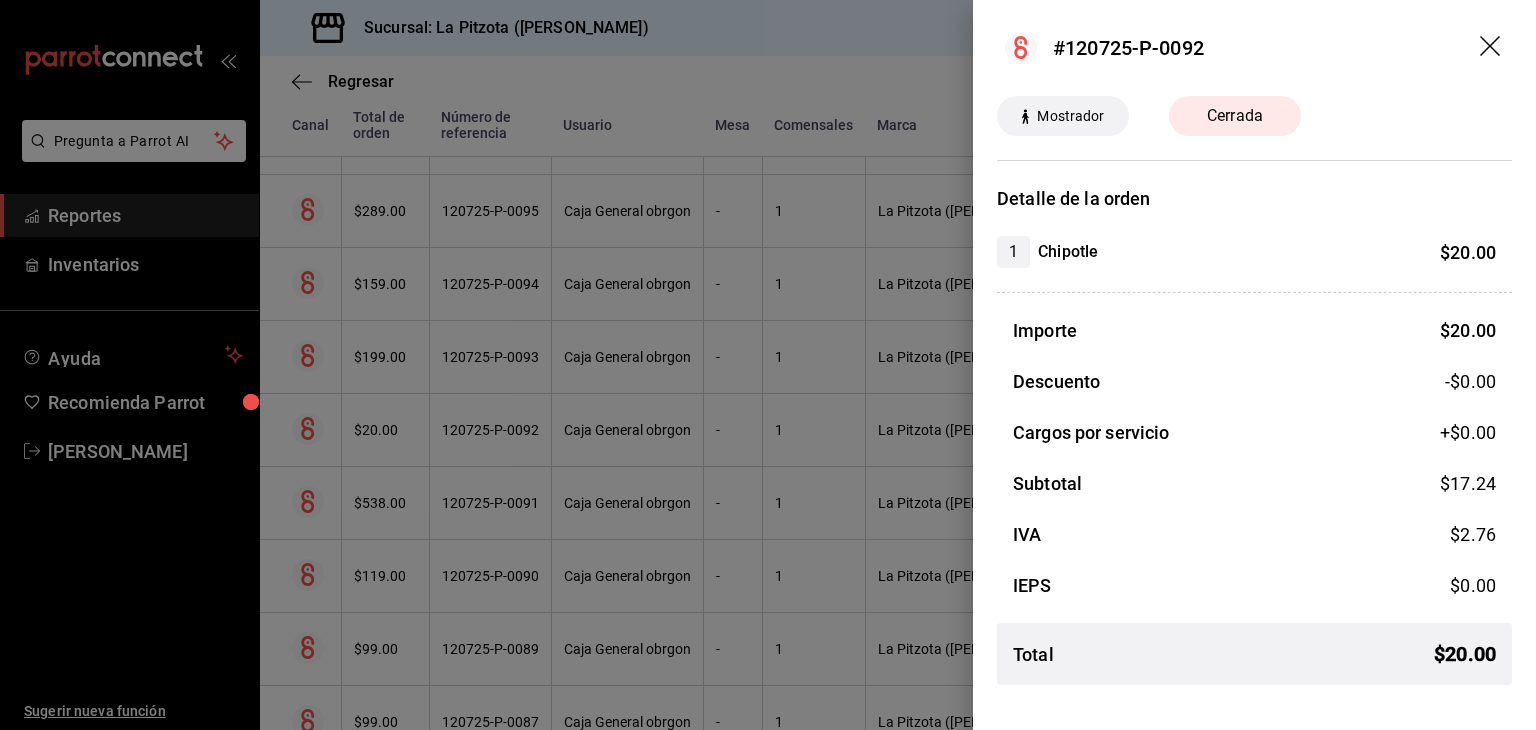 drag, startPoint x: 1491, startPoint y: 57, endPoint x: 1474, endPoint y: 70, distance: 21.400934 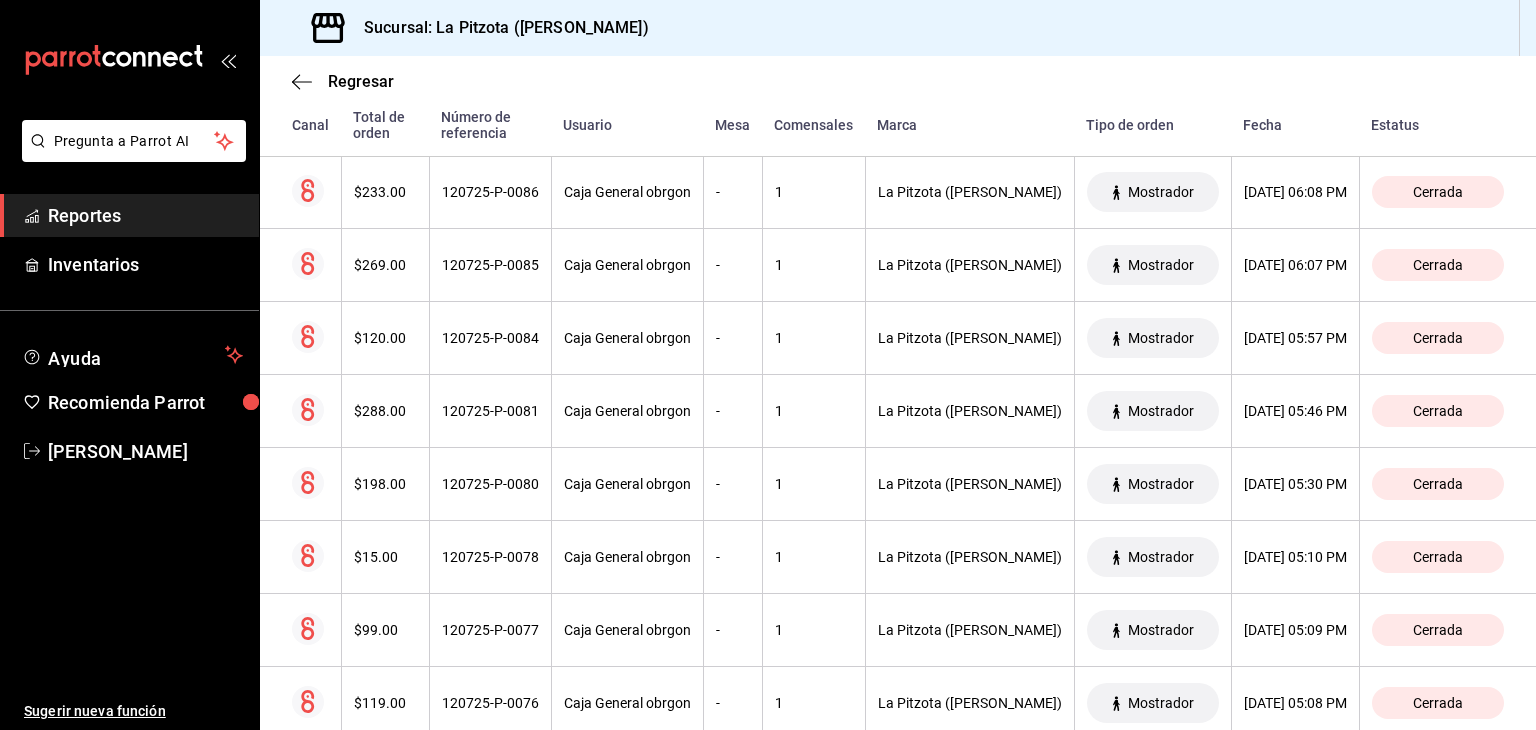 scroll, scrollTop: 3900, scrollLeft: 0, axis: vertical 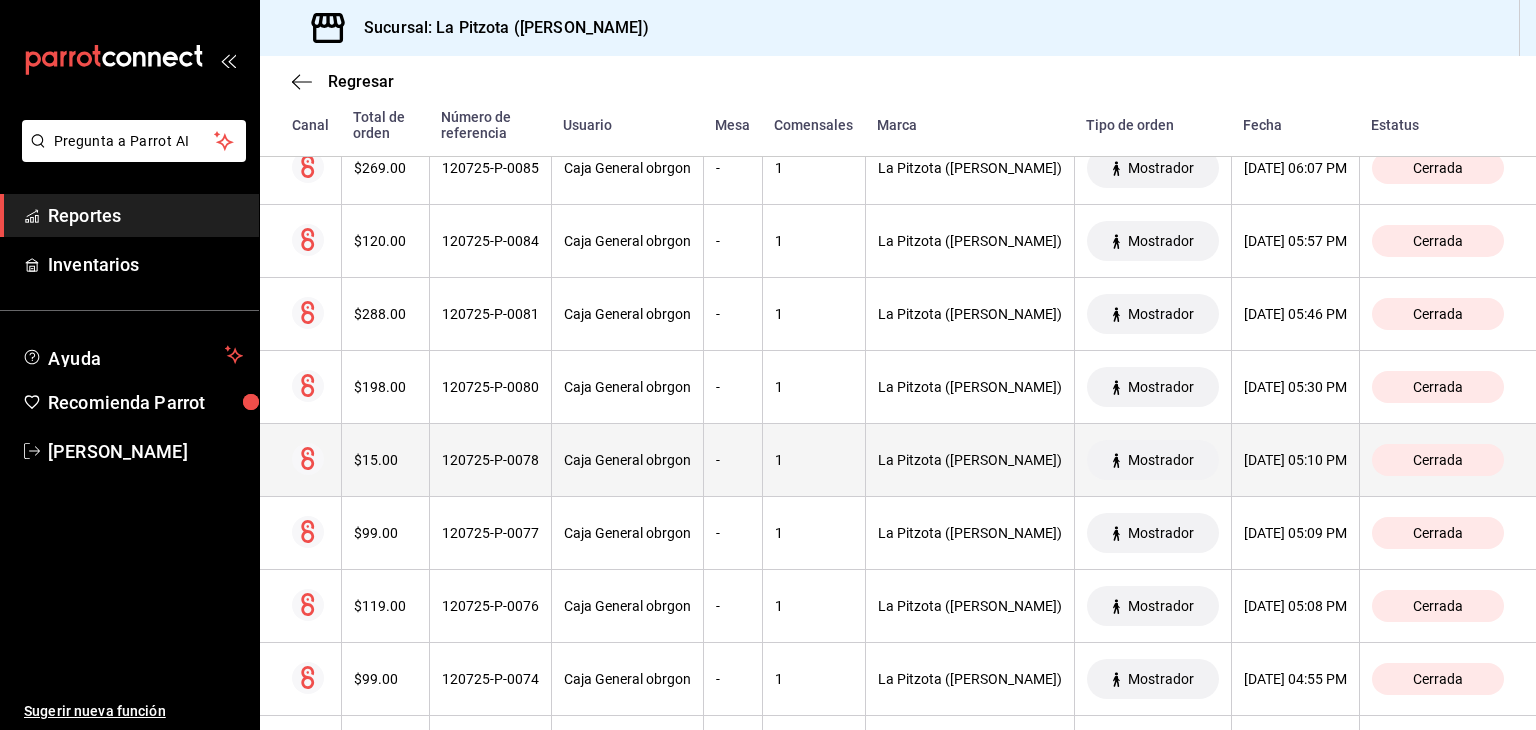 click on "$15.00" at bounding box center (385, 460) 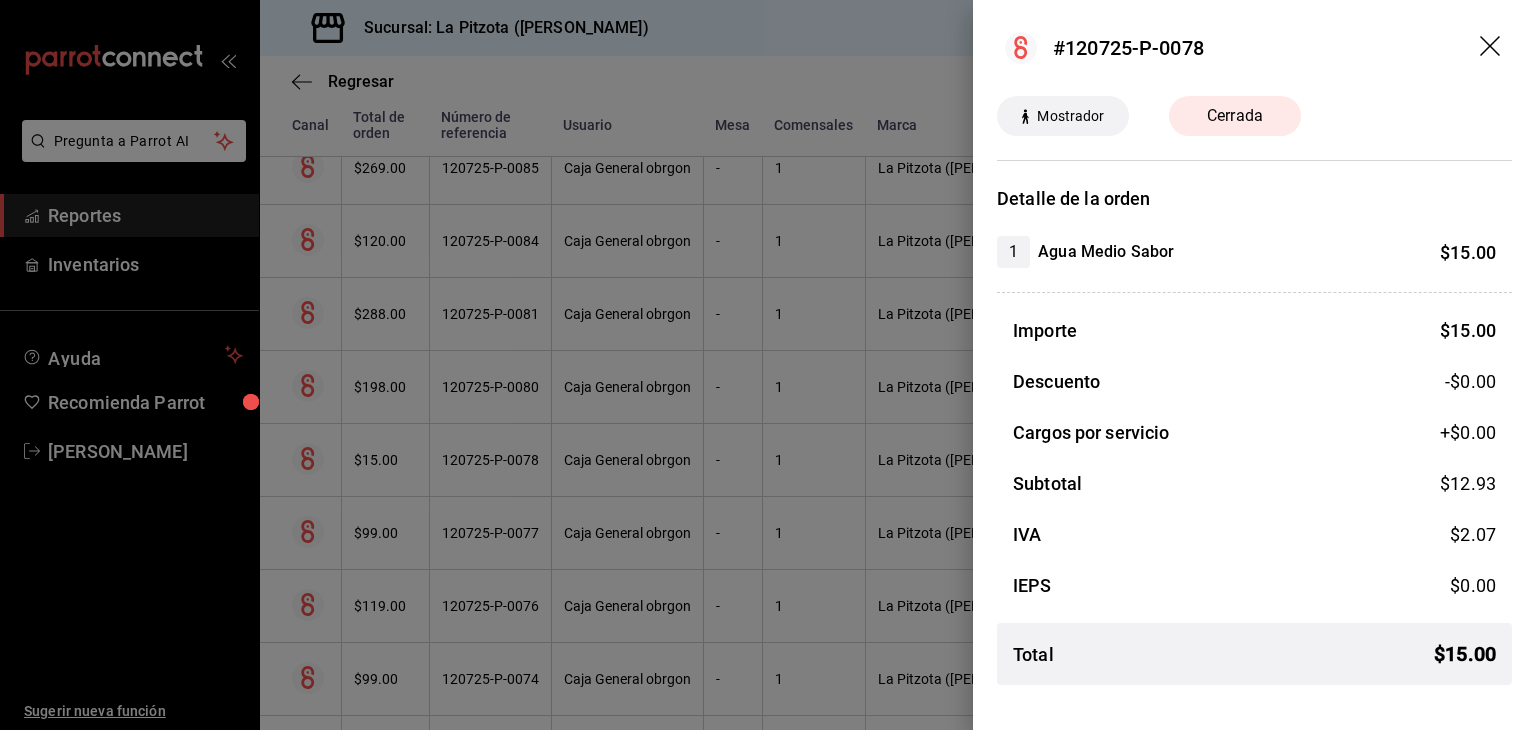 click at bounding box center (768, 365) 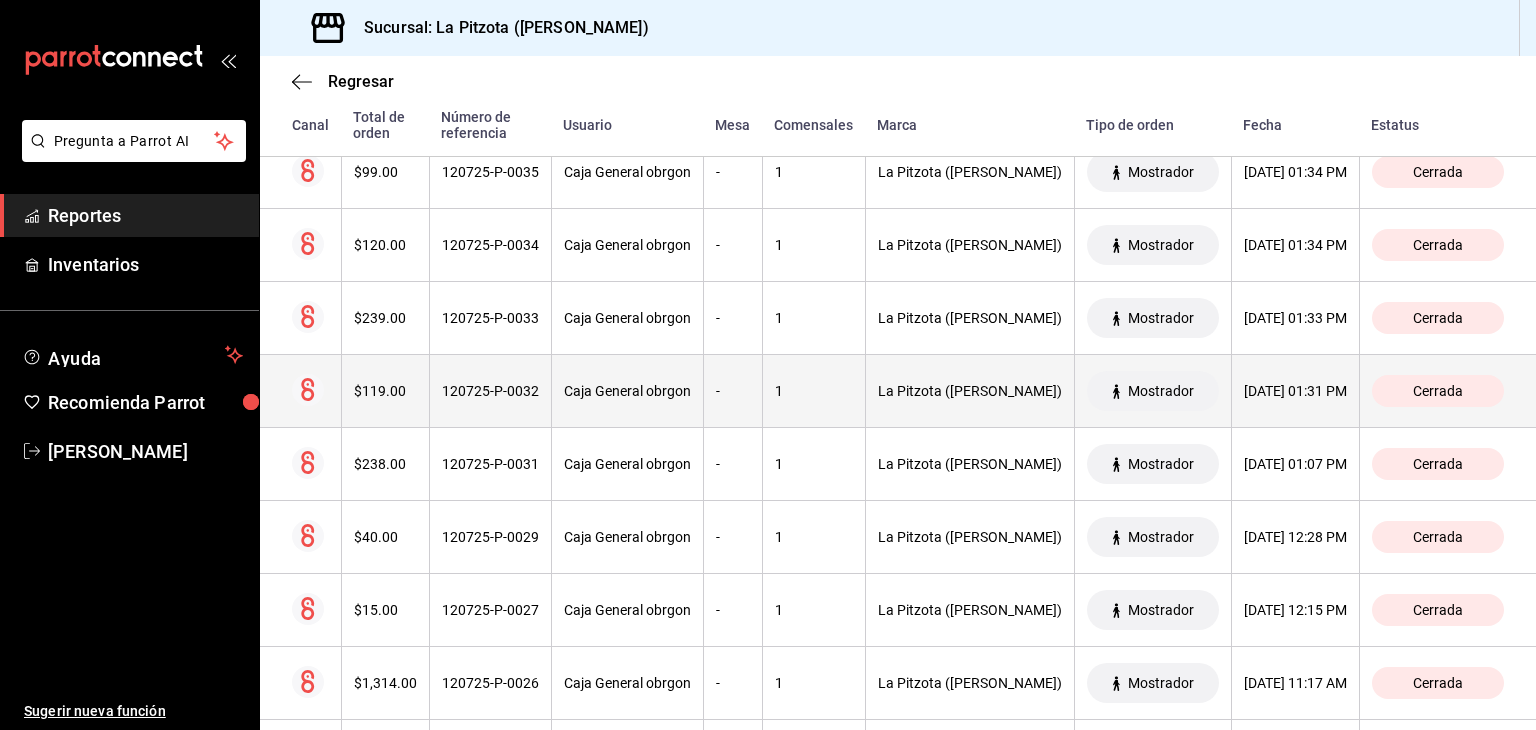 scroll, scrollTop: 6600, scrollLeft: 0, axis: vertical 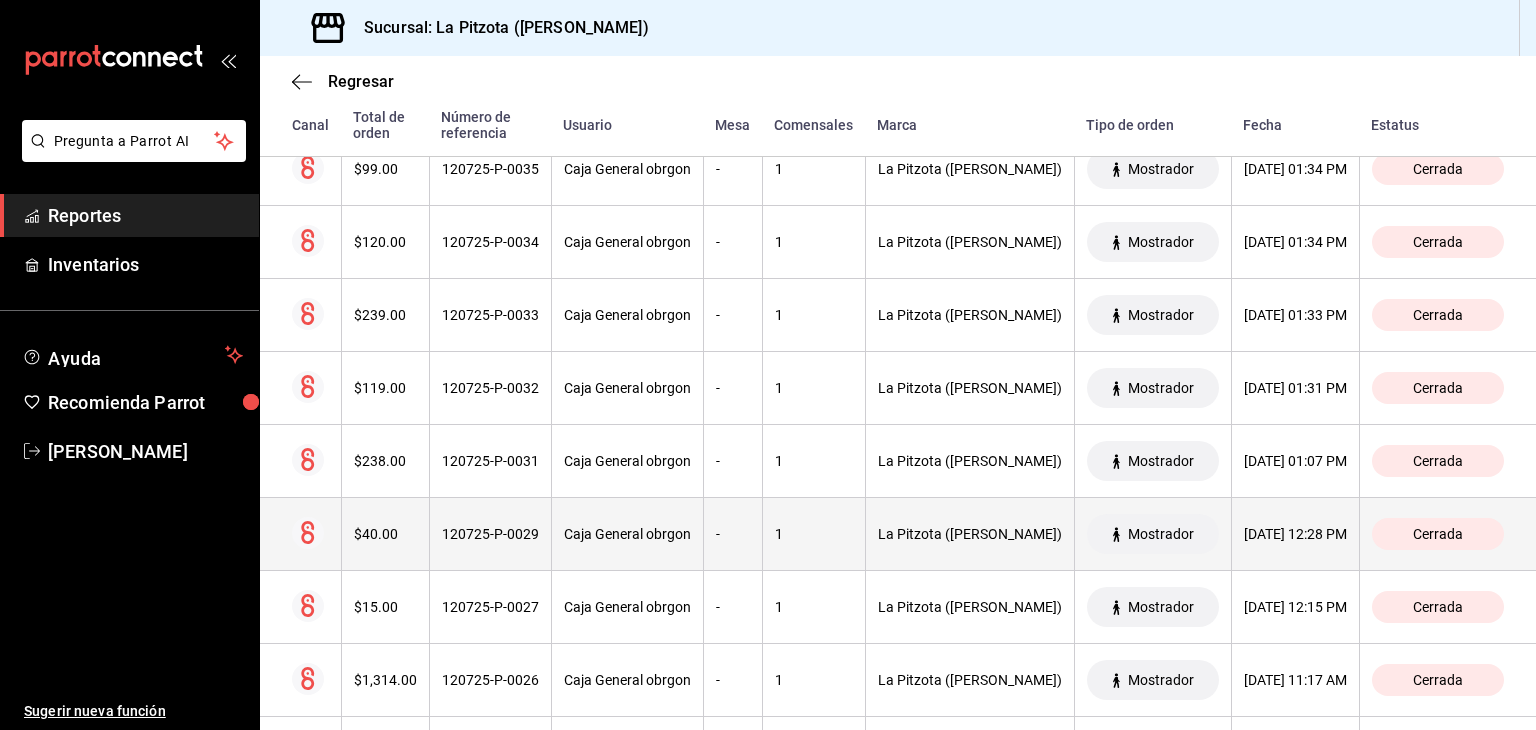 click on "$40.00" at bounding box center (385, 534) 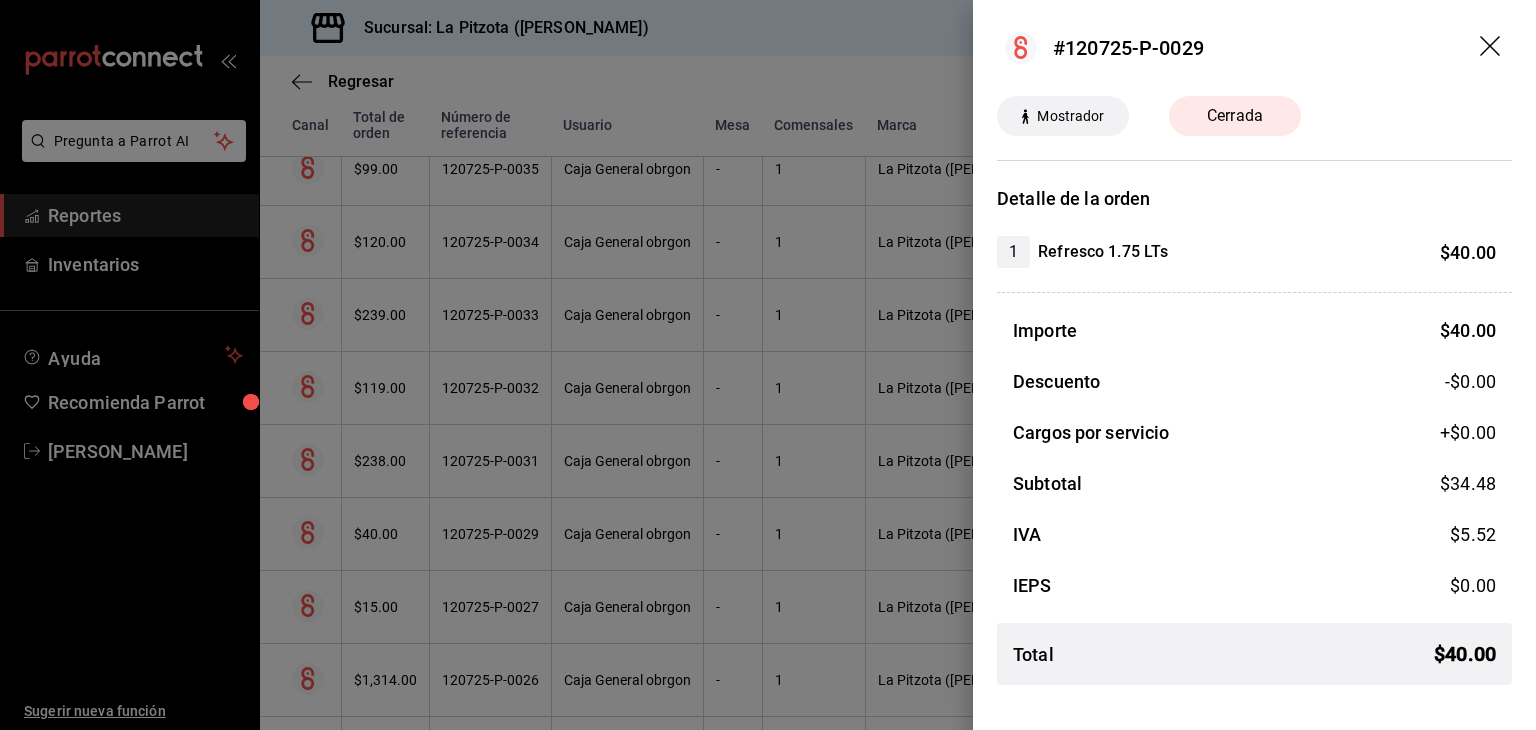 click at bounding box center [768, 365] 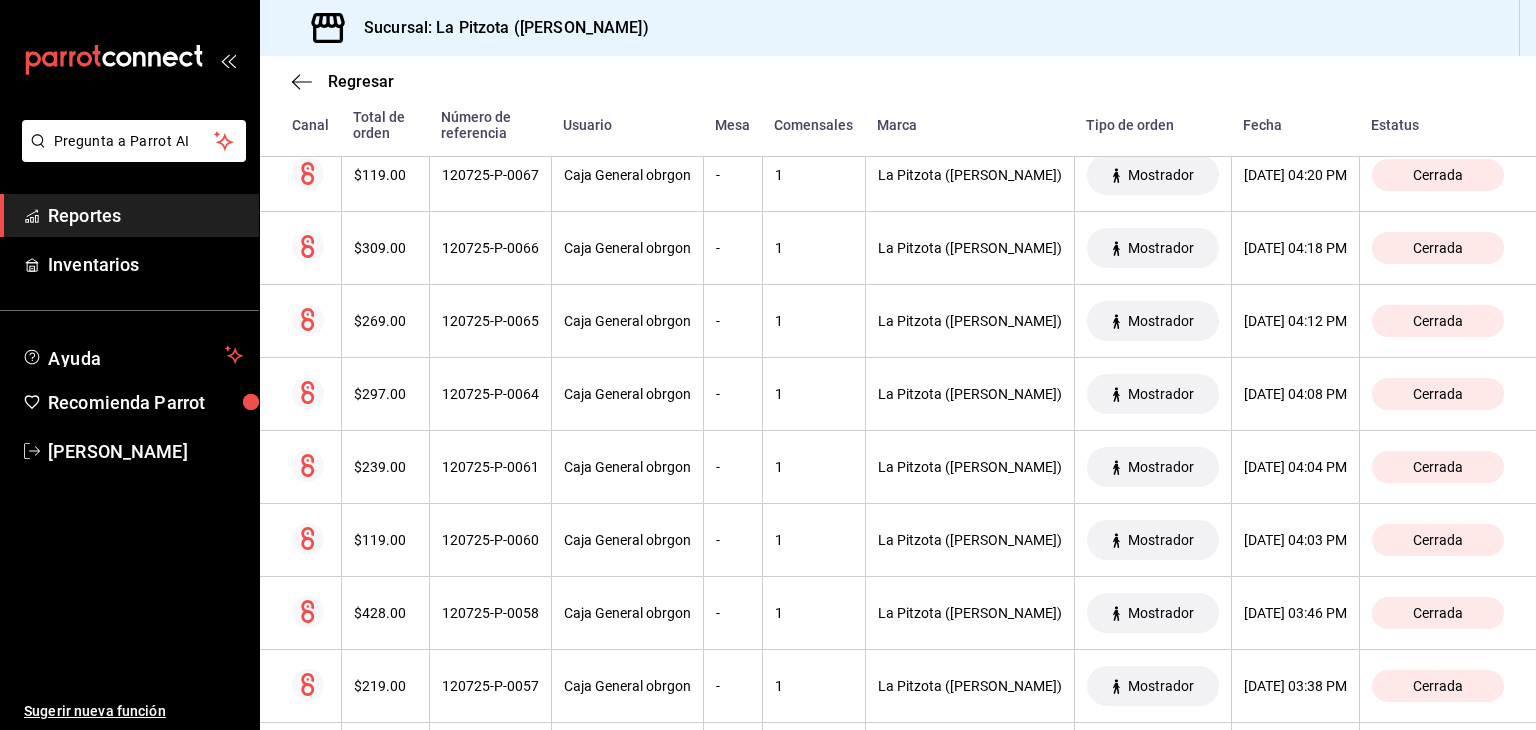 scroll, scrollTop: 4600, scrollLeft: 0, axis: vertical 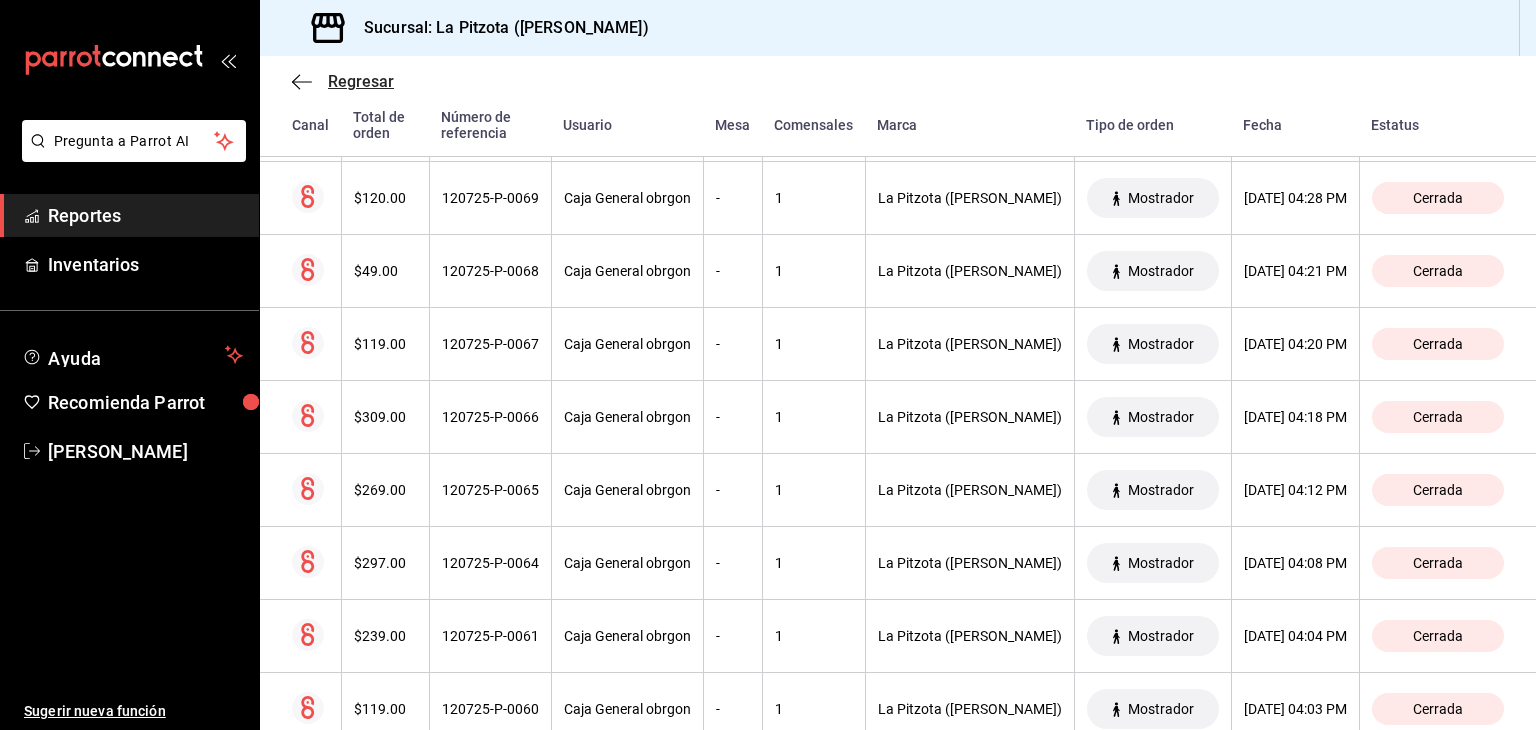 click 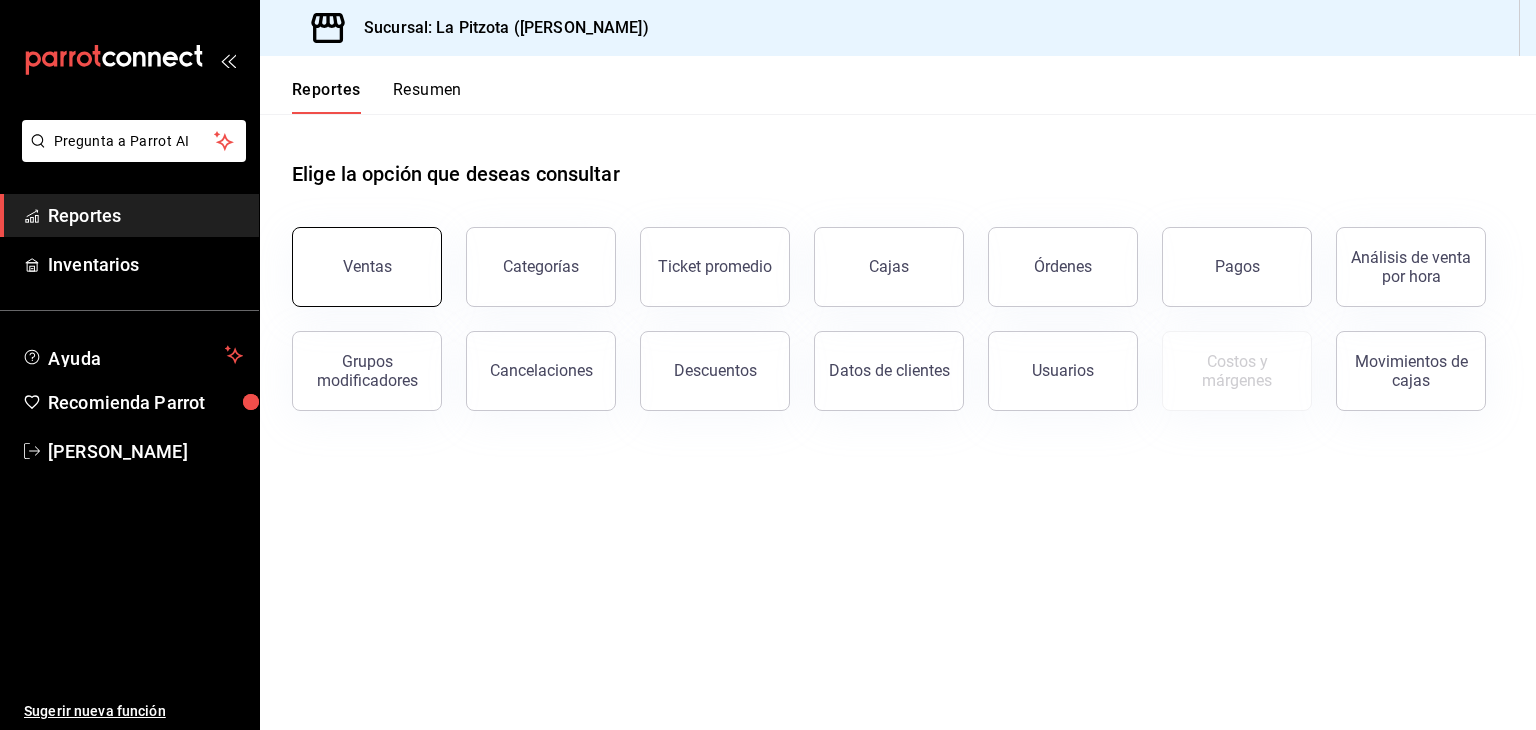 click on "Ventas" at bounding box center [367, 266] 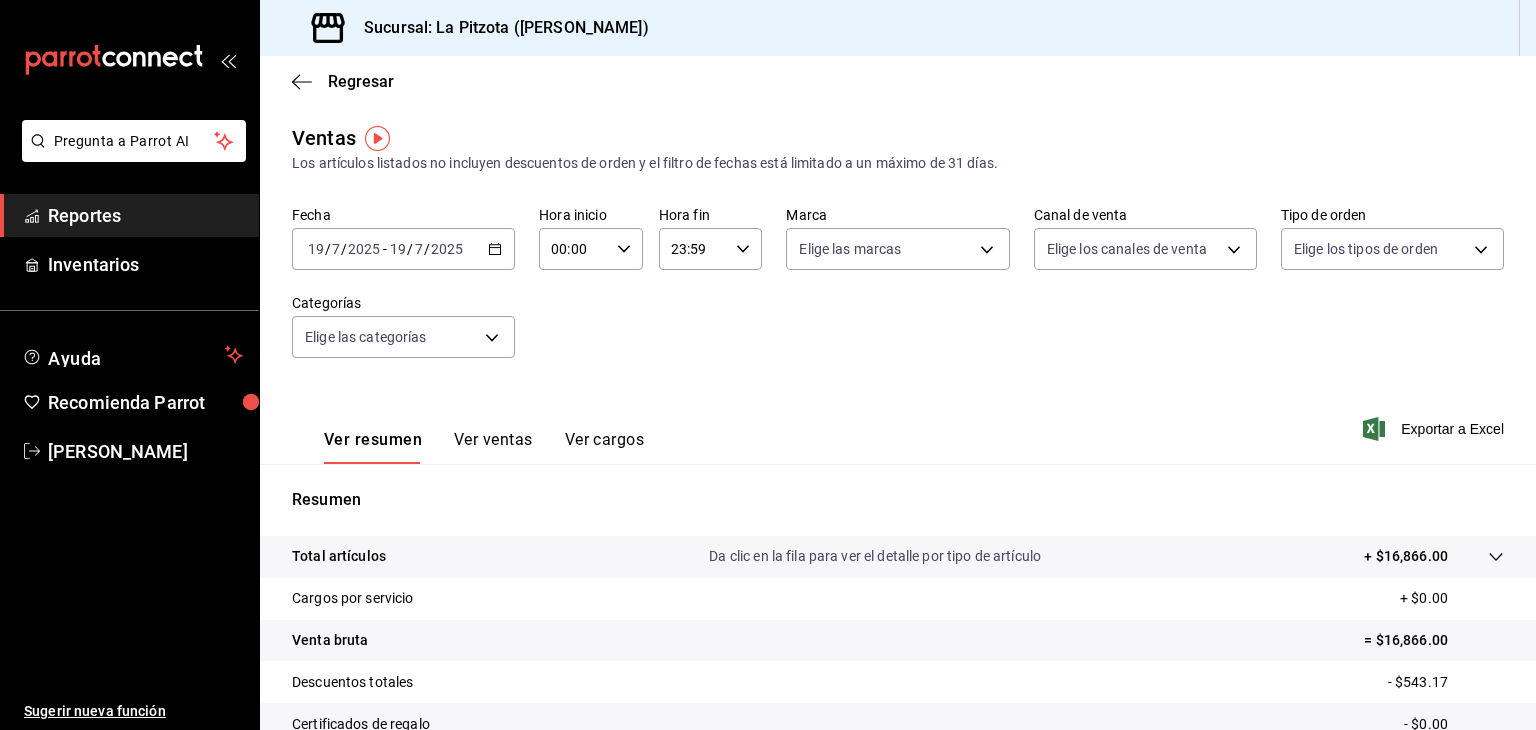 click on "[DATE] [DATE] - [DATE] [DATE]" at bounding box center (403, 249) 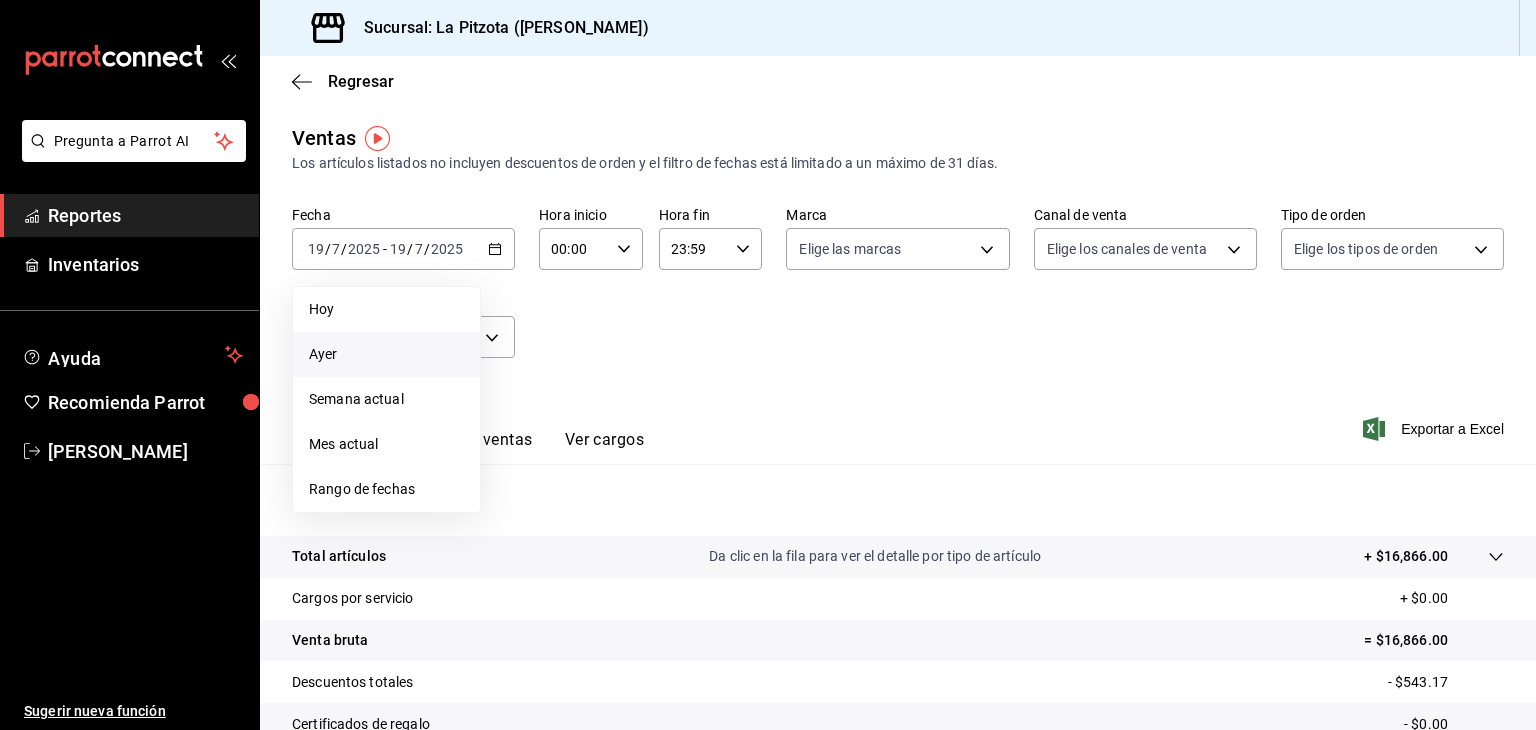 click on "Ayer" at bounding box center (386, 354) 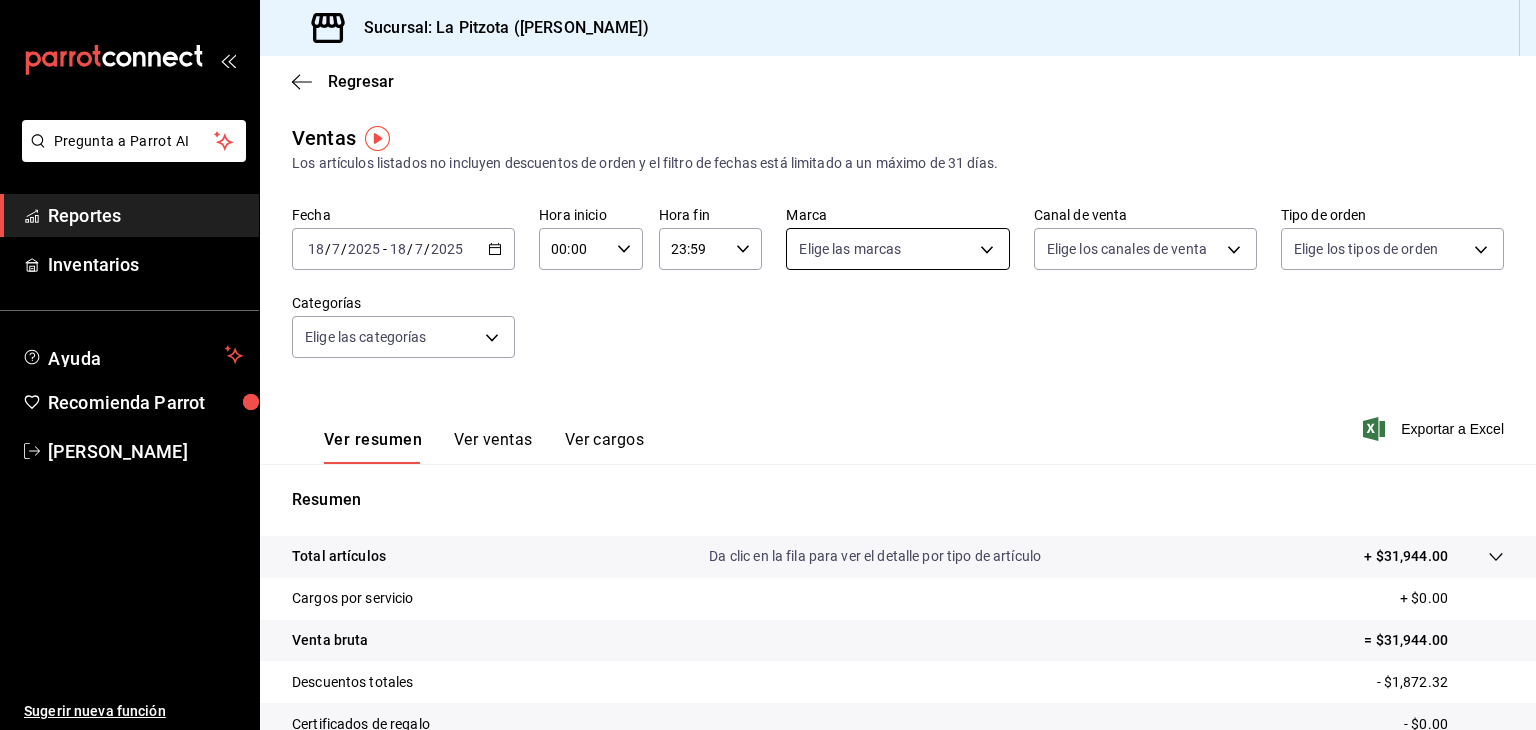 click on "Pregunta a Parrot AI Reportes   Inventarios   Ayuda Recomienda Parrot   [PERSON_NAME]   Sugerir nueva función   Sucursal: La Pitzota ([PERSON_NAME]) Regresar Ventas Los artículos listados no incluyen descuentos de orden y el filtro de fechas está limitado a un máximo de 31 [PERSON_NAME]. Fecha [DATE] [DATE] - [DATE] [DATE] Hora inicio 00:00 Hora inicio Hora fin 23:59 Hora fin Marca Elige las marcas Canal de venta Elige los [PERSON_NAME] de venta Tipo de orden Elige los tipos de orden Categorías Elige las categorías Ver resumen Ver ventas Ver cargos Exportar a Excel Resumen Total artículos Da clic en la fila para ver el detalle por tipo de artículo + $31,944.00 Cargos por servicio + $0.00 Venta bruta = $31,944.00 Descuentos totales - $1,872.32 Certificados de regalo - $0.00 Venta total = $30,071.68 Impuestos - $4,147.82 Venta [PERSON_NAME] = $25,923.86 Pregunta a Parrot AI Reportes   Inventarios   Ayuda Recomienda Parrot   [PERSON_NAME]   Sugerir nueva función   GANA 1 MES GRATIS EN TU SUSCRIPCIÓN AQUÍ Ir a video" at bounding box center [768, 365] 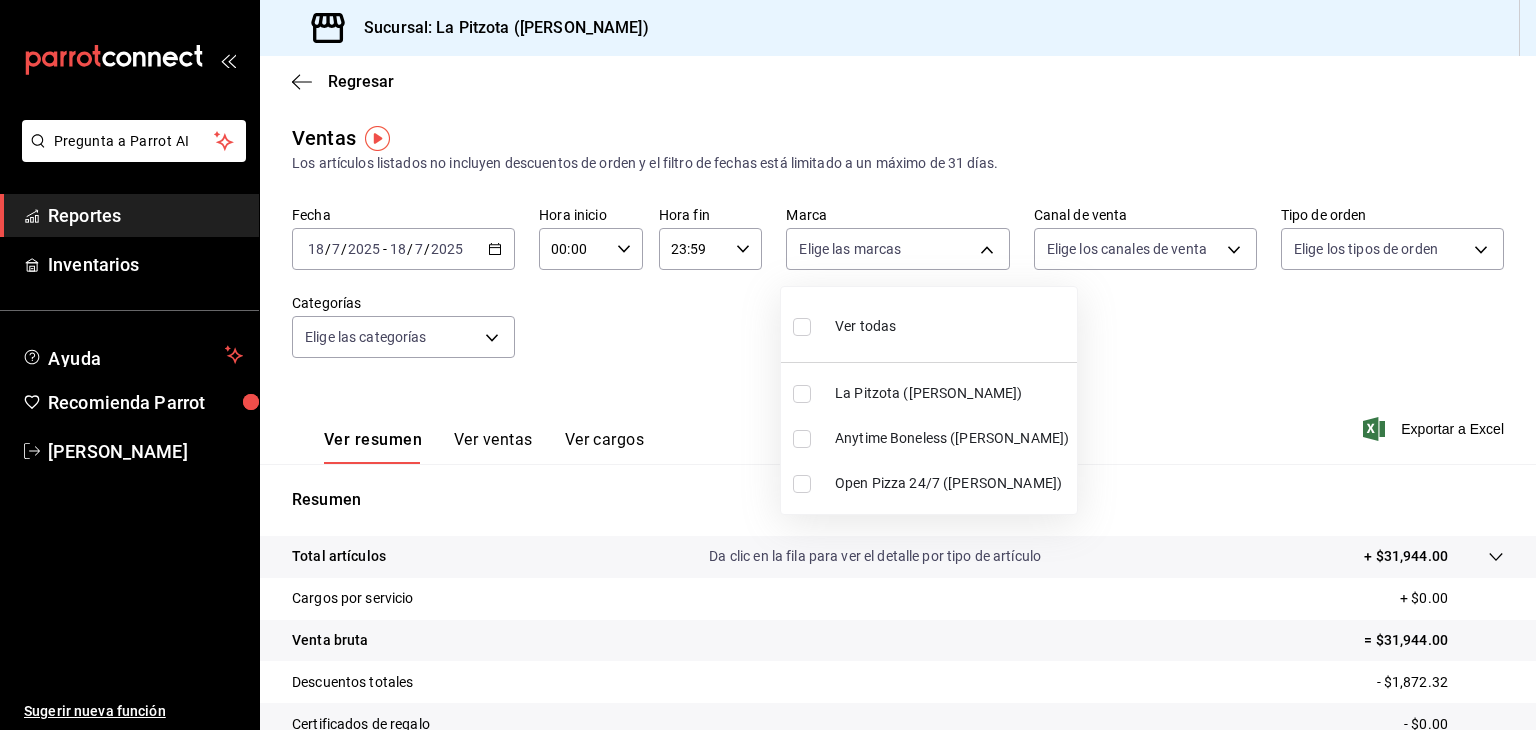 click on "La Pitzota ([PERSON_NAME])" at bounding box center (952, 393) 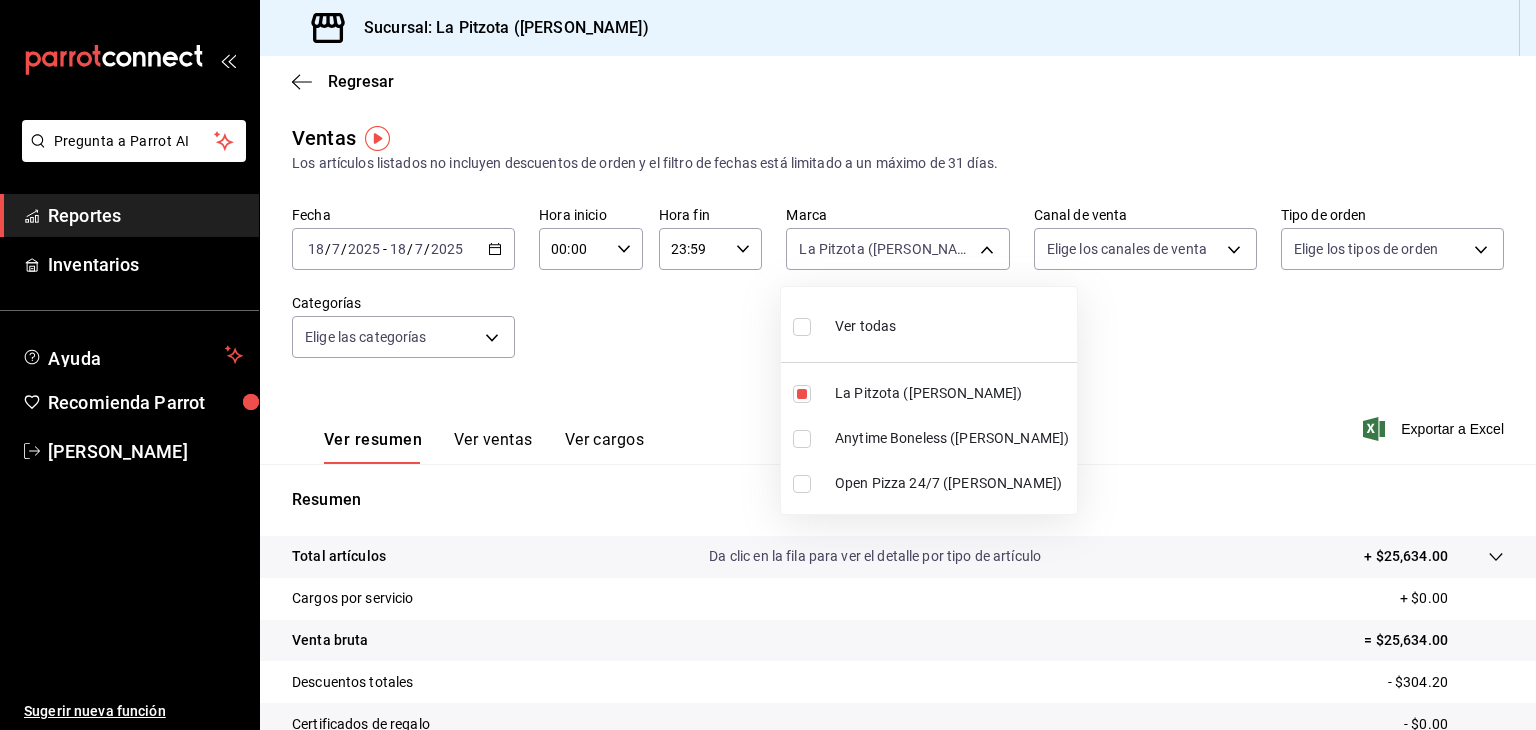 click at bounding box center (768, 365) 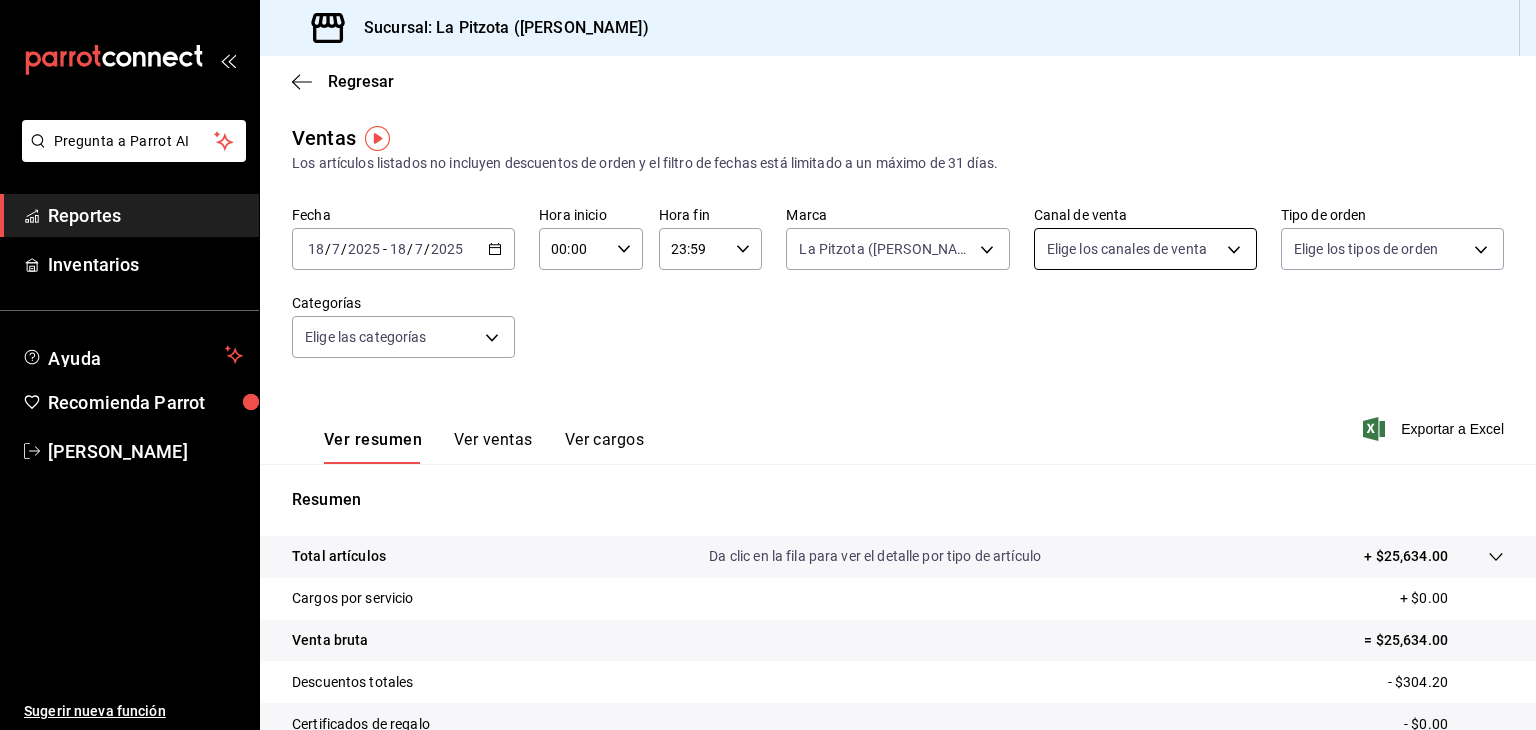 click on "Pregunta a Parrot AI Reportes   Inventarios   Ayuda Recomienda Parrot   [PERSON_NAME]   Sugerir nueva función   Sucursal: La Pitzota ([PERSON_NAME]) Regresar Ventas Los artículos listados no incluyen descuentos de orden y el filtro de fechas está limitado a un máximo de 31 [PERSON_NAME]. Fecha [DATE] [DATE] - [DATE] [DATE] Hora inicio 00:00 Hora inicio Hora fin 23:59 Hora fin Marca La Pitzota ([PERSON_NAME]) 3722eccf-6cf2-48cd-b838-7de1340e0a71 Canal de venta Elige los [PERSON_NAME] de venta Tipo de orden Elige los tipos de orden Categorías Elige las categorías Ver resumen Ver ventas Ver cargos Exportar a Excel Resumen Total artículos Da clic en la fila para ver el detalle por tipo de artículo + $25,634.00 Cargos por servicio + $0.00 Venta bruta = $25,634.00 Descuentos totales - $304.20 Certificados de regalo - $0.00 Venta total = $25,329.80 Impuestos - $3,493.77 Venta [PERSON_NAME] = $21,836.03 Pregunta a Parrot AI Reportes   Inventarios   Ayuda Recomienda Parrot   [PERSON_NAME]   Sugerir nueva función   Ir a video" at bounding box center [768, 365] 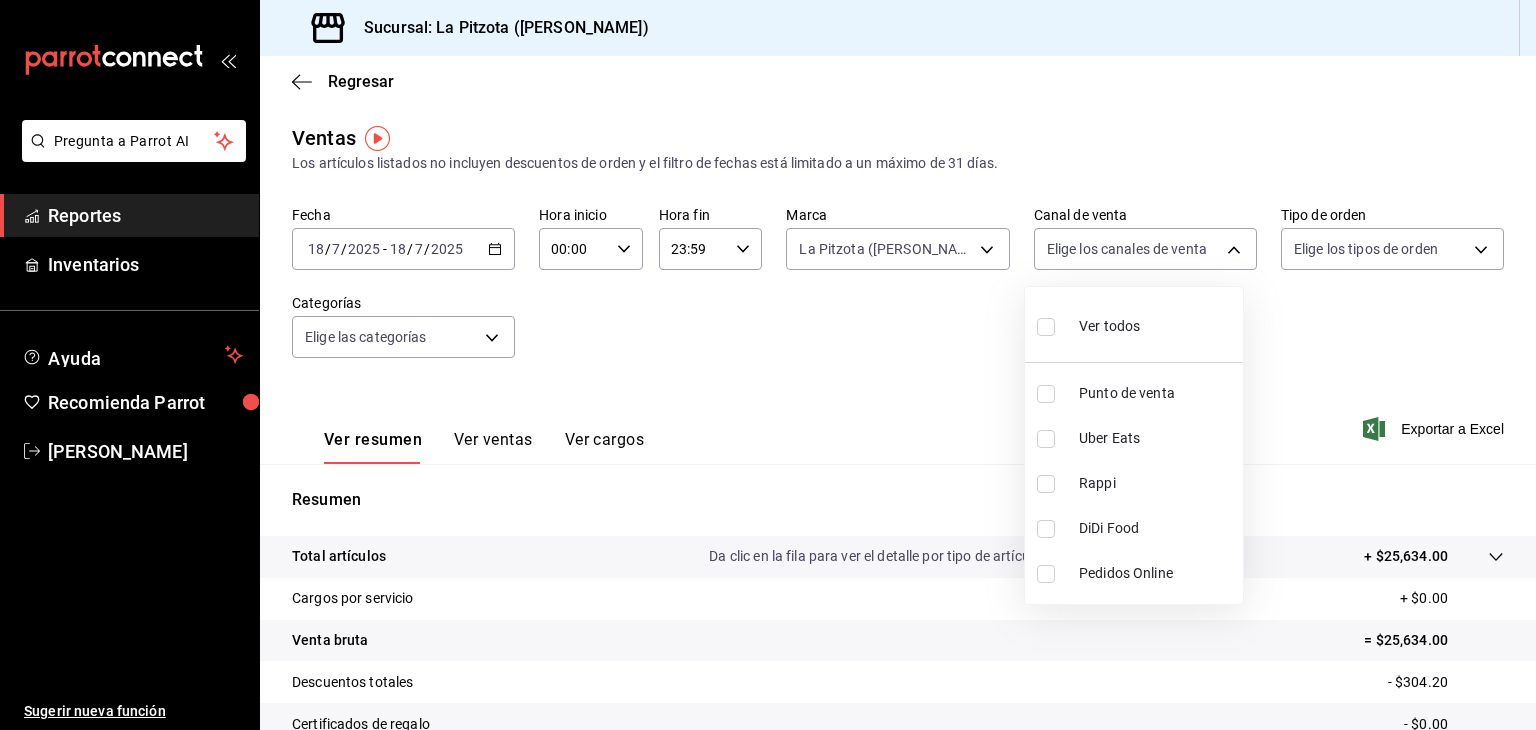 click at bounding box center (768, 365) 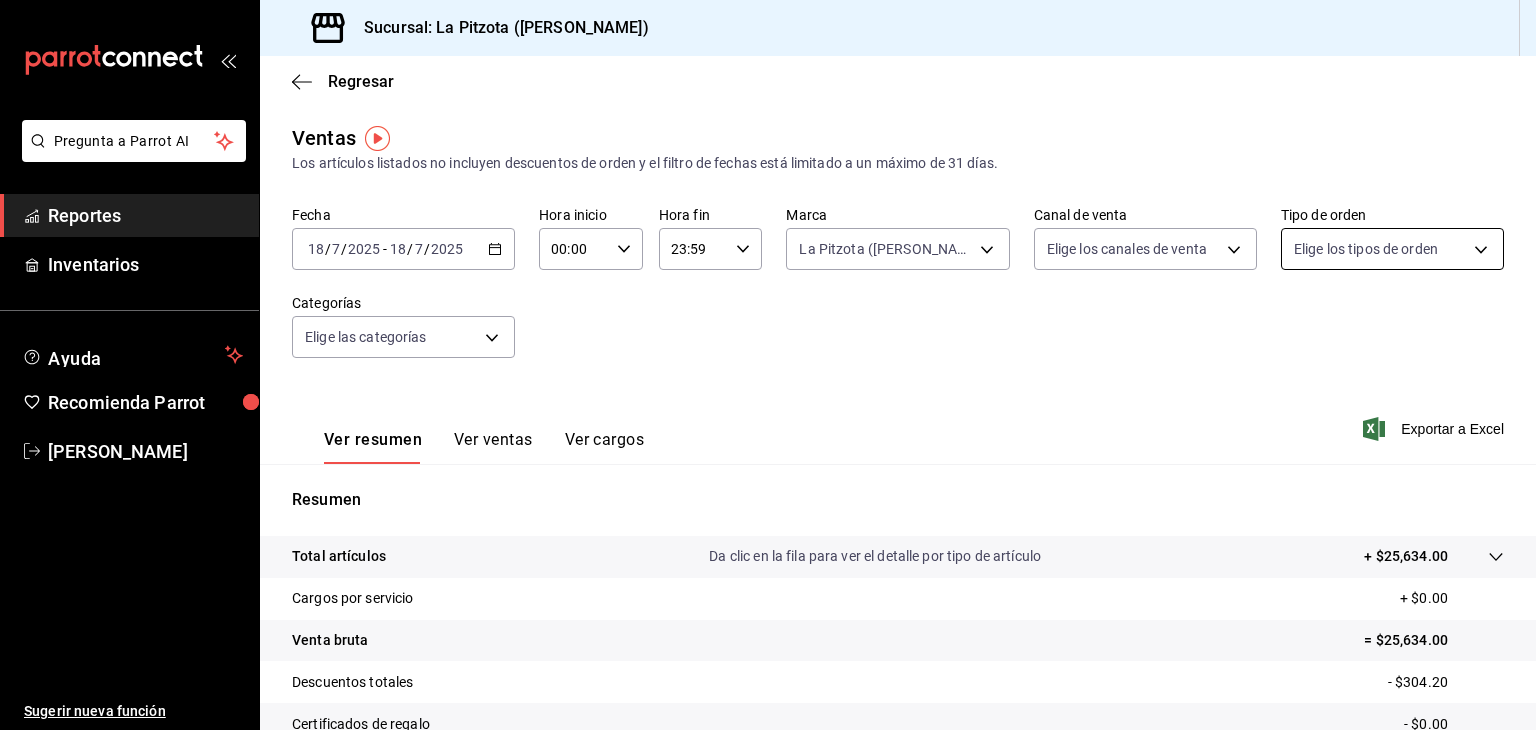 drag, startPoint x: 1364, startPoint y: 254, endPoint x: 1350, endPoint y: 263, distance: 16.643316 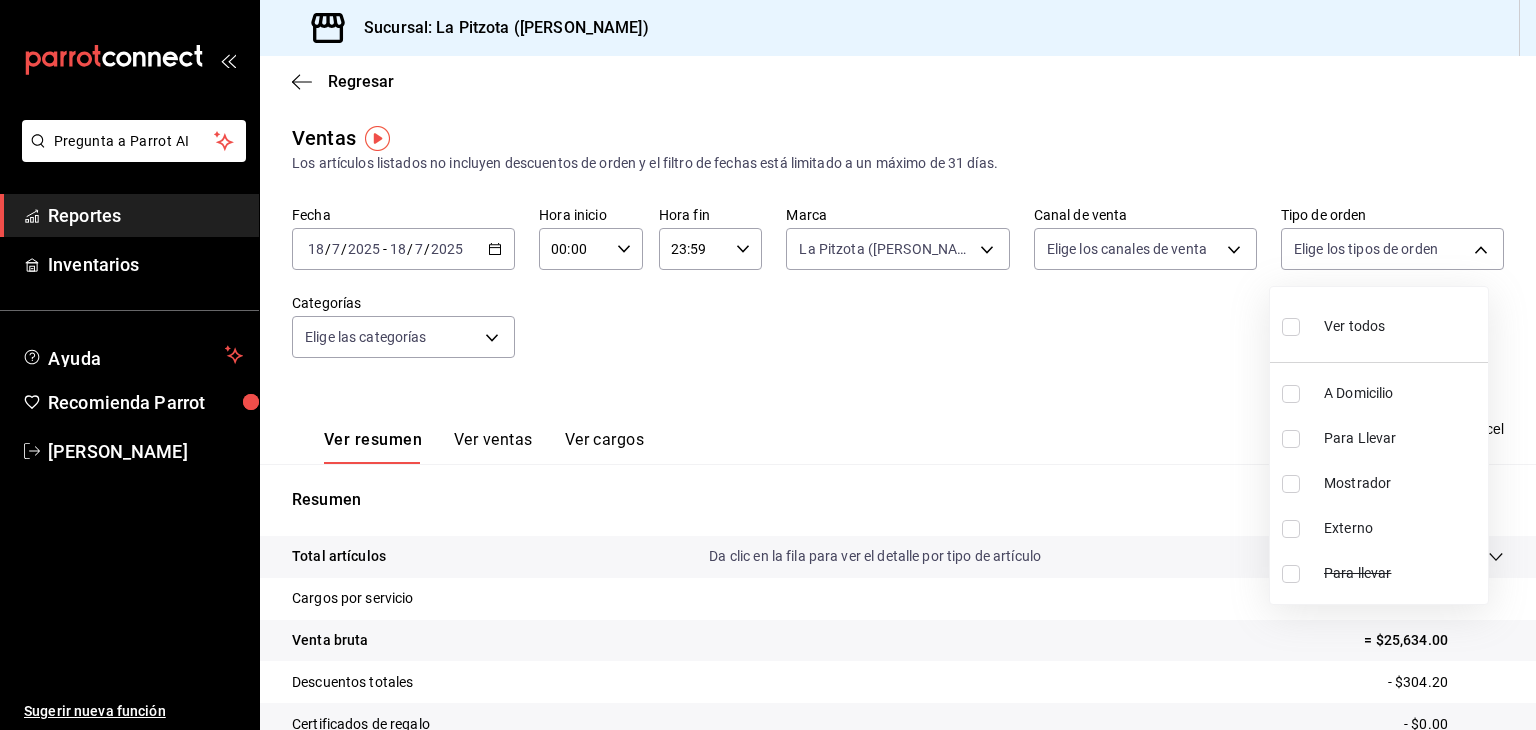 click on "Pregunta a Parrot AI Reportes   Inventarios   Ayuda Recomienda Parrot   [PERSON_NAME]   Sugerir nueva función   Sucursal: La Pitzota ([PERSON_NAME]) Regresar Ventas Los artículos listados no incluyen descuentos de orden y el filtro de fechas está limitado a un máximo de 31 [PERSON_NAME]. Fecha [DATE] [DATE] - [DATE] [DATE] Hora inicio 00:00 Hora inicio Hora fin 23:59 Hora fin Marca La Pitzota ([PERSON_NAME]) 3722eccf-6cf2-48cd-b838-7de1340e0a71 Canal de venta Elige los [PERSON_NAME] de venta Tipo de orden Elige los tipos de orden Categorías Elige las categorías Ver resumen Ver ventas Ver cargos Exportar a Excel Resumen Total artículos Da clic en la fila para ver el detalle por tipo de artículo + $25,634.00 Cargos por servicio + $0.00 Venta bruta = $25,634.00 Descuentos totales - $304.20 Certificados de regalo - $0.00 Venta total = $25,329.80 Impuestos - $3,493.77 Venta [PERSON_NAME] = $21,836.03 Pregunta a Parrot AI Reportes   Inventarios   Ayuda Recomienda Parrot   [PERSON_NAME]   Sugerir nueva función   Ir a video" at bounding box center (768, 365) 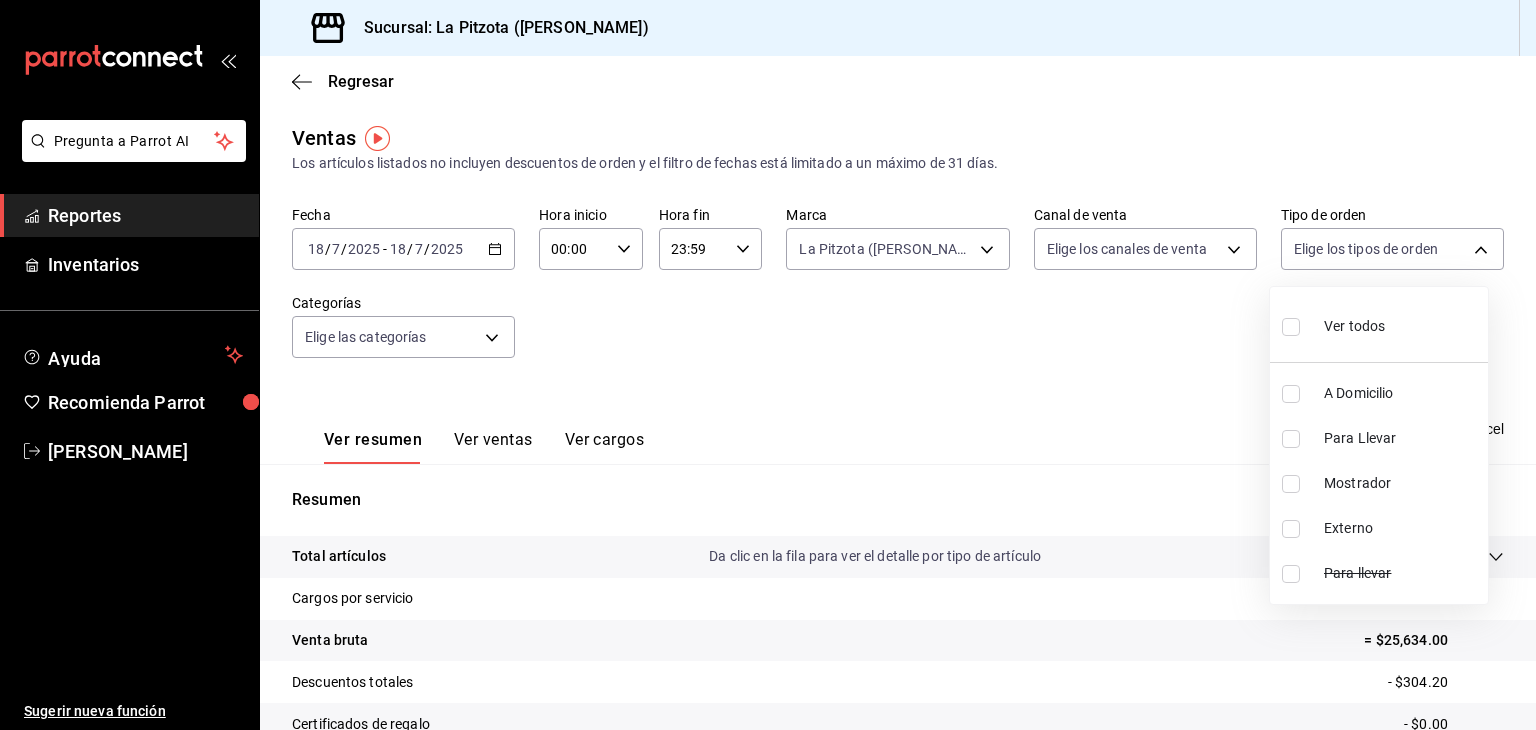 click at bounding box center [1291, 394] 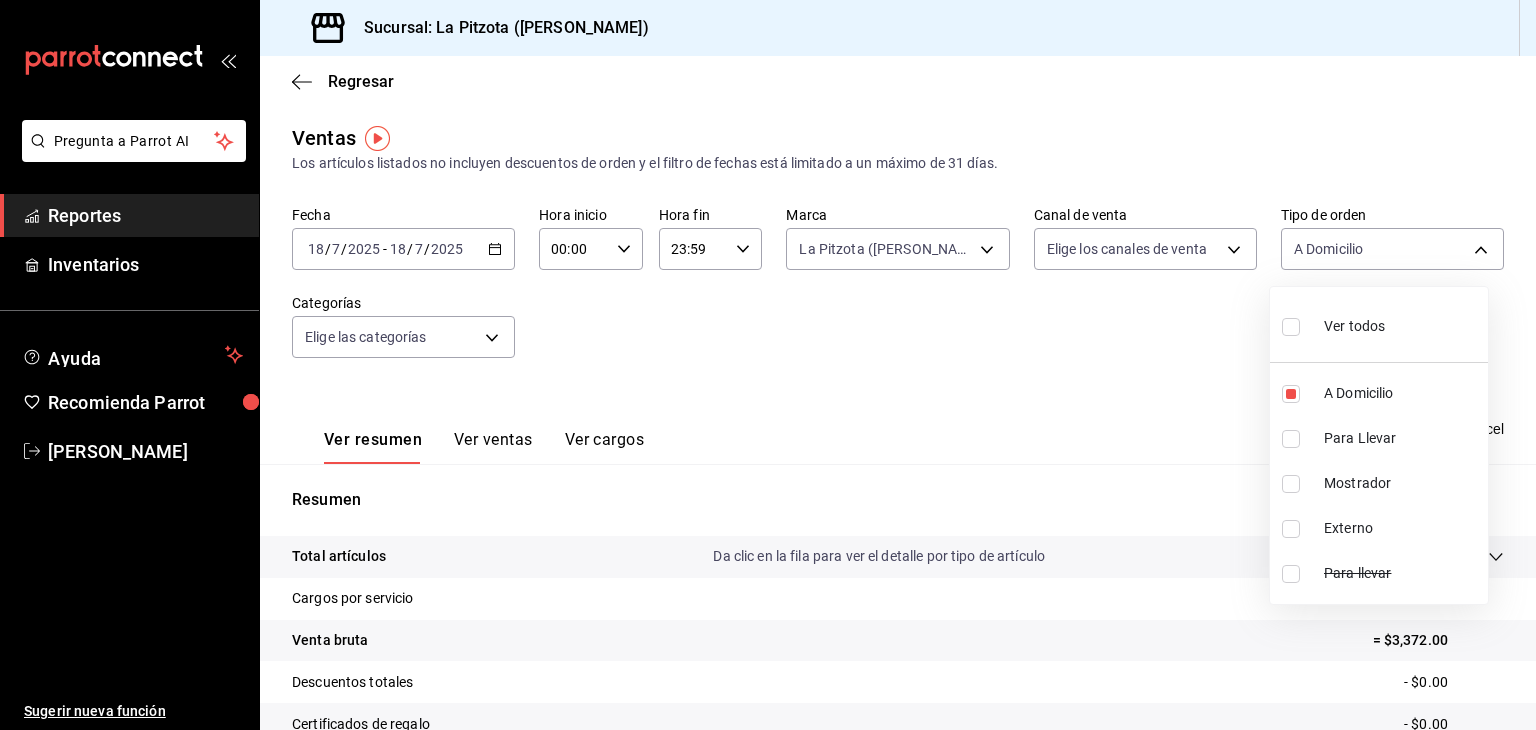 click at bounding box center (1291, 439) 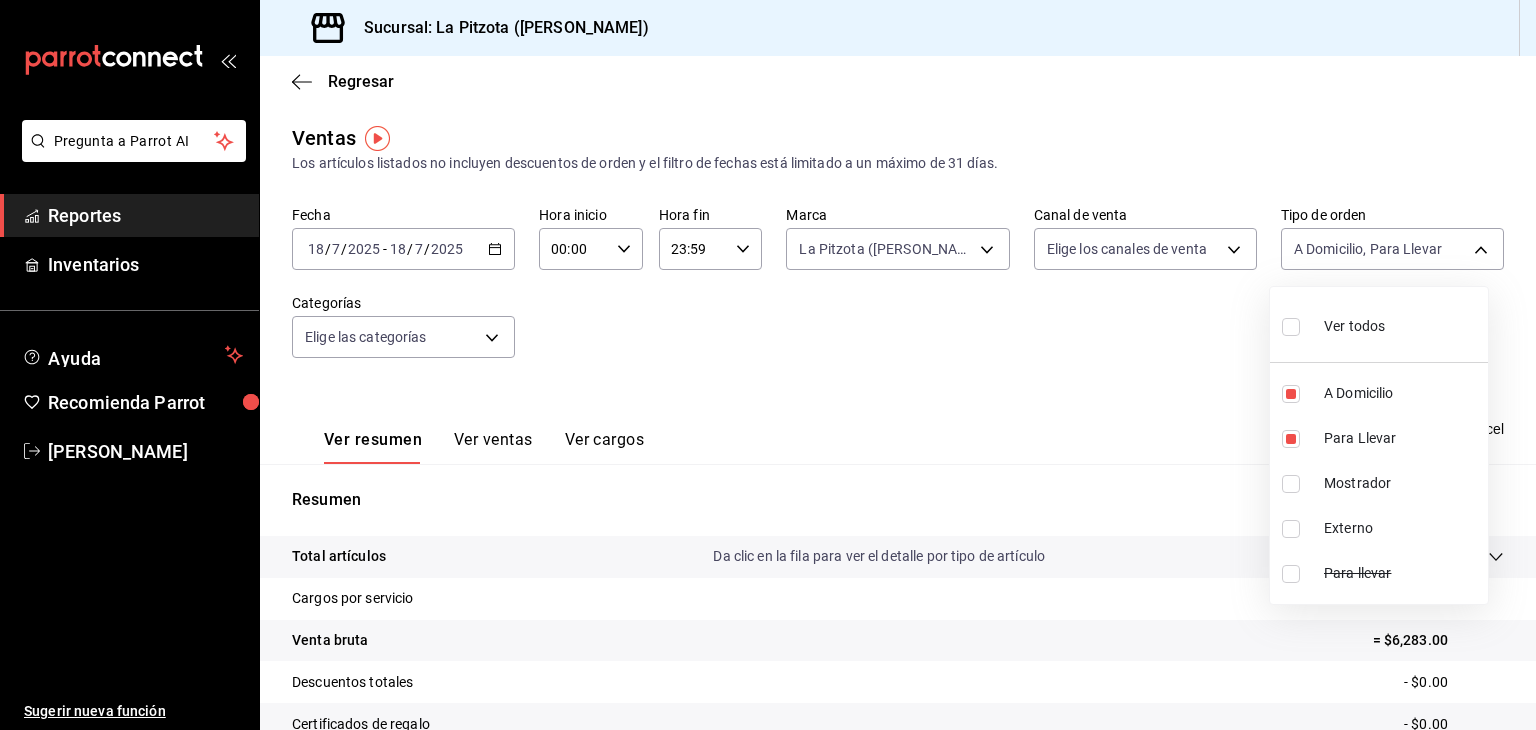 click at bounding box center (1291, 484) 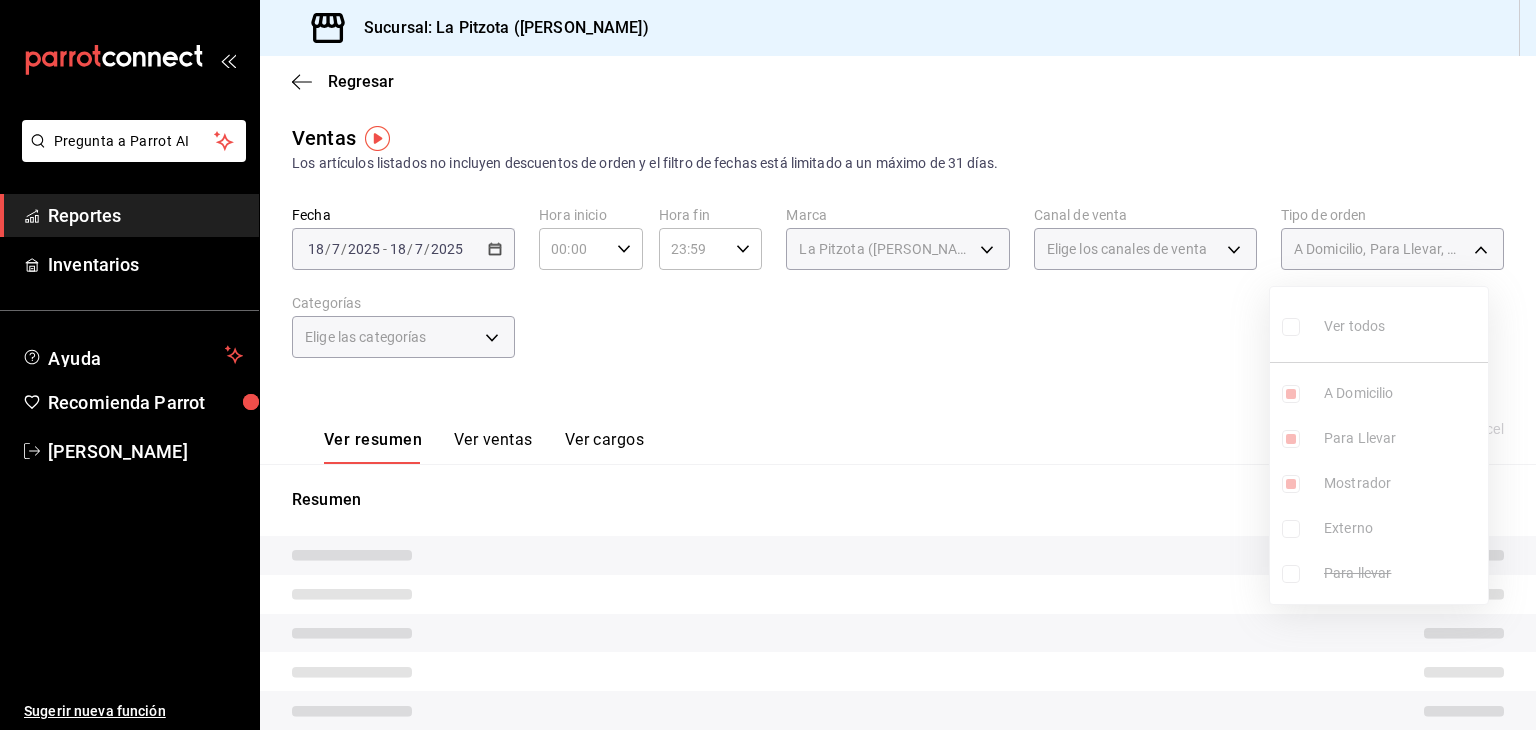 click at bounding box center (768, 365) 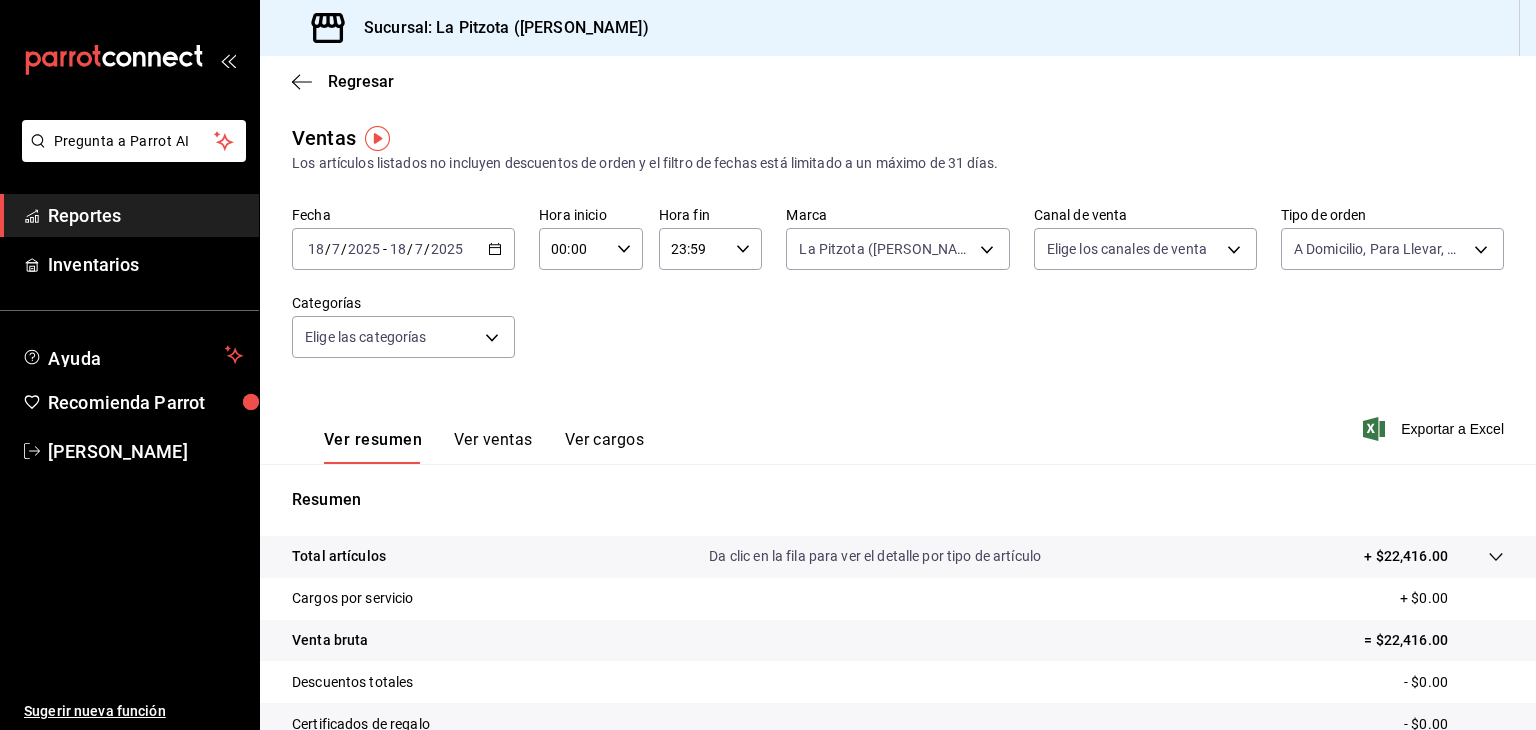 click on "Ver resumen Ver ventas Ver cargos Exportar a Excel" at bounding box center (898, 423) 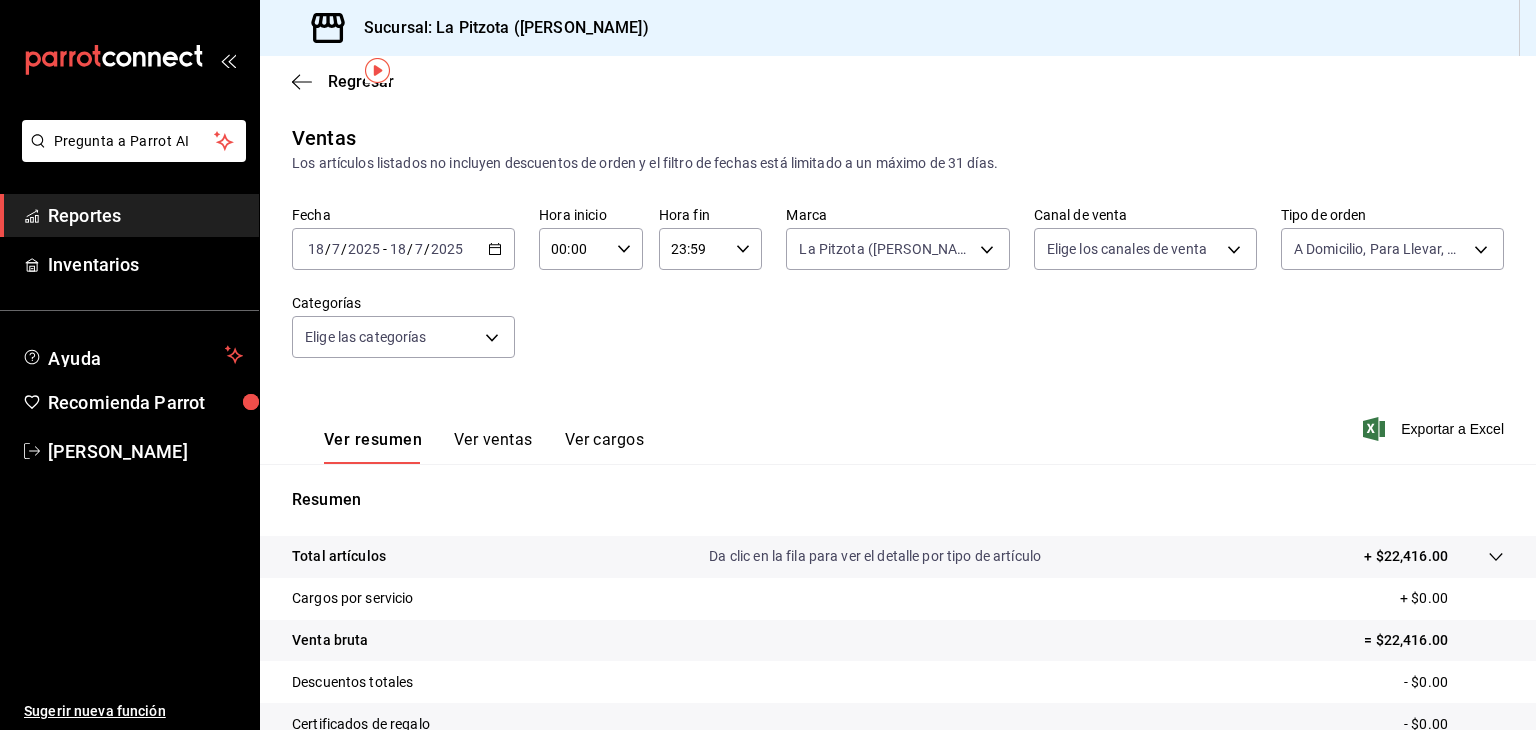 scroll, scrollTop: 100, scrollLeft: 0, axis: vertical 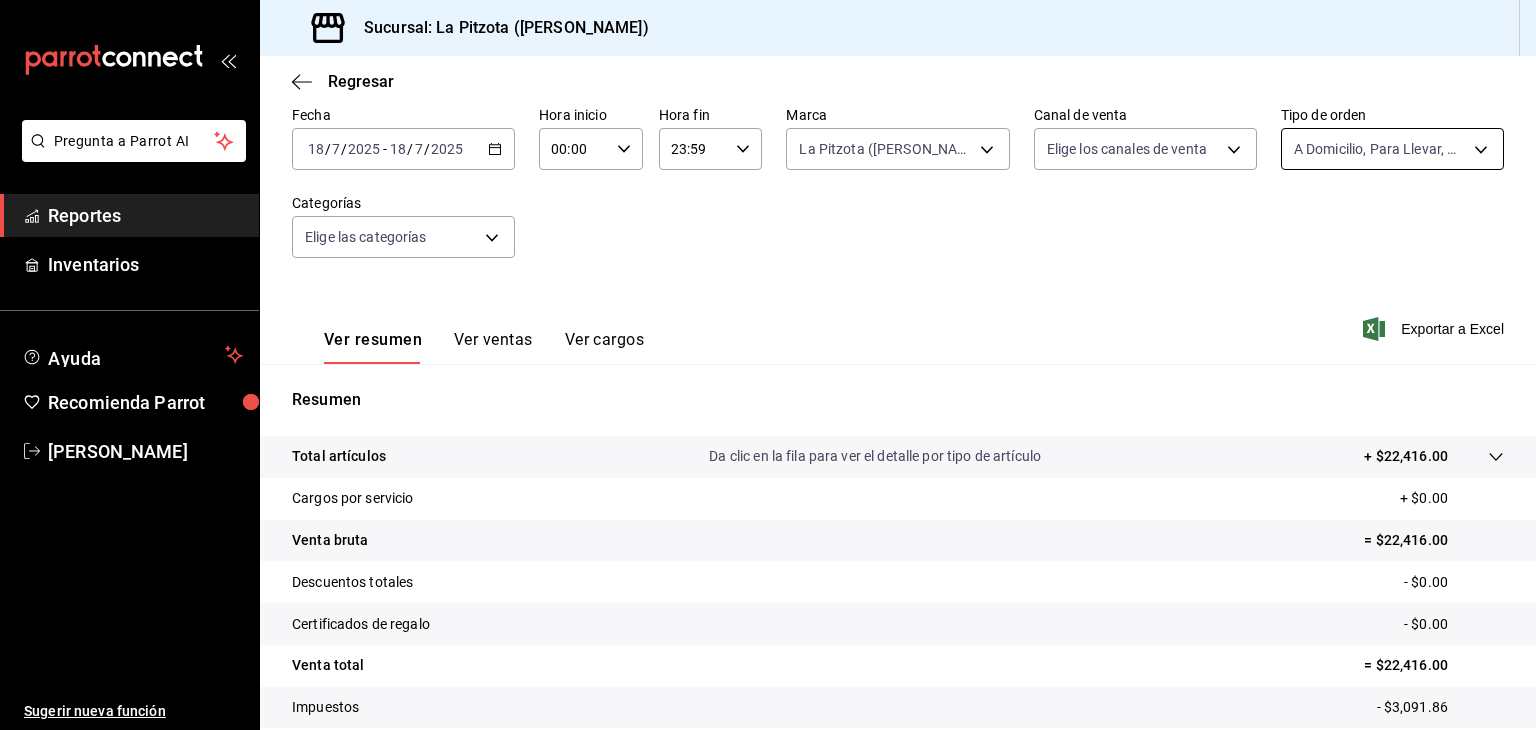 click on "Pregunta a Parrot AI Reportes   Inventarios   Ayuda Recomienda Parrot   [PERSON_NAME]   Sugerir nueva función   Sucursal: La Pitzota ([PERSON_NAME]) Regresar Ventas Los artículos listados no incluyen descuentos de orden y el filtro de fechas está limitado a un máximo de 31 [PERSON_NAME]. Fecha [DATE] [DATE] - [DATE] [DATE] Hora inicio 00:00 Hora inicio Hora fin 23:59 Hora fin Marca La Pitzota ([PERSON_NAME]) 3722eccf-6cf2-48cd-b838-7de1340e0a71 Canal de venta Elige los [PERSON_NAME] de venta Tipo de orden A Domicilio, Para Llevar, Mostrador 81f4041d-3278-4299-a7e5-e35226ebcd02,fd0c4c9f-9f4b-4d1e-81ac-d5bece1566f2,e4915303-b4fb-4325-bb73-4cec941fce14 Categorías Elige las categorías Ver resumen Ver ventas Ver cargos Exportar a Excel Resumen Total artículos Da clic en la fila para ver el detalle por tipo de artículo + $22,416.00 Cargos por servicio + $0.00 Venta bruta = $22,416.00 Descuentos totales - $0.00 Certificados de regalo - $0.00 Venta total = $22,416.00 Impuestos - $3,091.86 Venta [PERSON_NAME] = $19,324.14" at bounding box center [768, 365] 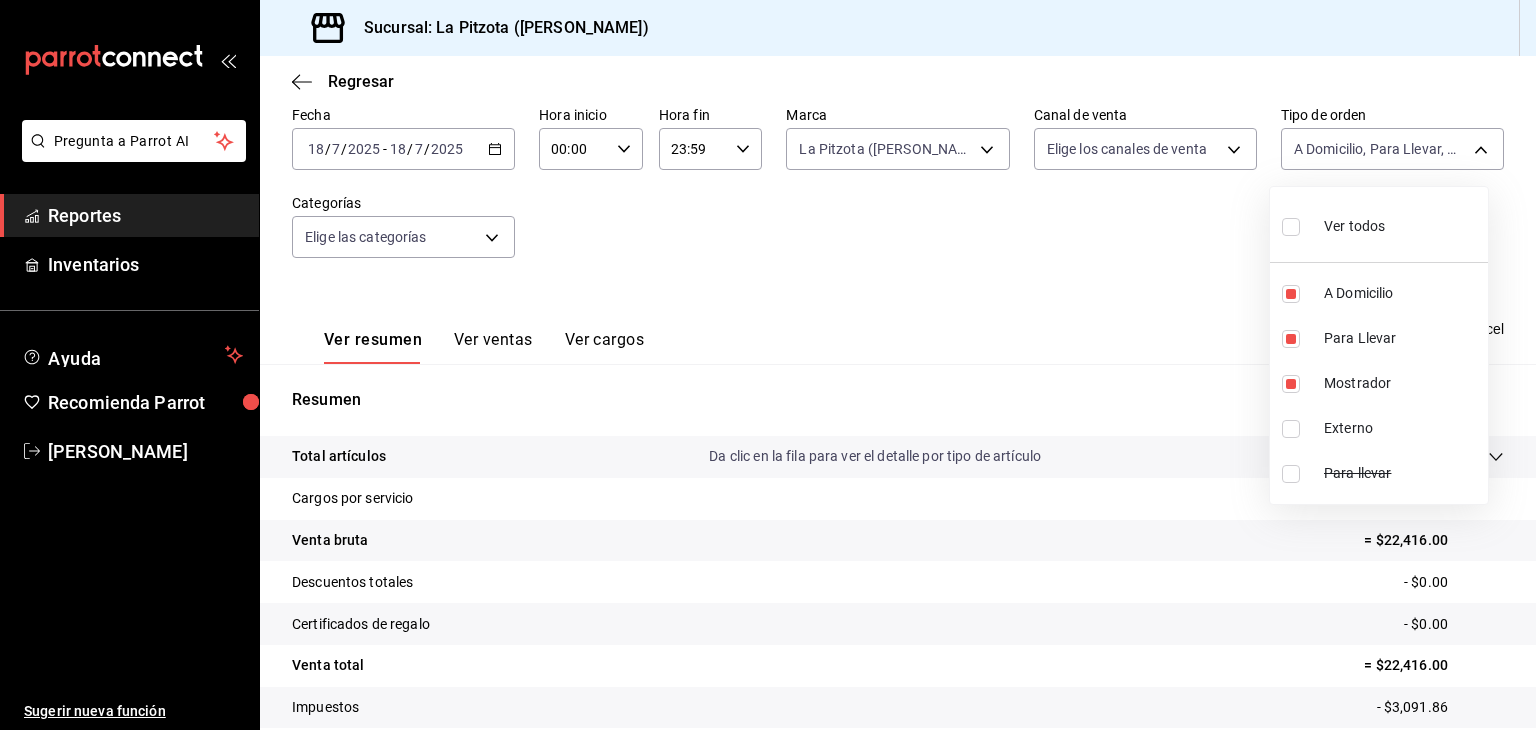 click at bounding box center (1291, 227) 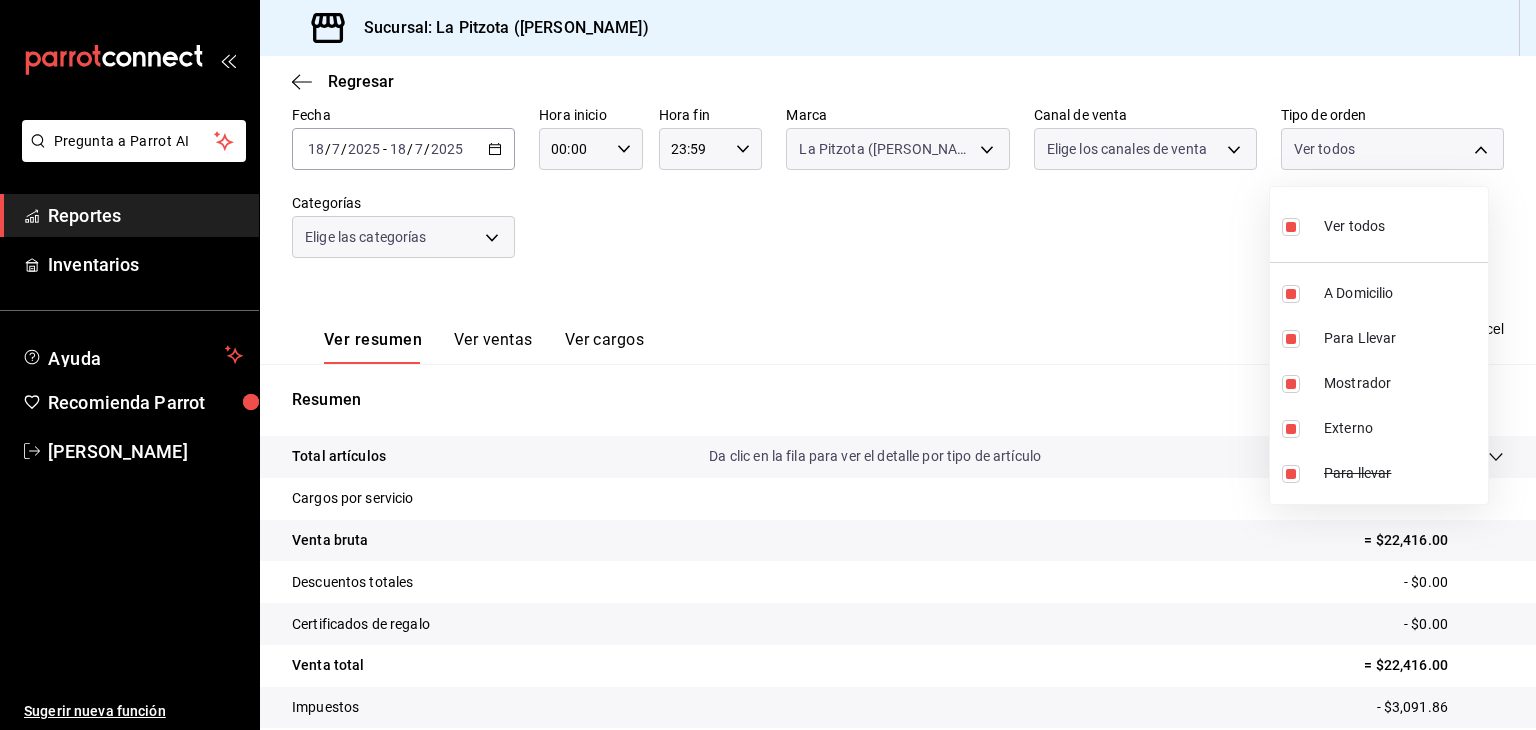 click on "Ver todos A Domicilio Para Llevar Mostrador Externo Para llevar" at bounding box center (1379, 345) 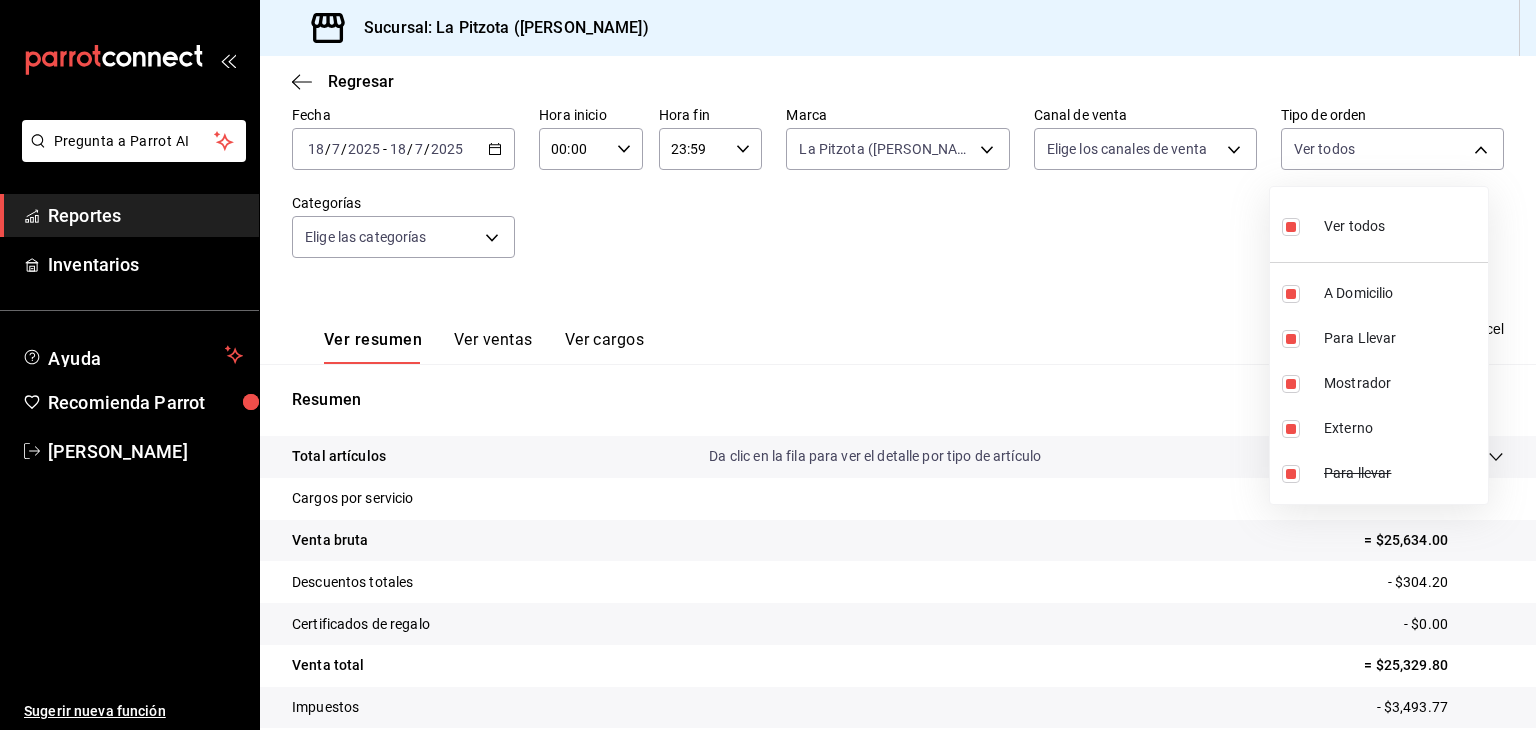click at bounding box center (1291, 227) 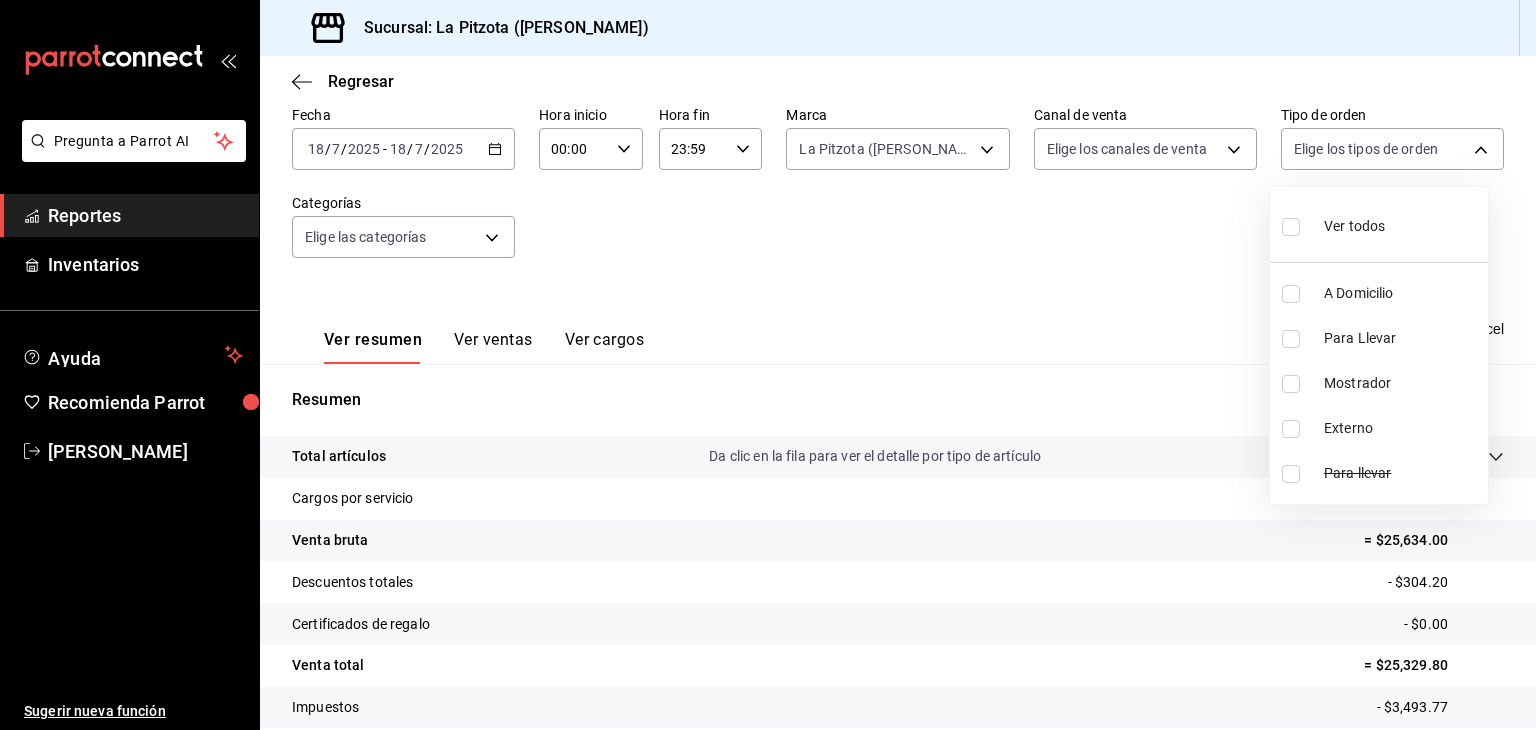 click at bounding box center [768, 365] 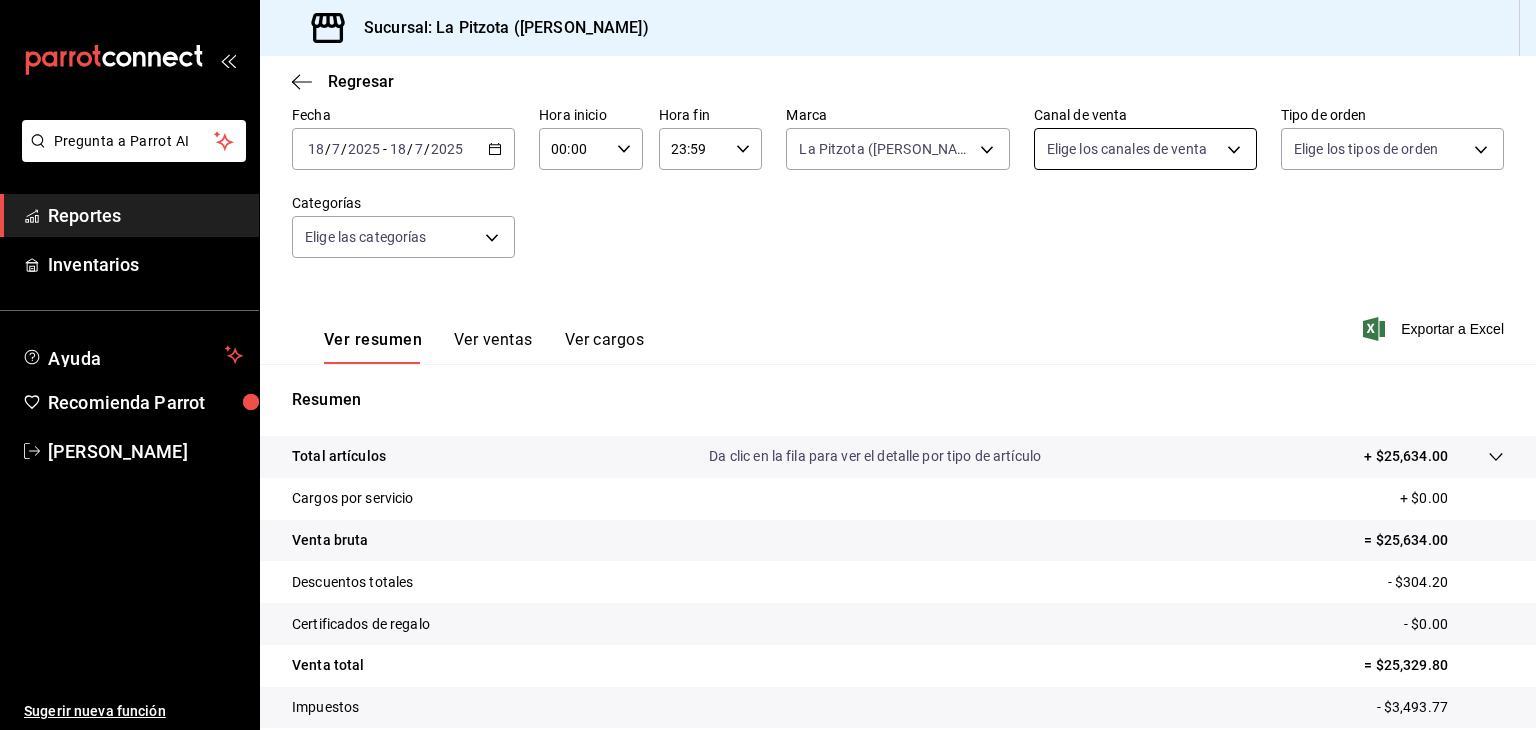 click on "Pregunta a Parrot AI Reportes   Inventarios   Ayuda Recomienda Parrot   [PERSON_NAME]   Sugerir nueva función   Sucursal: La Pitzota ([PERSON_NAME]) Regresar Ventas Los artículos listados no incluyen descuentos de orden y el filtro de fechas está limitado a un máximo de 31 [PERSON_NAME]. Fecha [DATE] [DATE] - [DATE] [DATE] Hora inicio 00:00 Hora inicio Hora fin 23:59 Hora fin Marca La Pitzota ([PERSON_NAME]) 3722eccf-6cf2-48cd-b838-7de1340e0a71 Canal de venta Elige los [PERSON_NAME] de venta Tipo de orden Elige los tipos de orden Categorías Elige las categorías Ver resumen Ver ventas Ver cargos Exportar a Excel Resumen Total artículos Da clic en la fila para ver el detalle por tipo de artículo + $25,634.00 Cargos por servicio + $0.00 Venta bruta = $25,634.00 Descuentos totales - $304.20 Certificados de regalo - $0.00 Venta total = $25,329.80 Impuestos - $3,493.77 Venta [PERSON_NAME] = $21,836.03 Pregunta a Parrot AI Reportes   Inventarios   Ayuda Recomienda Parrot   [PERSON_NAME]   Sugerir nueva función   Ir a video" at bounding box center [768, 365] 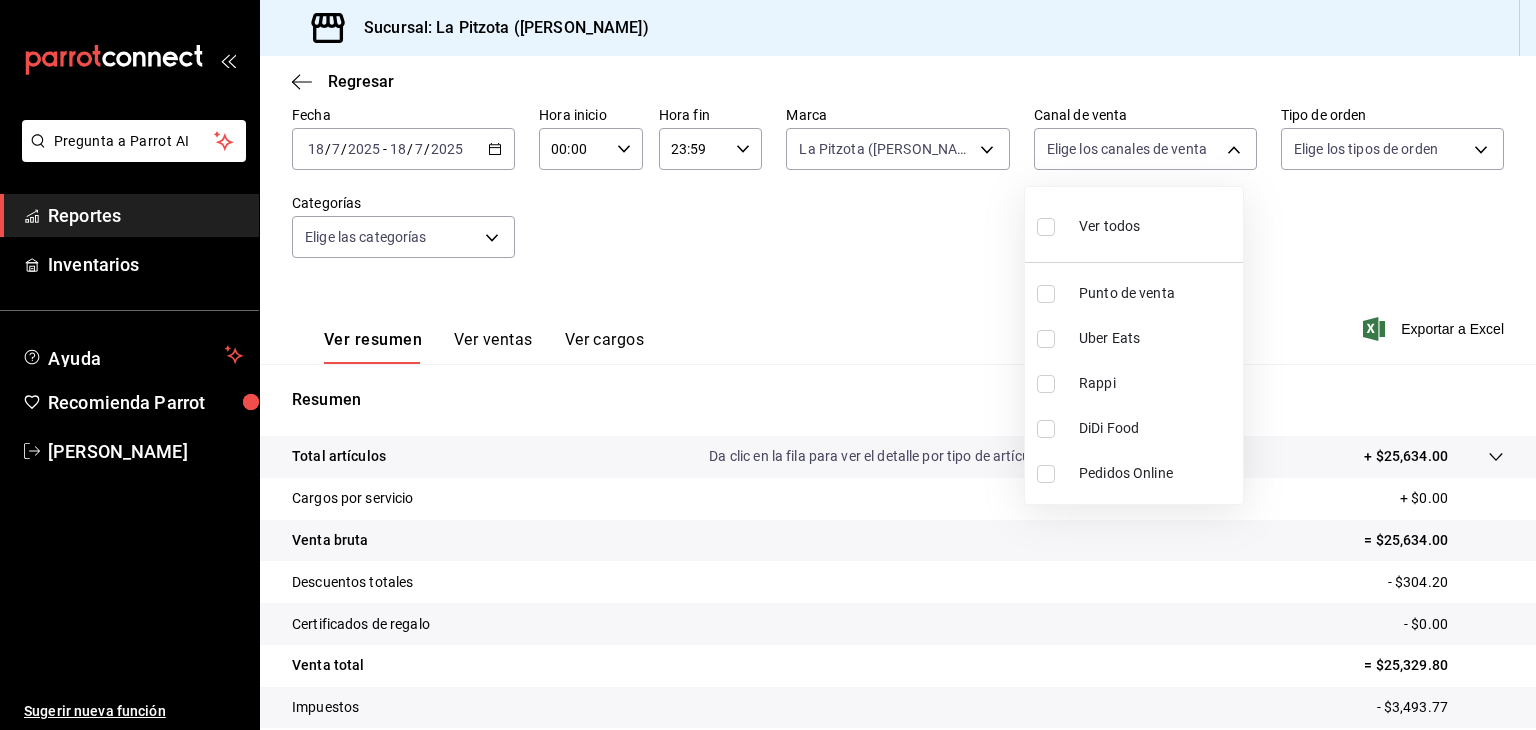 click at bounding box center (1050, 339) 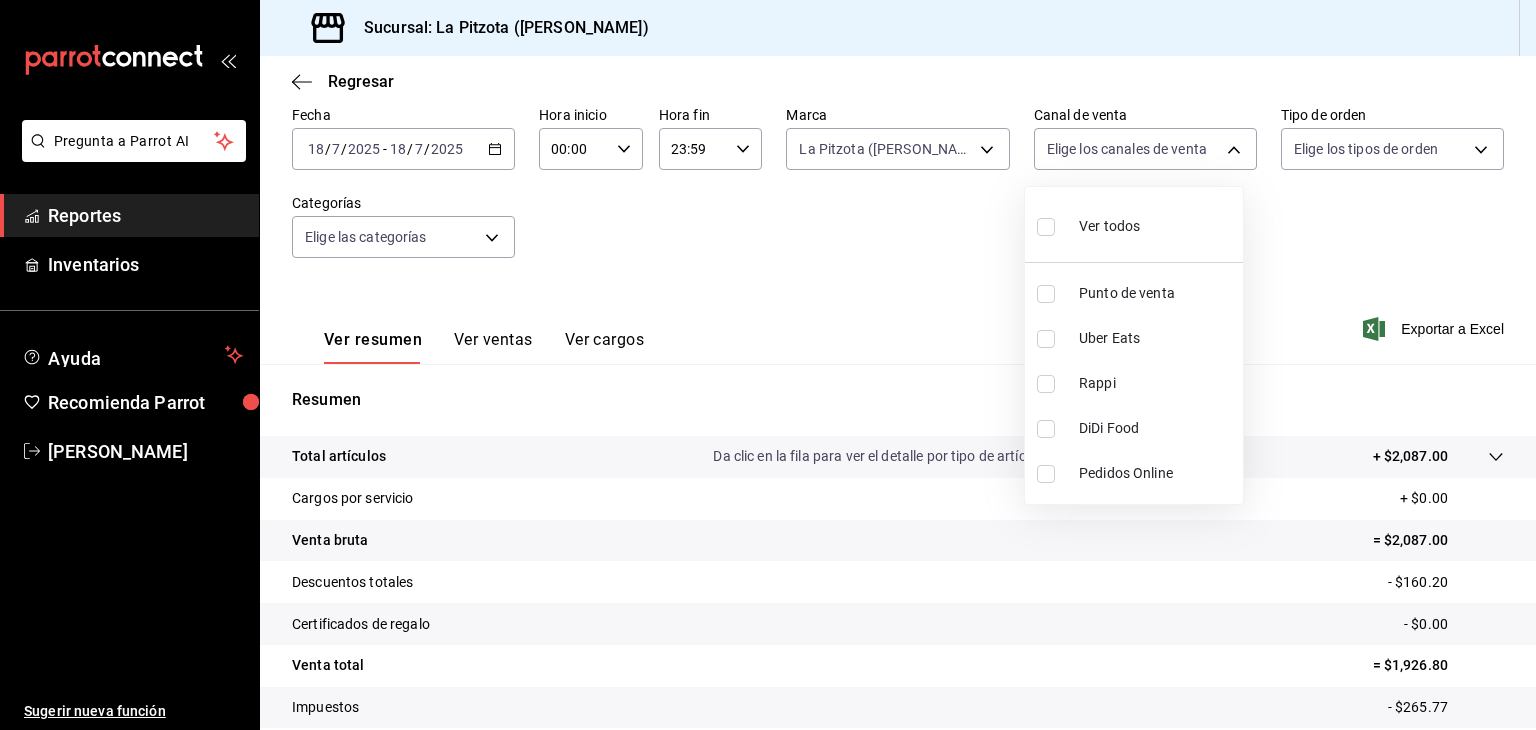 click at bounding box center (1046, 339) 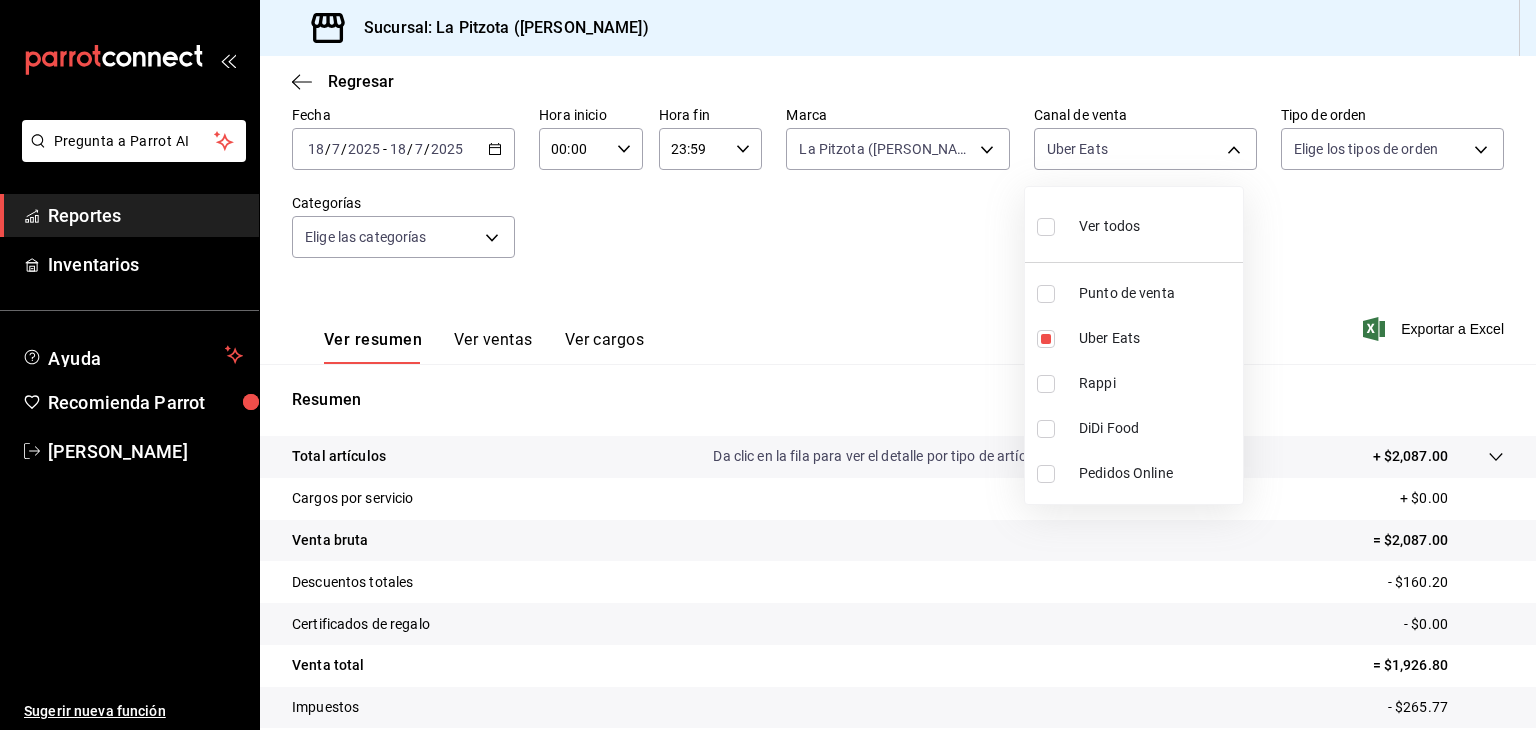 click at bounding box center [768, 365] 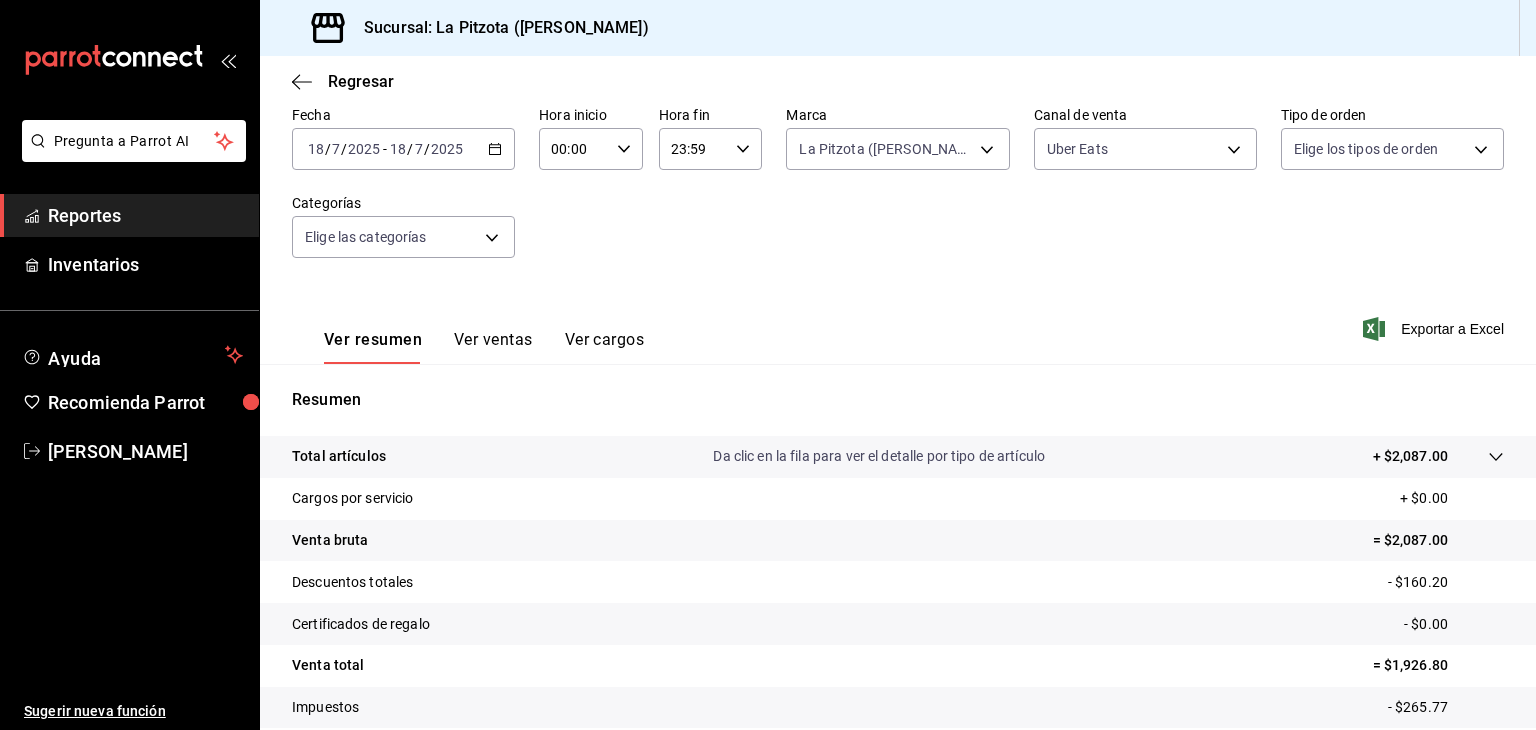 click on "Ver ventas" at bounding box center [493, 347] 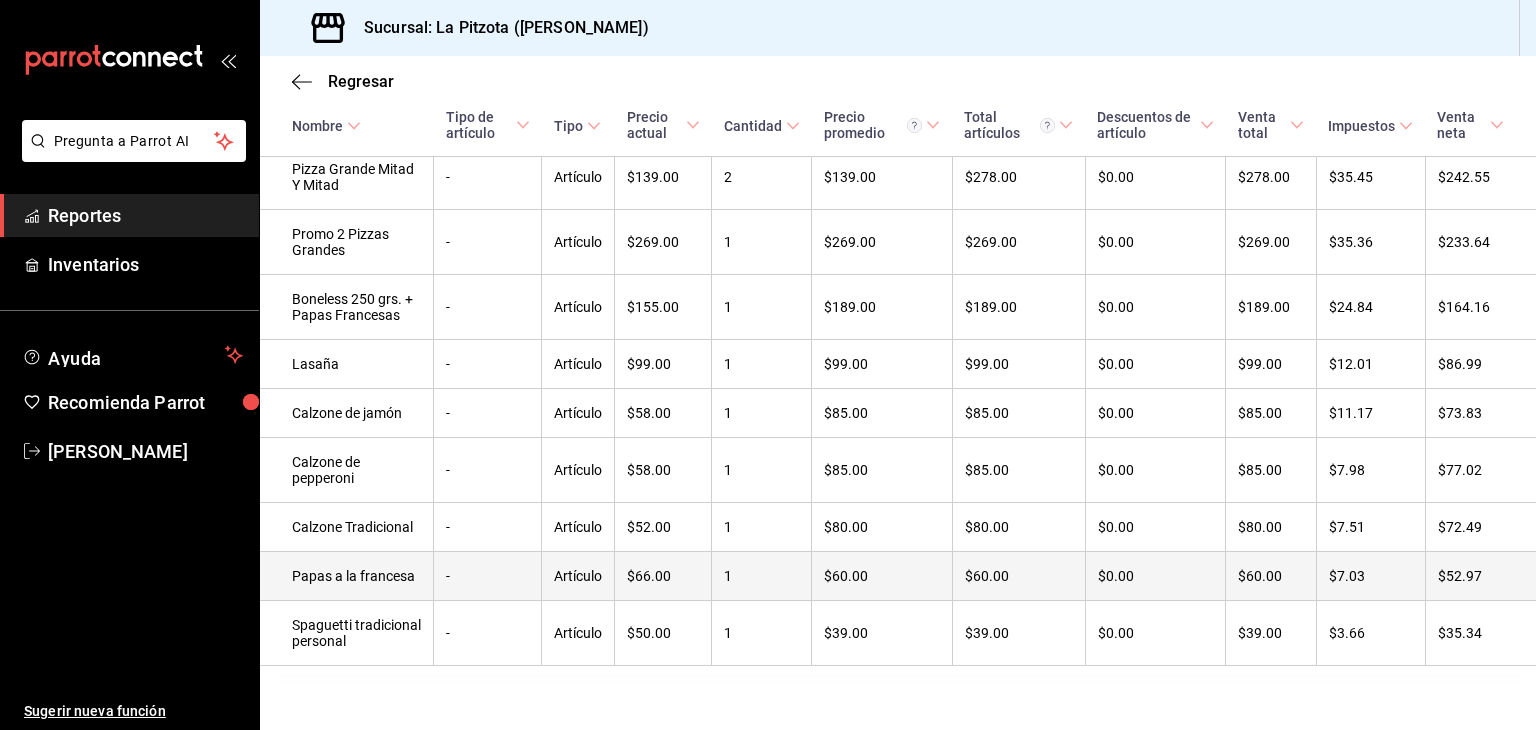 scroll, scrollTop: 572, scrollLeft: 0, axis: vertical 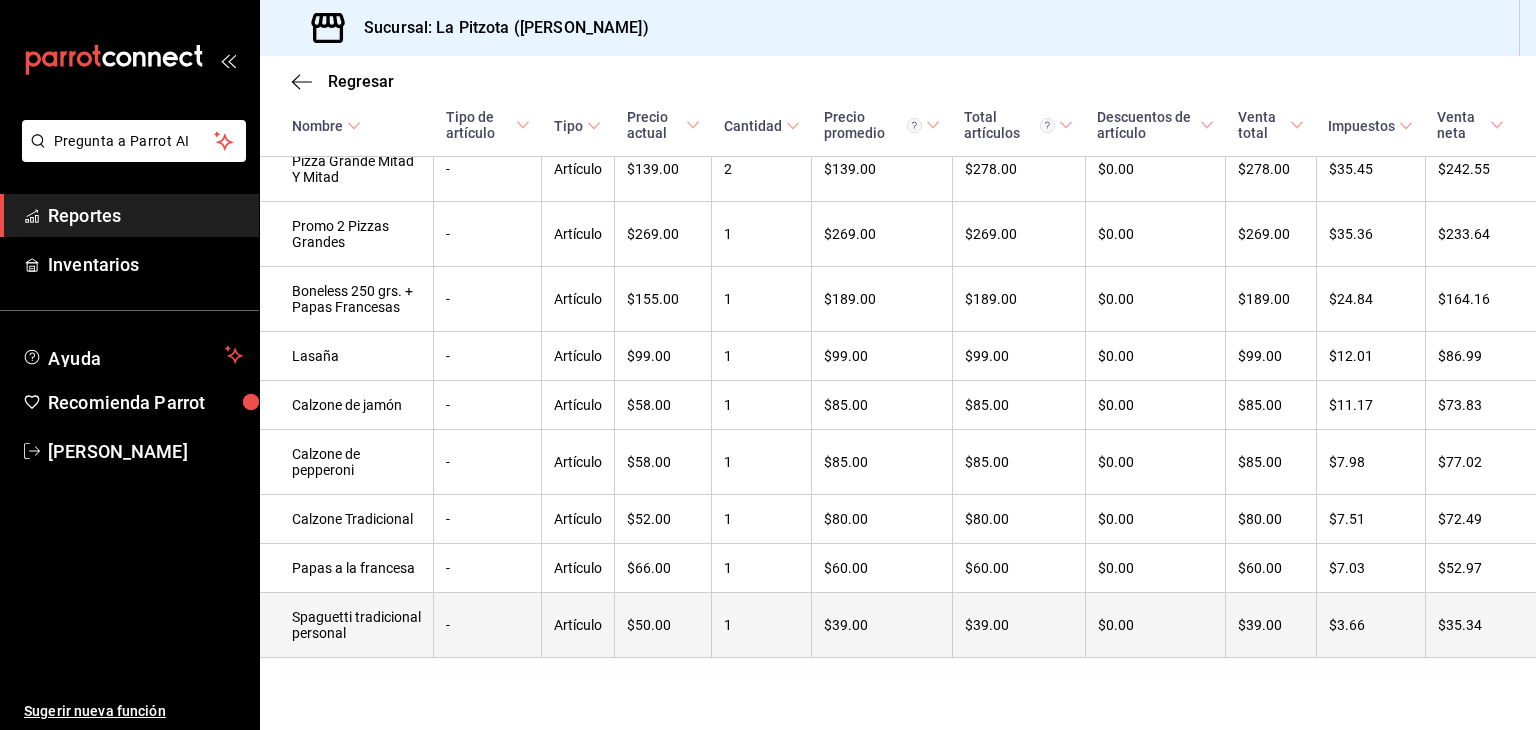type 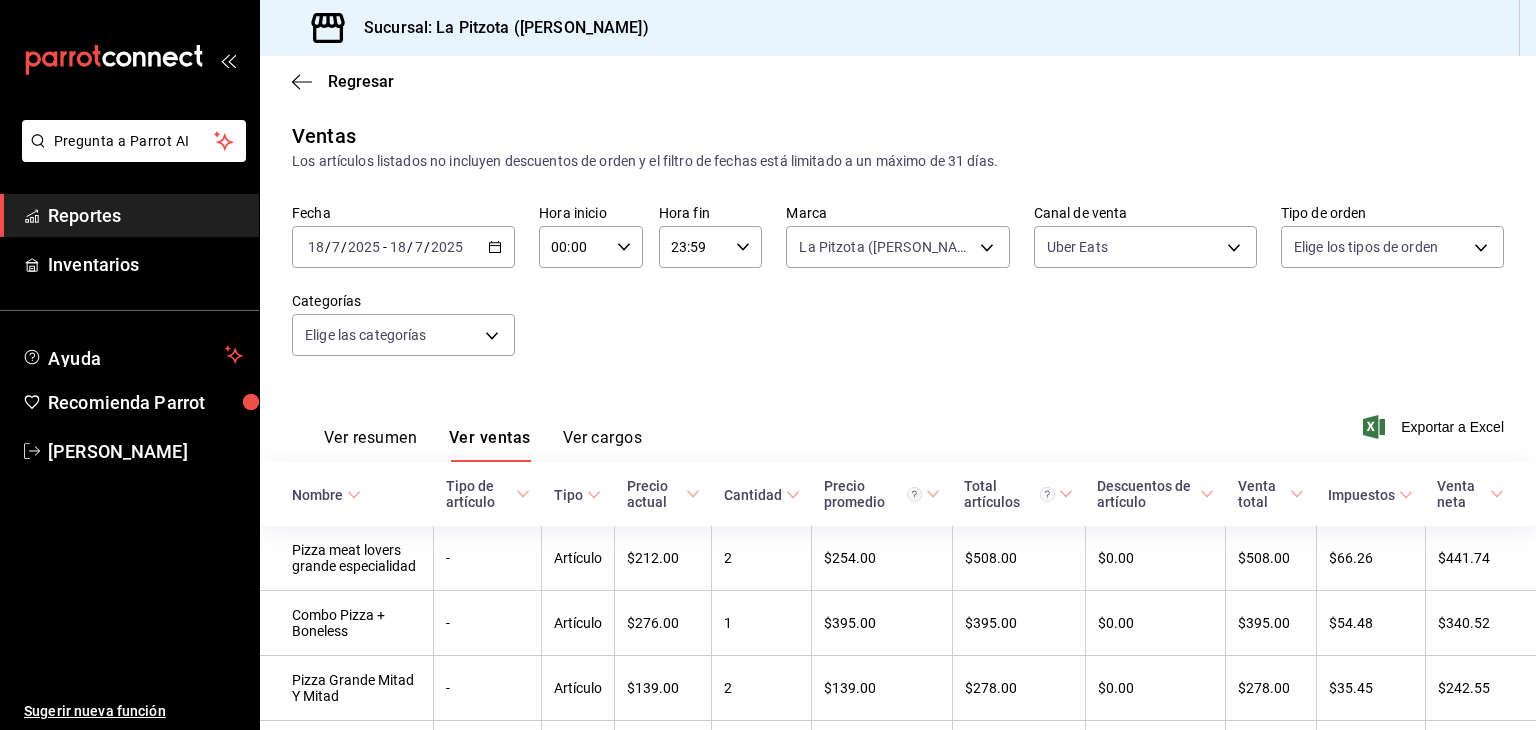 scroll, scrollTop: 0, scrollLeft: 0, axis: both 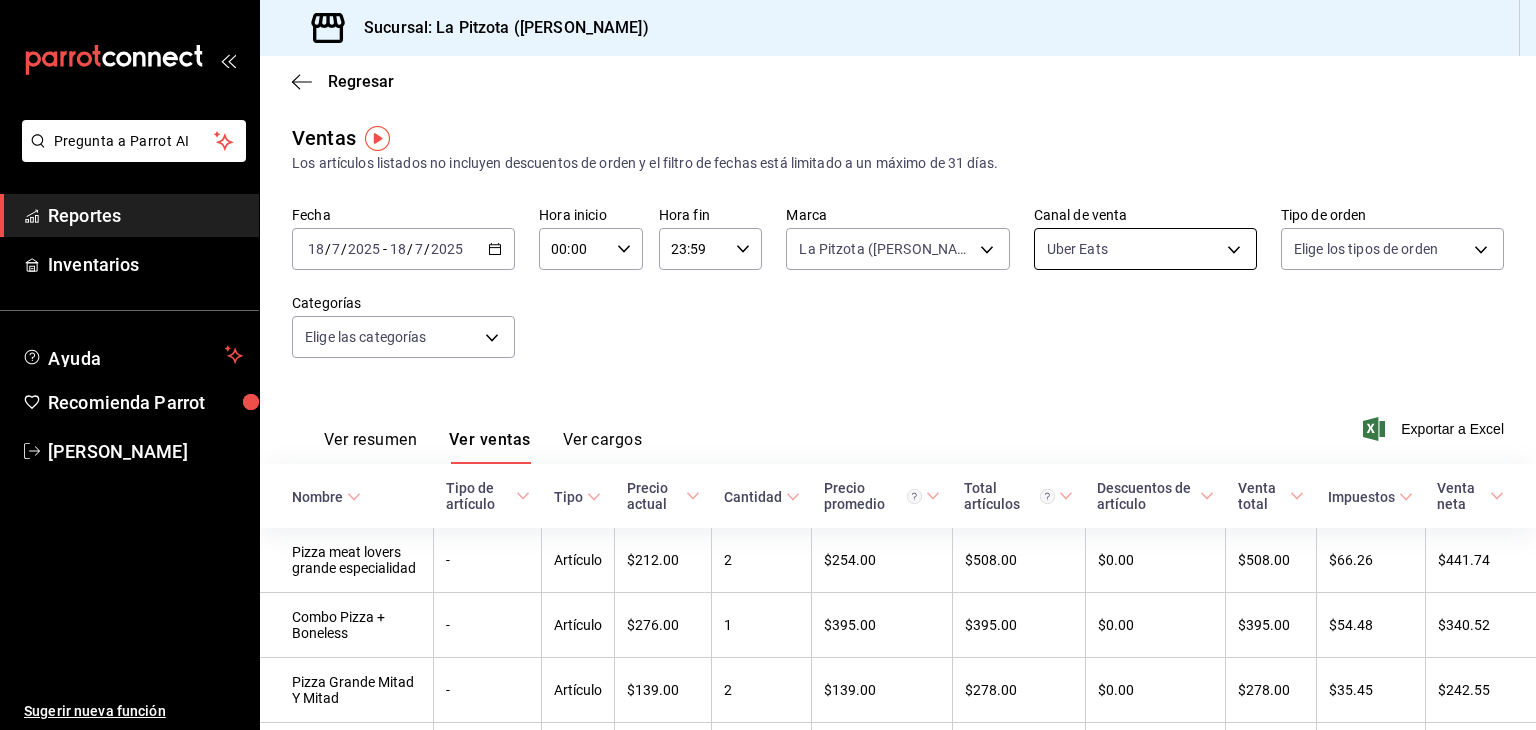 click on "Pregunta a Parrot AI Reportes   Inventarios   Ayuda Recomienda Parrot   [PERSON_NAME]   Sugerir nueva función   Sucursal: La Pitzota ([PERSON_NAME]) Regresar Ventas Los artículos listados no incluyen descuentos de orden y el filtro de fechas está limitado a un máximo de 31 [PERSON_NAME]. Fecha [DATE] [DATE] - [DATE] [DATE] Hora inicio 00:00 Hora inicio Hora fin 23:59 Hora fin Marca La Pitzota ([PERSON_NAME]) 3722eccf-6cf2-48cd-b838-7de1340e0a71 Canal de venta Uber Eats UBER_EATS Tipo de orden Elige los tipos de orden Categorías Elige las categorías Ver resumen Ver ventas Ver cargos Exportar a Excel Nombre Tipo de artículo Tipo Precio actual Cantidad Precio promedio   Total artículos   Descuentos de artículo Venta total Impuestos Venta [PERSON_NAME] Pizza meat lovers grande especialidad - Artículo $212.00 2 $254.00 $508.00 $0.00 $508.00 $66.26 $441.74 Combo Pizza + Boneless - Artículo $276.00 1 $395.00 $395.00 $0.00 $395.00 $54.48 $340.52 Pizza Grande Mitad Y Mitad - Artículo $139.00 2 $139.00 $278.00 $0.00" at bounding box center [768, 365] 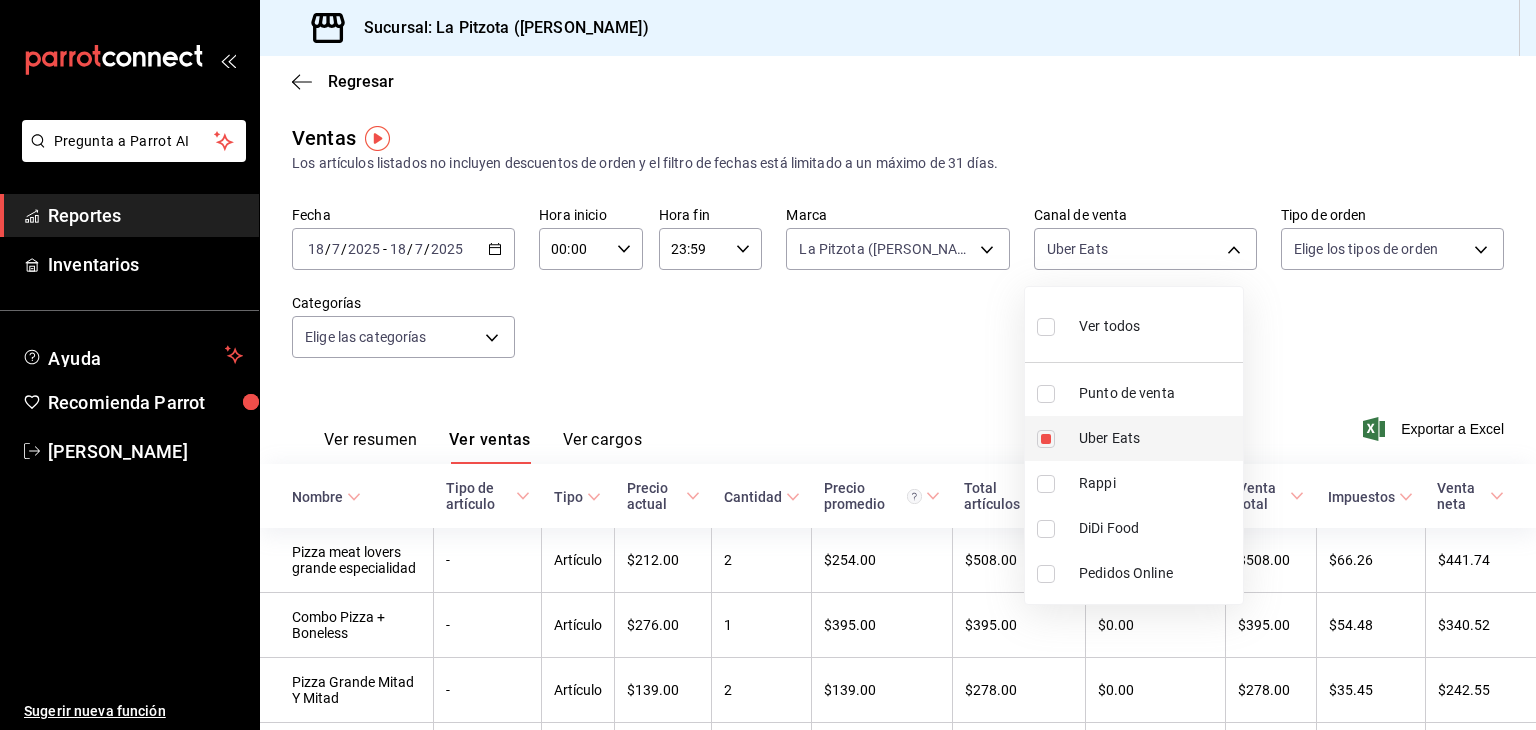 click at bounding box center (1046, 439) 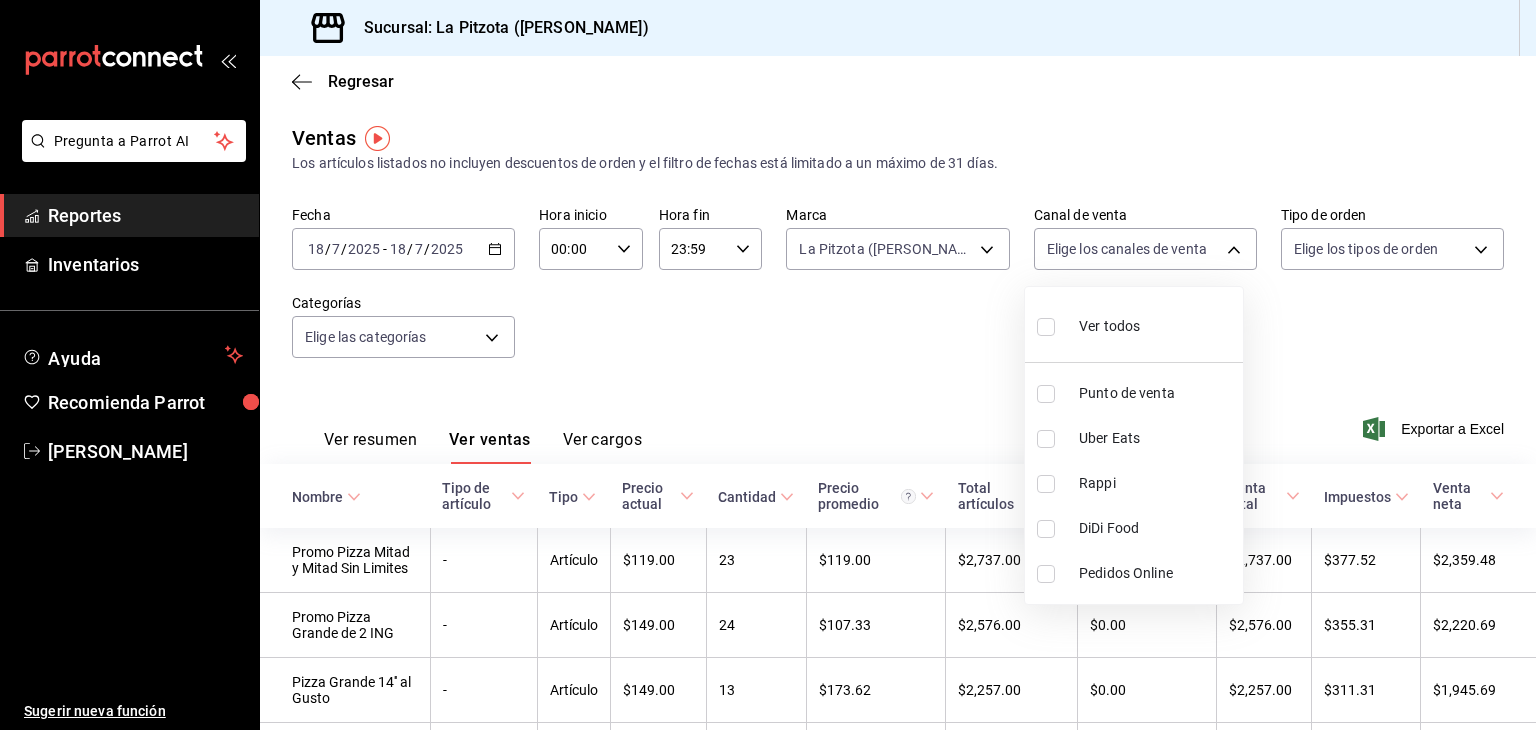 click at bounding box center [1046, 484] 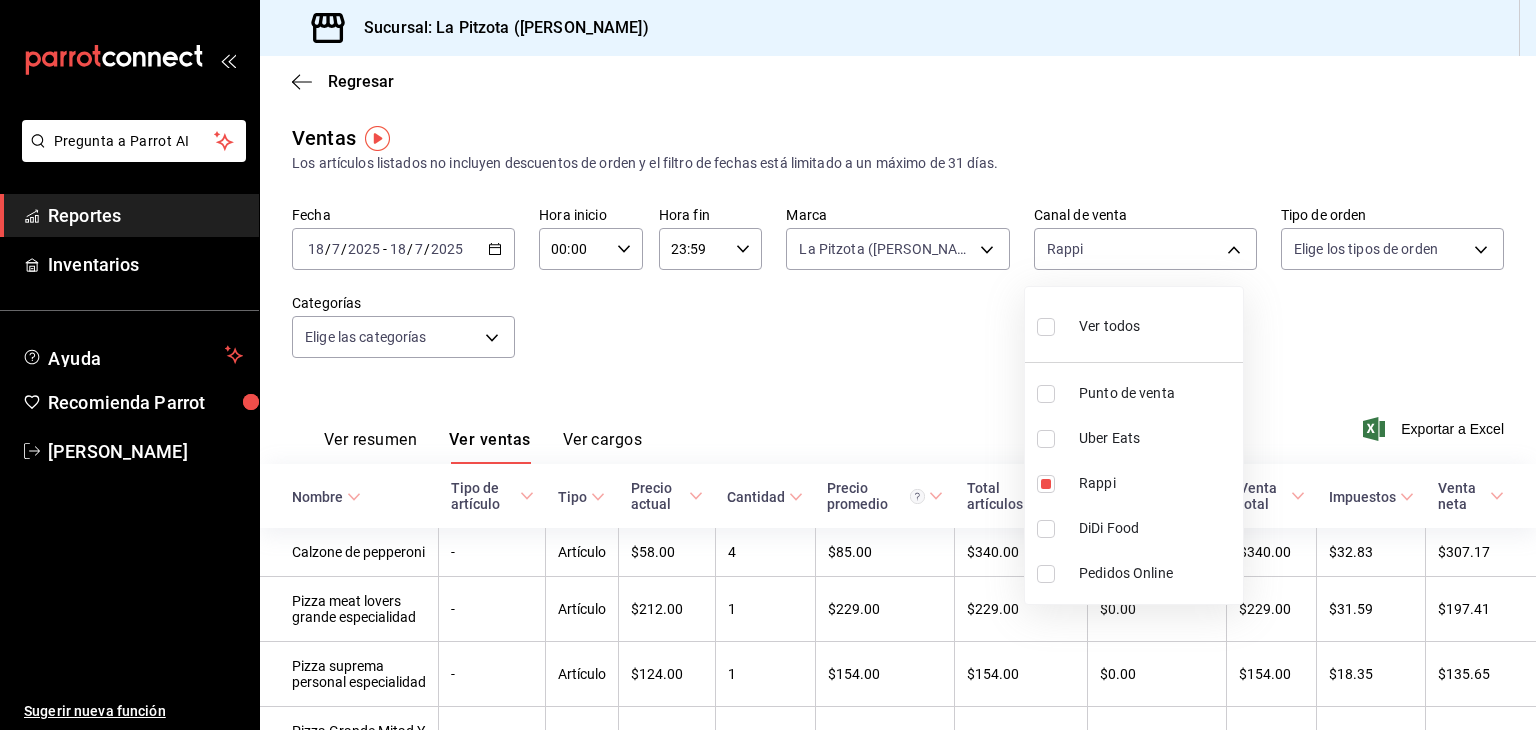click at bounding box center (768, 365) 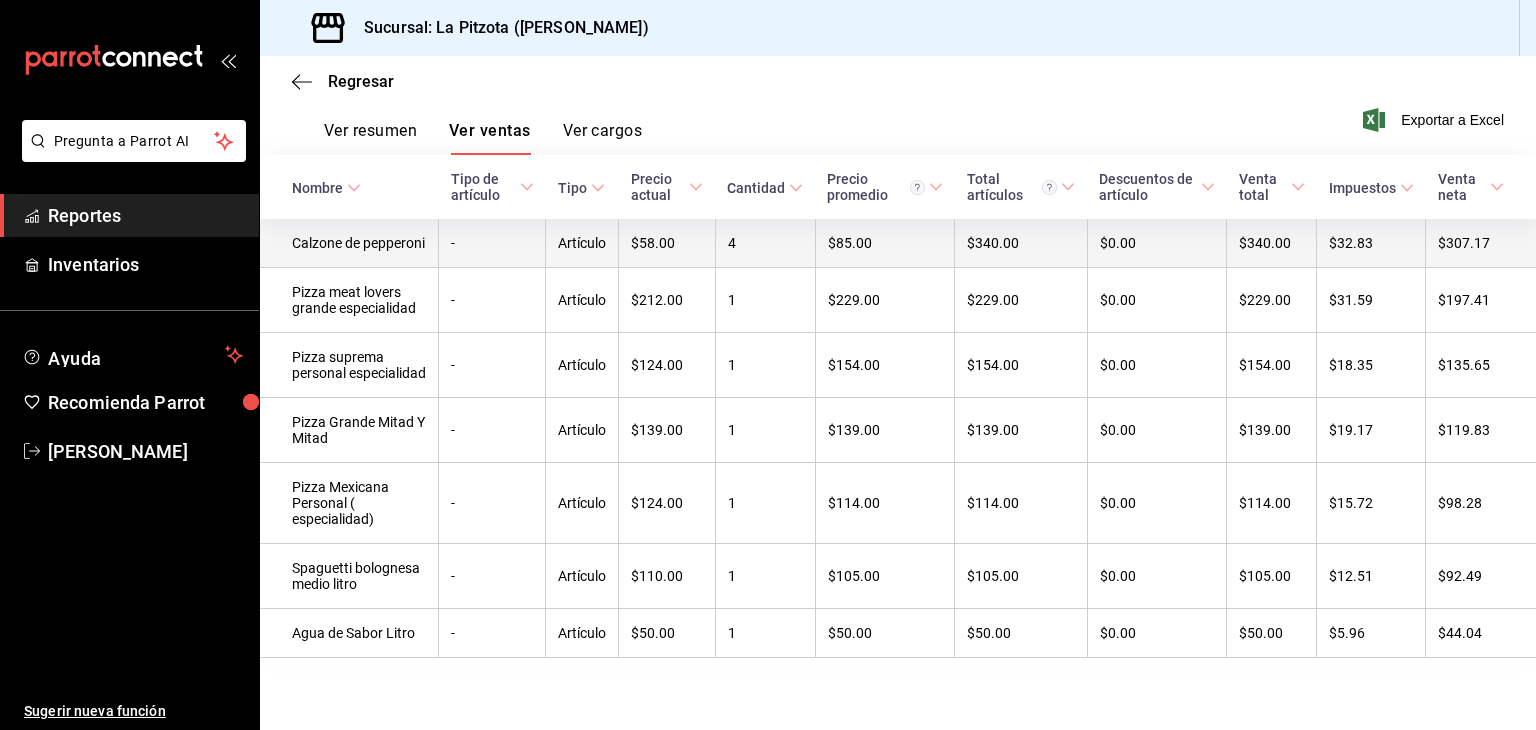 scroll, scrollTop: 336, scrollLeft: 0, axis: vertical 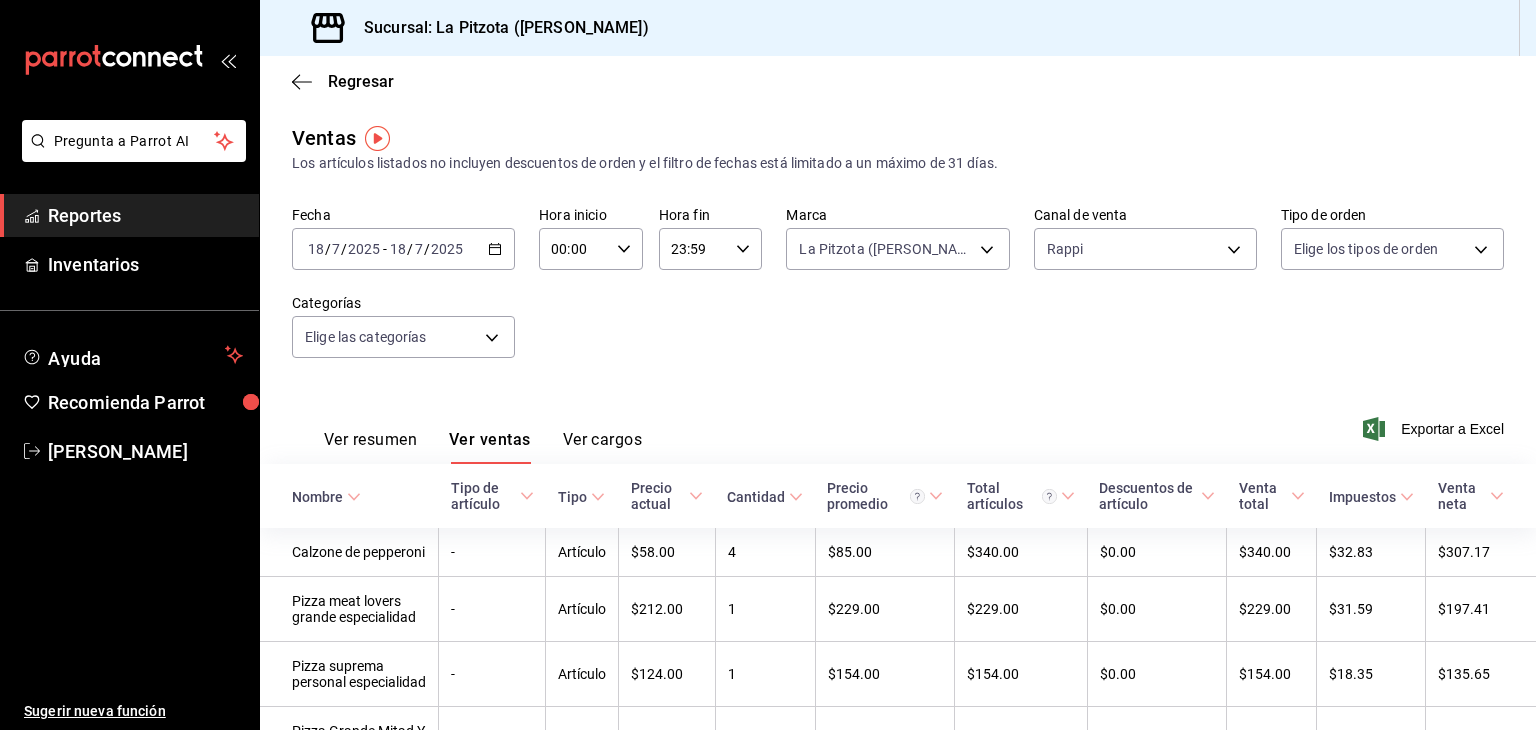 click on "Ver resumen" at bounding box center [370, 447] 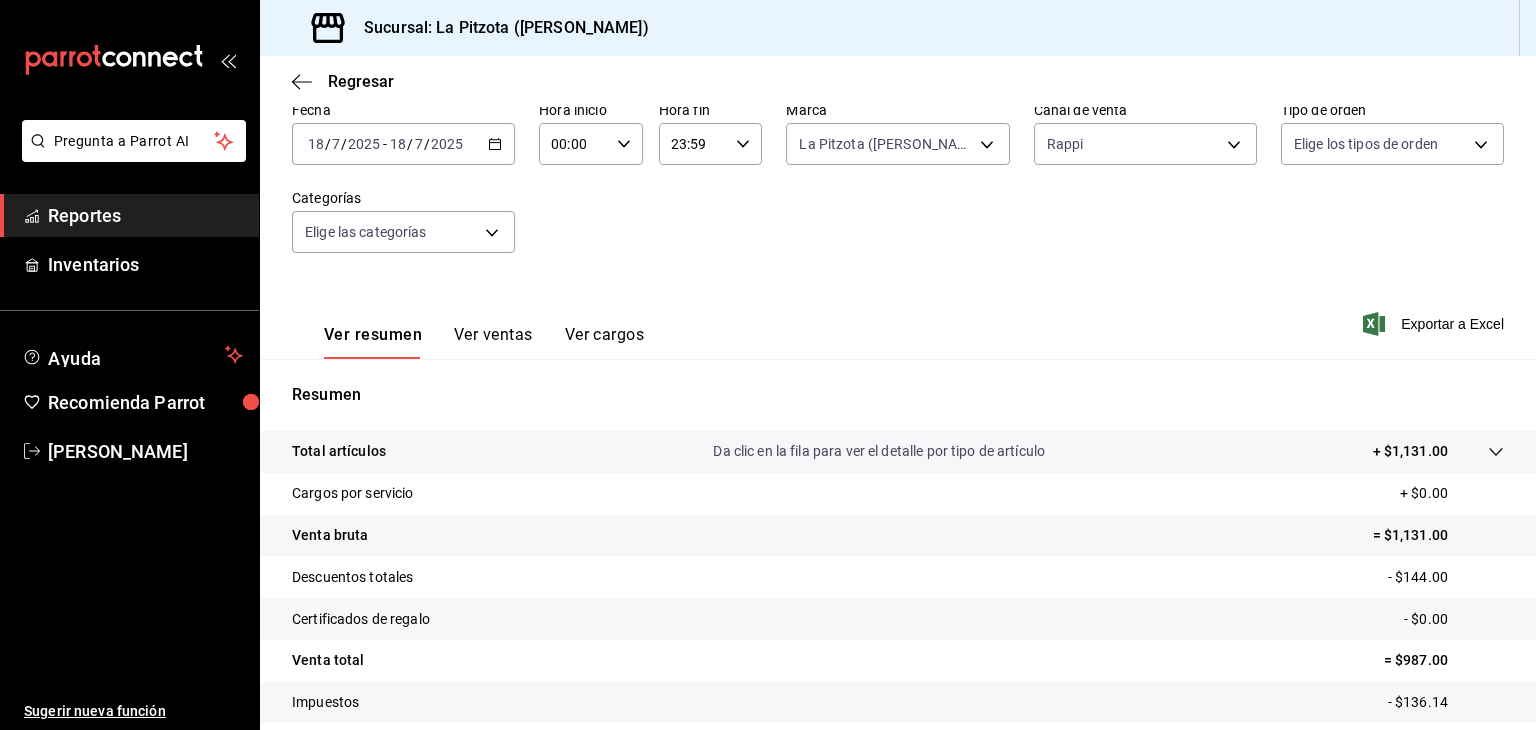 scroll, scrollTop: 228, scrollLeft: 0, axis: vertical 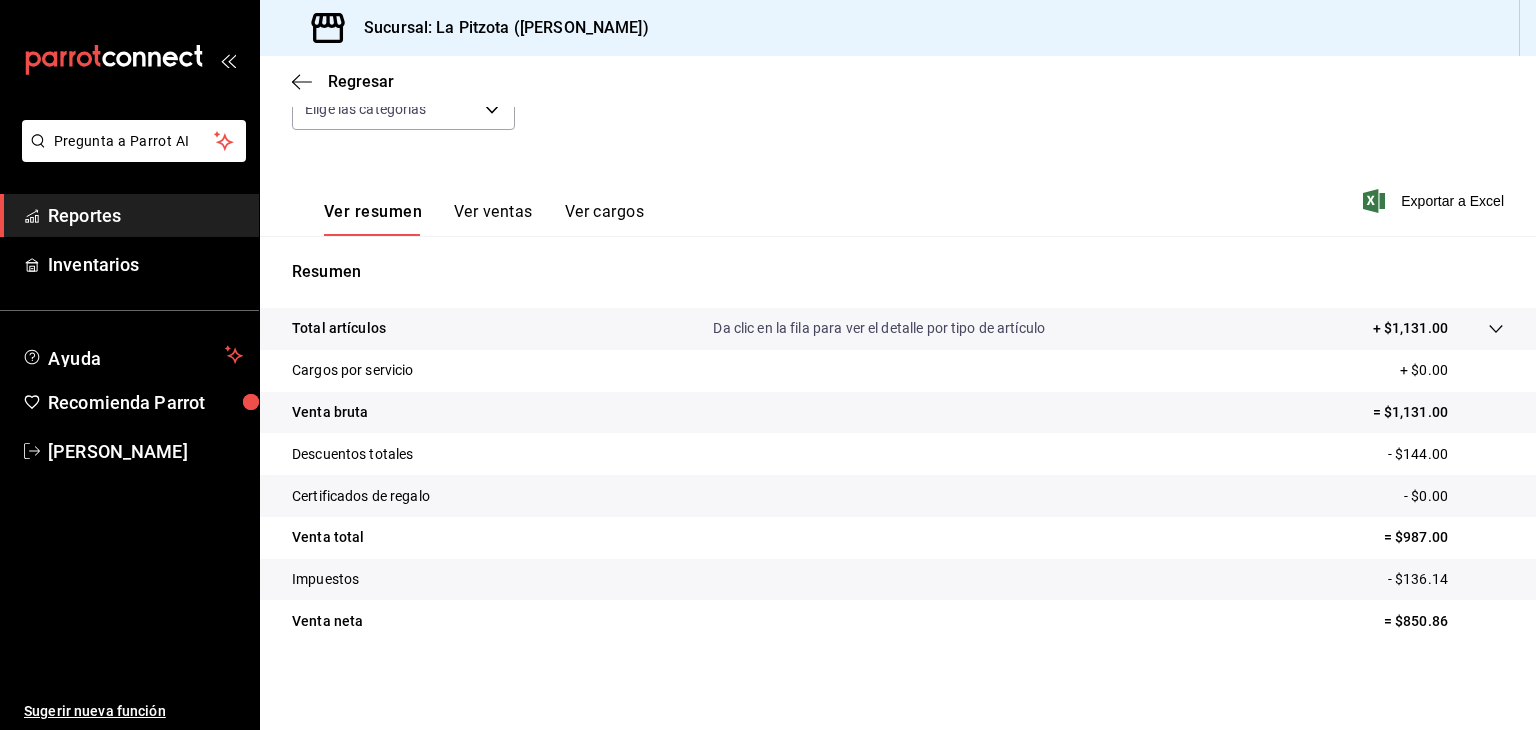type 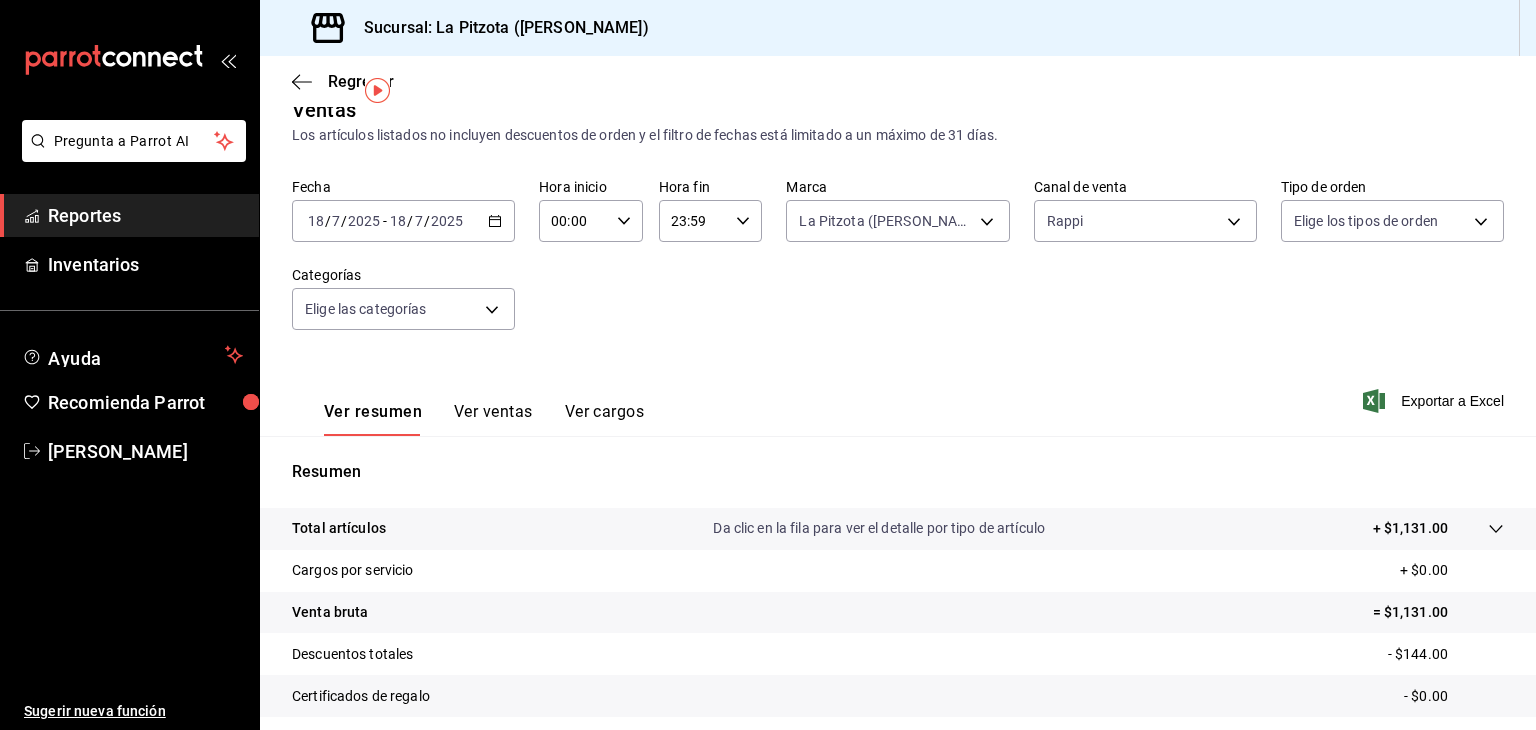 scroll, scrollTop: 0, scrollLeft: 0, axis: both 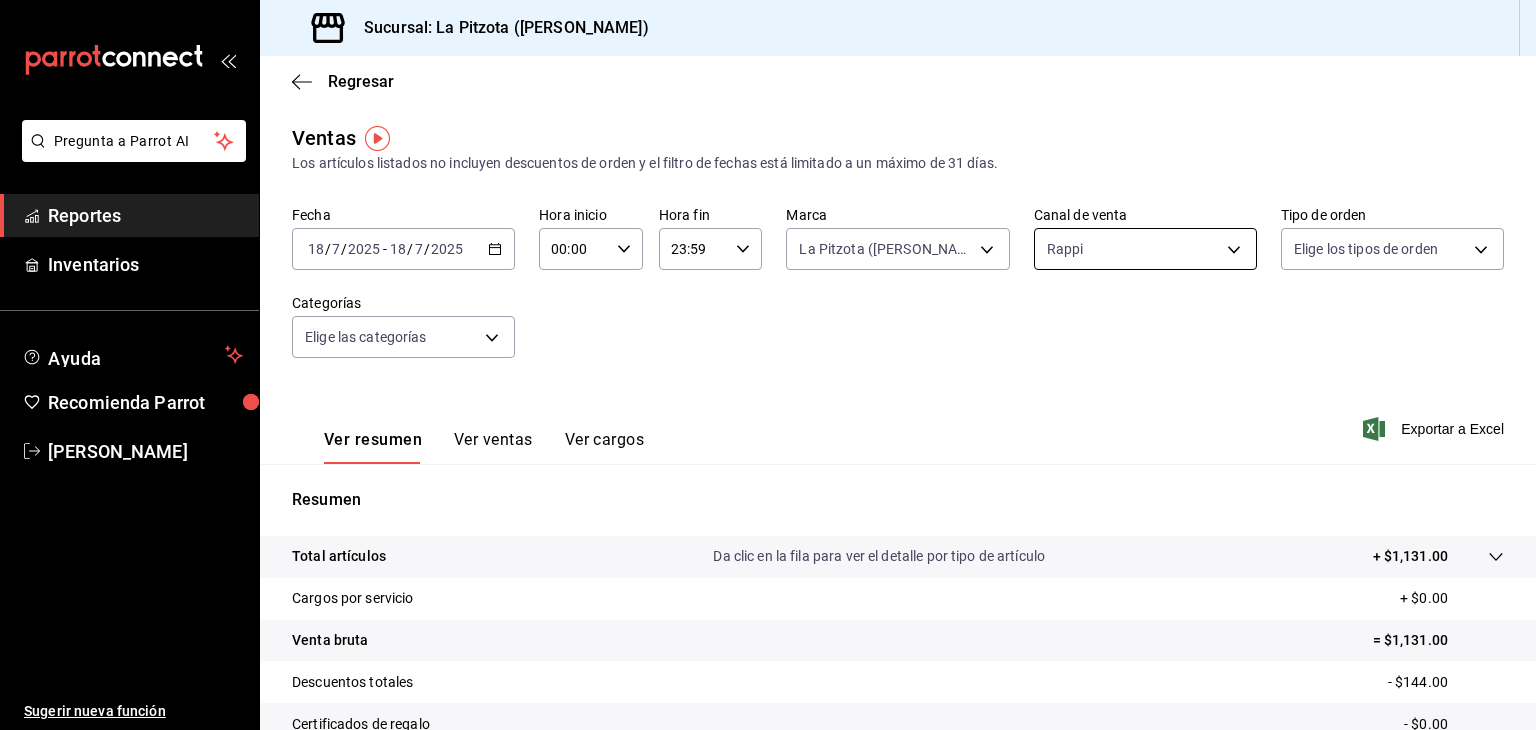click on "Pregunta a Parrot AI Reportes   Inventarios   Ayuda Recomienda Parrot   [PERSON_NAME]   Sugerir nueva función   Sucursal: La Pitzota ([PERSON_NAME]) Regresar Ventas Los artículos listados no incluyen descuentos de orden y el filtro de fechas está limitado a un máximo de 31 [PERSON_NAME]. Fecha [DATE] [DATE] - [DATE] [DATE] Hora inicio 00:00 Hora inicio Hora fin 23:59 Hora fin Marca La Pitzota ([PERSON_NAME]) 3722eccf-6cf2-48cd-b838-7de1340e0a71 Canal de venta Rappi RAPPI Tipo de orden Elige los tipos de orden Categorías Elige las categorías Ver resumen Ver ventas Ver cargos Exportar a Excel Resumen Total artículos Da clic en la fila para ver el detalle por tipo de artículo + $1,131.00 Cargos por servicio + $0.00 Venta bruta = $1,131.00 Descuentos totales - $144.00 Certificados de regalo - $0.00 Venta total = $987.00 Impuestos - $136.14 Venta [PERSON_NAME] = $850.86 Pregunta a Parrot AI Reportes   Inventarios   Ayuda Recomienda Parrot   [PERSON_NAME]   Sugerir nueva función   Ver video tutorial Ir a video" at bounding box center [768, 365] 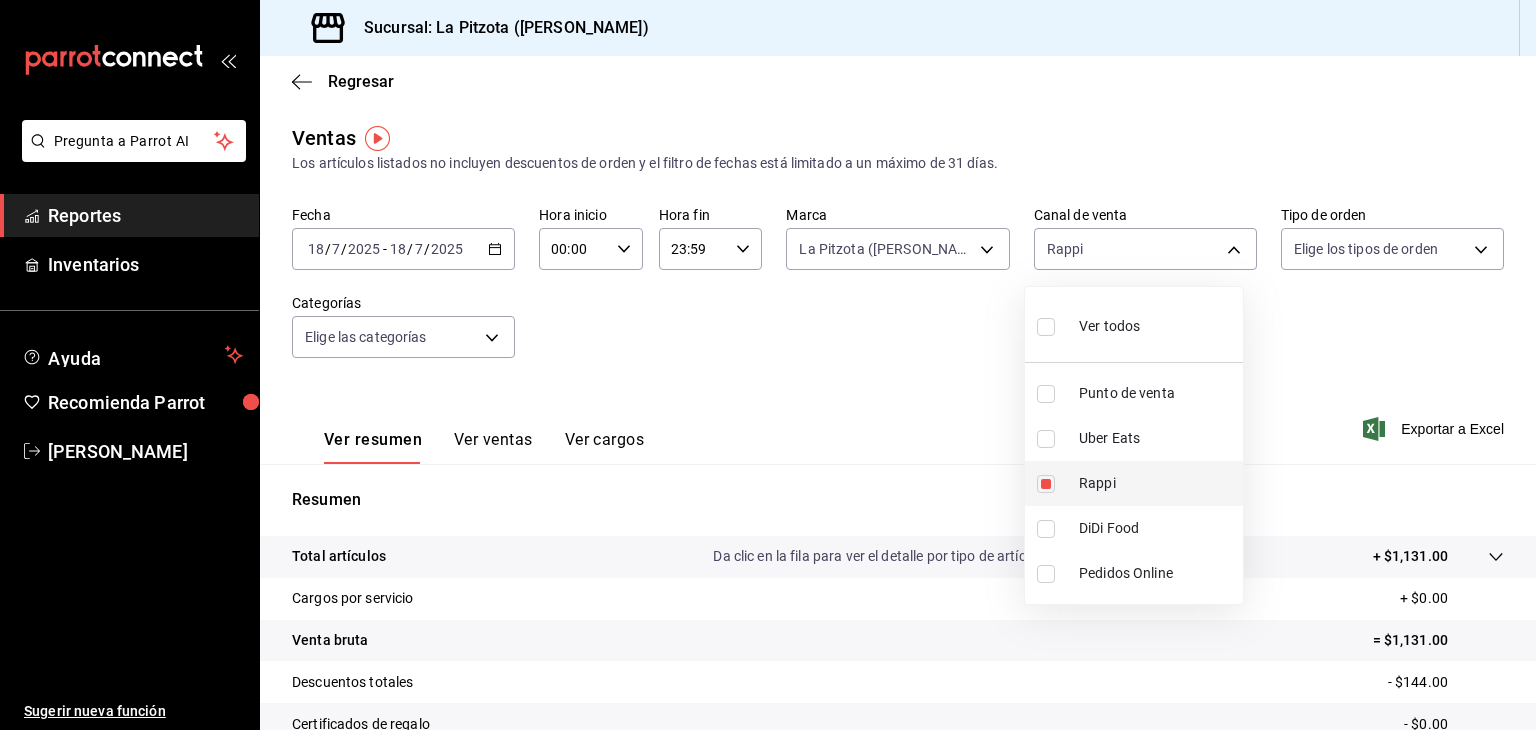click on "Rappi" at bounding box center (1134, 483) 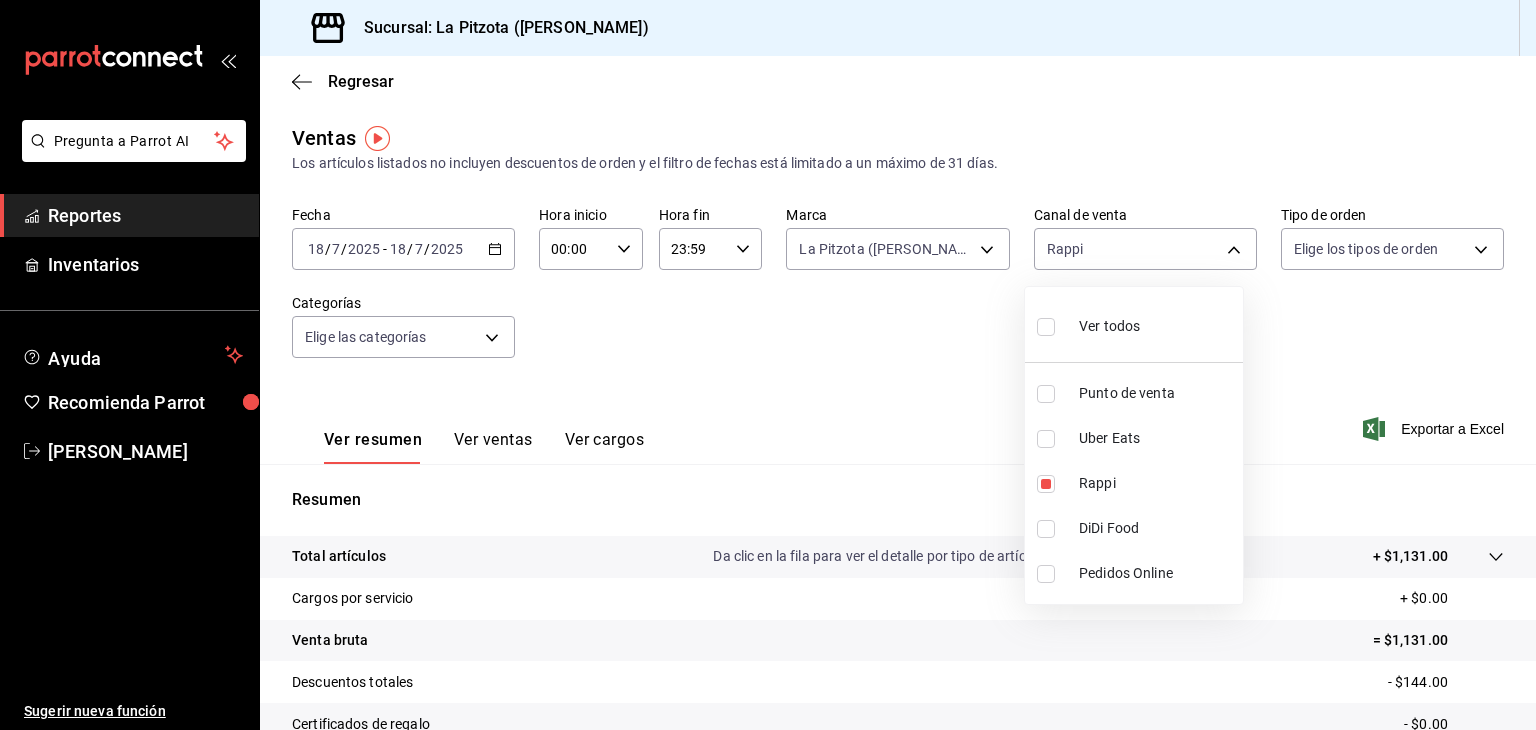 type 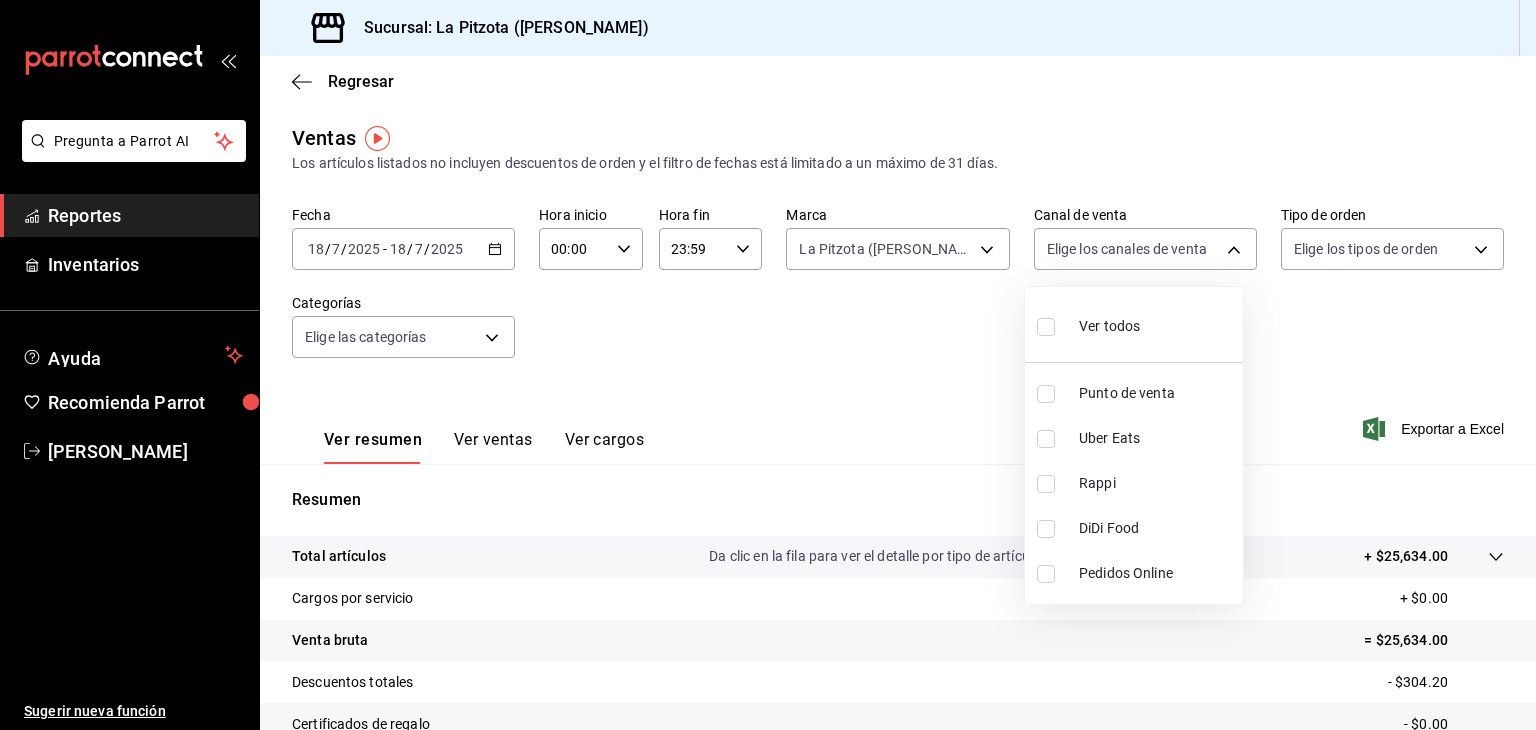 click at bounding box center (768, 365) 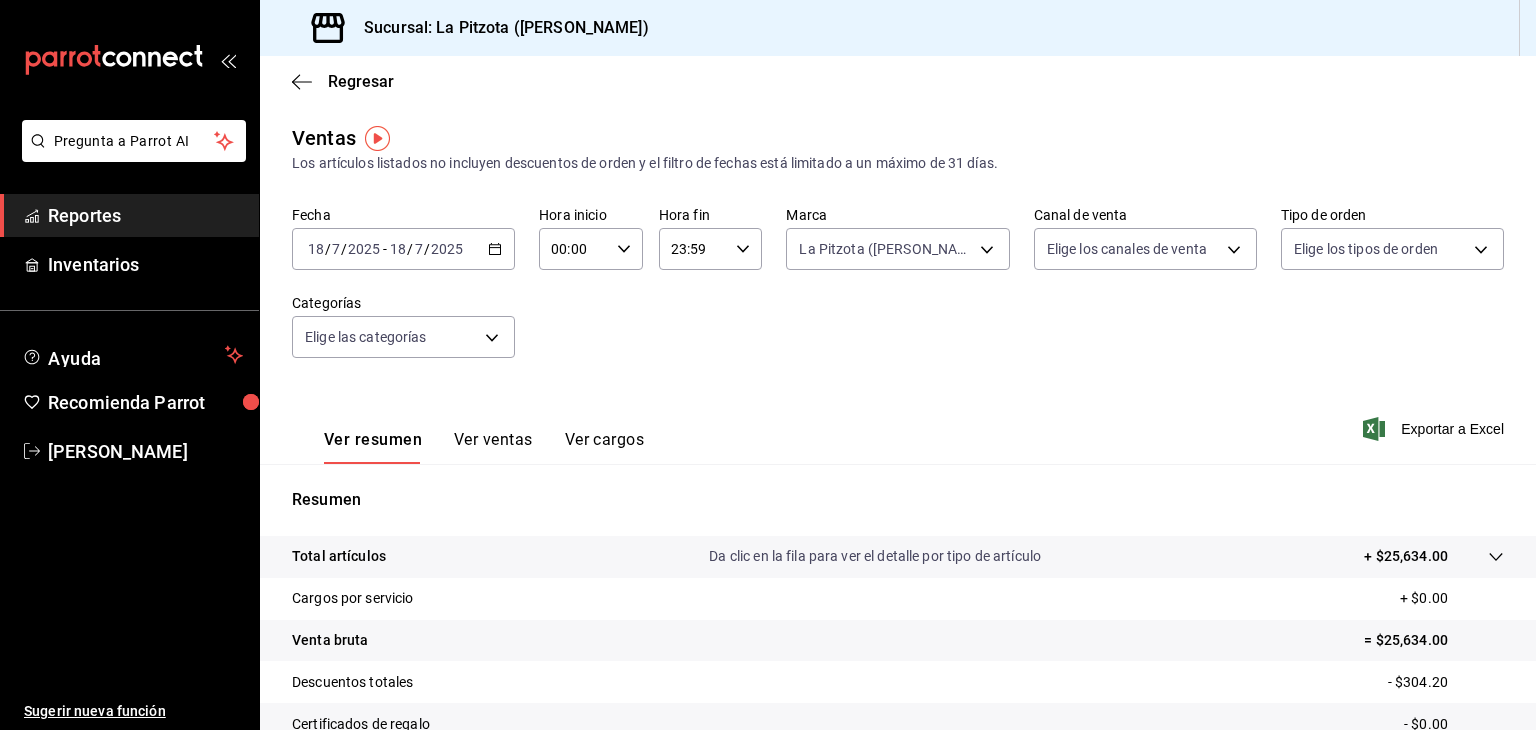 click on "Fecha [DATE] [DATE] - [DATE] [DATE] Hora inicio 00:00 Hora inicio Hora fin 23:59 Hora fin Marca La Pitzota ([PERSON_NAME]) 3722eccf-6cf2-48cd-b838-7de1340e0a71 Canal de venta Elige los [PERSON_NAME] de venta Tipo de orden Elige los tipos de orden Categorías Elige las categorías" at bounding box center [898, 294] 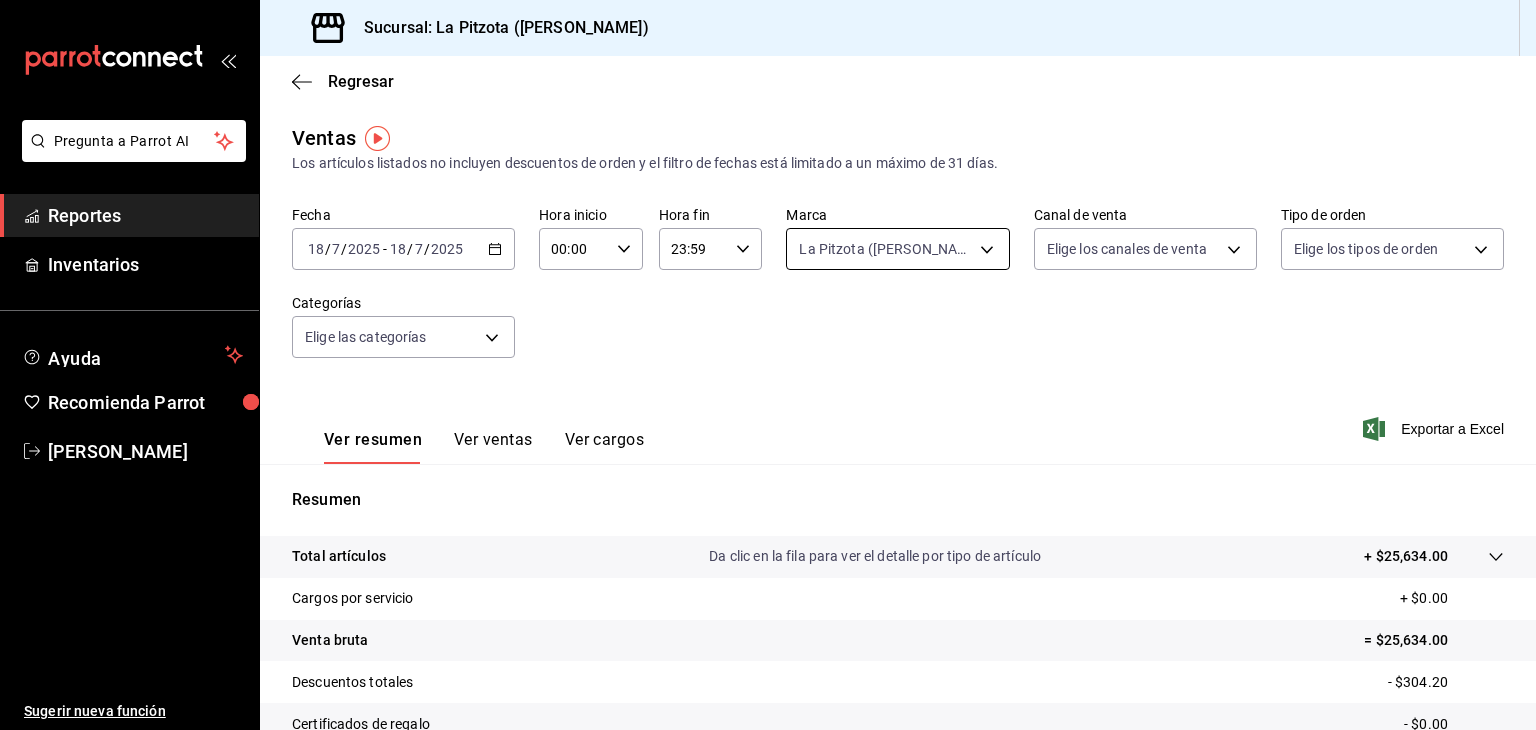 click on "Pregunta a Parrot AI Reportes   Inventarios   Ayuda Recomienda Parrot   [PERSON_NAME]   Sugerir nueva función   Sucursal: La Pitzota ([PERSON_NAME]) Regresar Ventas Los artículos listados no incluyen descuentos de orden y el filtro de fechas está limitado a un máximo de 31 [PERSON_NAME]. Fecha [DATE] [DATE] - [DATE] [DATE] Hora inicio 00:00 Hora inicio Hora fin 23:59 Hora fin Marca La Pitzota ([PERSON_NAME]) 3722eccf-6cf2-48cd-b838-7de1340e0a71 Canal de venta Elige los [PERSON_NAME] de venta Tipo de orden Elige los tipos de orden Categorías Elige las categorías Ver resumen Ver ventas Ver cargos Exportar a Excel Resumen Total artículos Da clic en la fila para ver el detalle por tipo de artículo + $25,634.00 Cargos por servicio + $0.00 Venta bruta = $25,634.00 Descuentos totales - $304.20 Certificados de regalo - $0.00 Venta total = $25,329.80 Impuestos - $3,493.77 Venta [PERSON_NAME] = $21,836.03 Pregunta a Parrot AI Reportes   Inventarios   Ayuda Recomienda Parrot   [PERSON_NAME]   Sugerir nueva función   Ir a video" at bounding box center (768, 365) 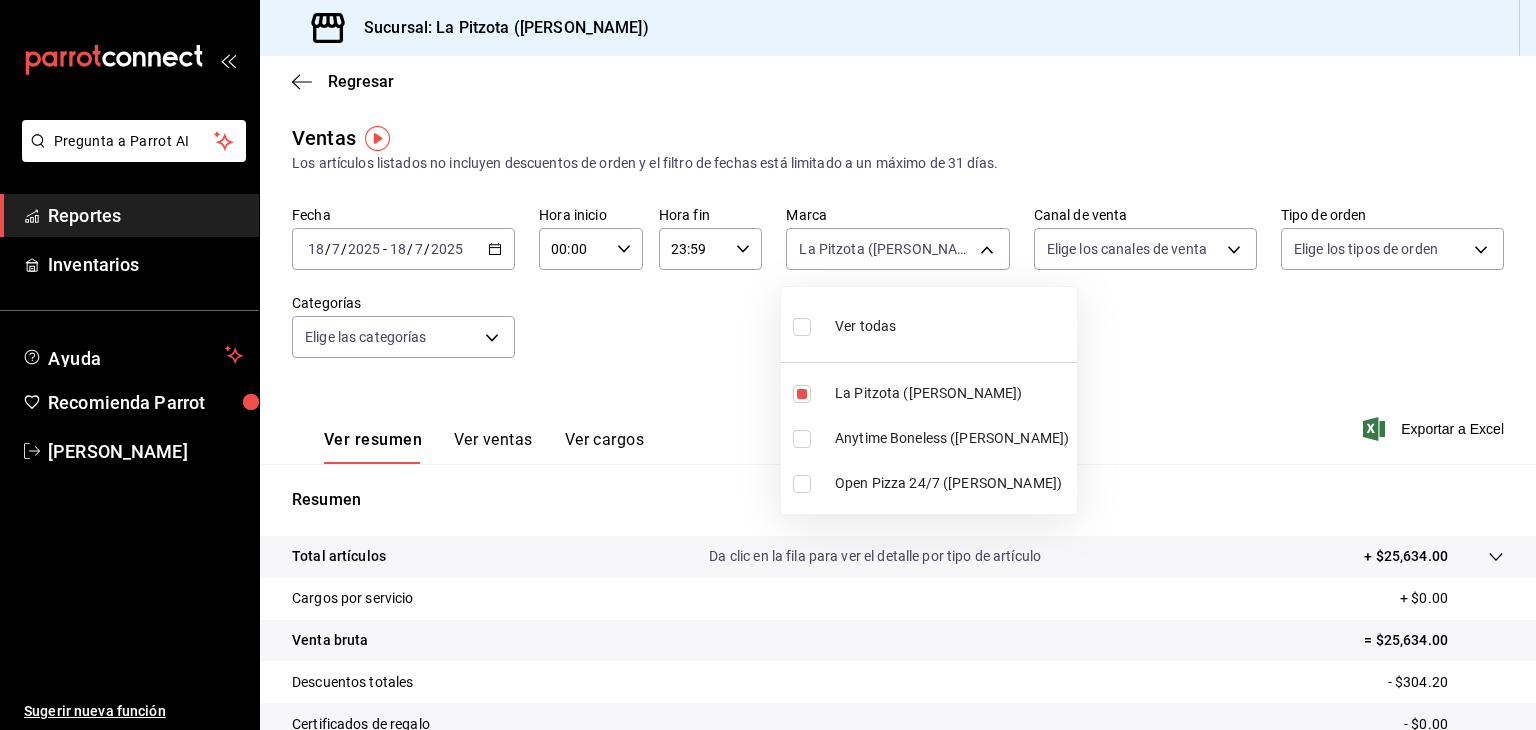 click on "Anytime Boneless ([PERSON_NAME])" at bounding box center (952, 438) 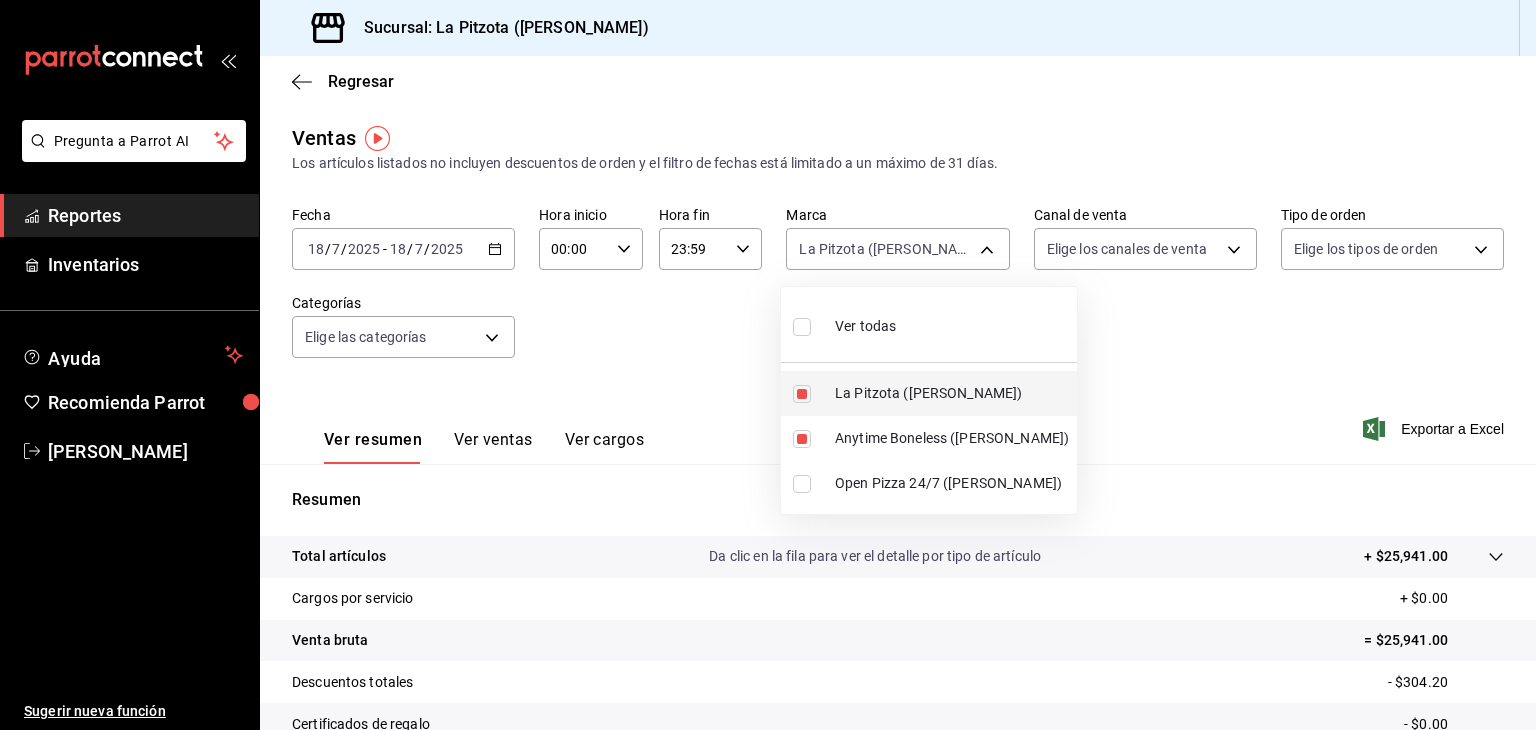 click at bounding box center (802, 394) 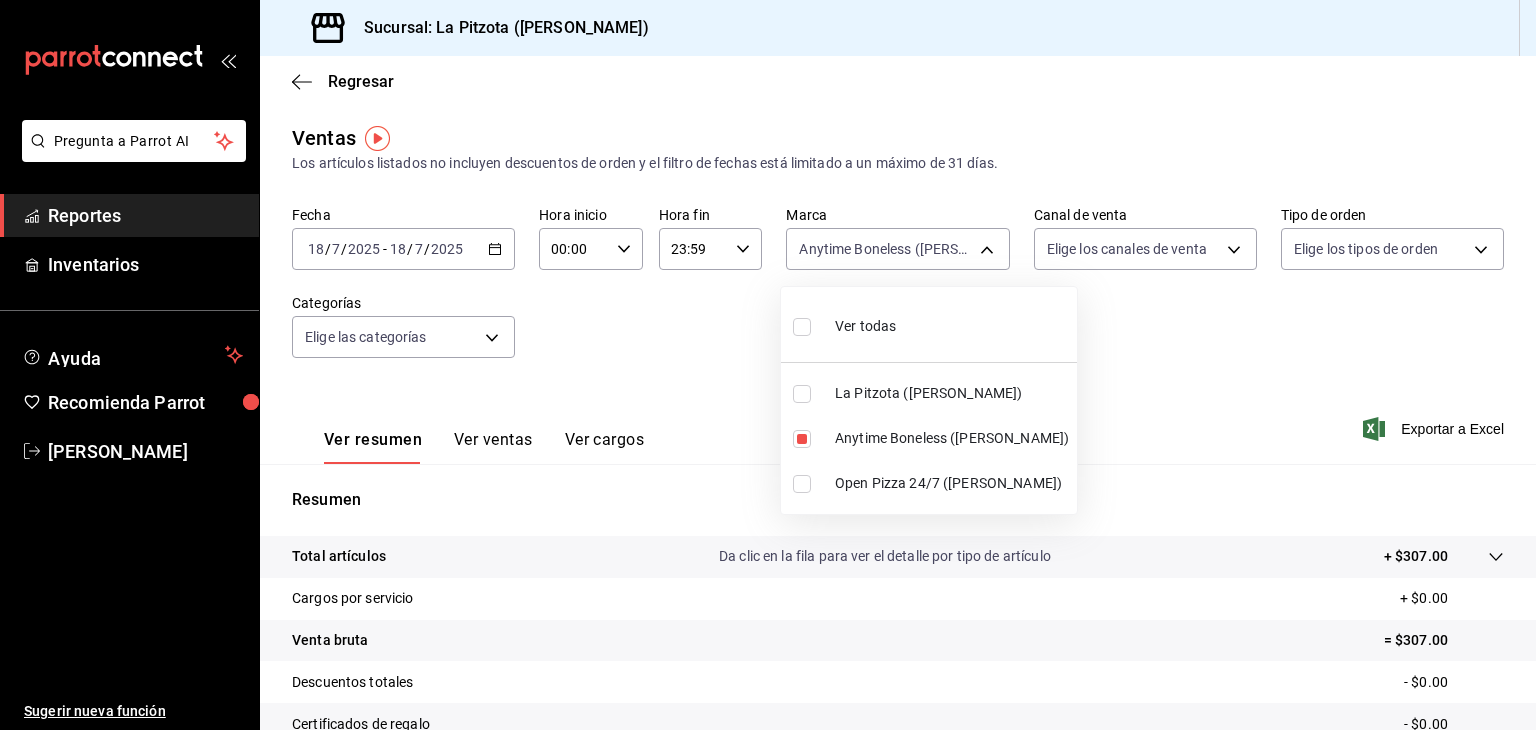 click at bounding box center [768, 365] 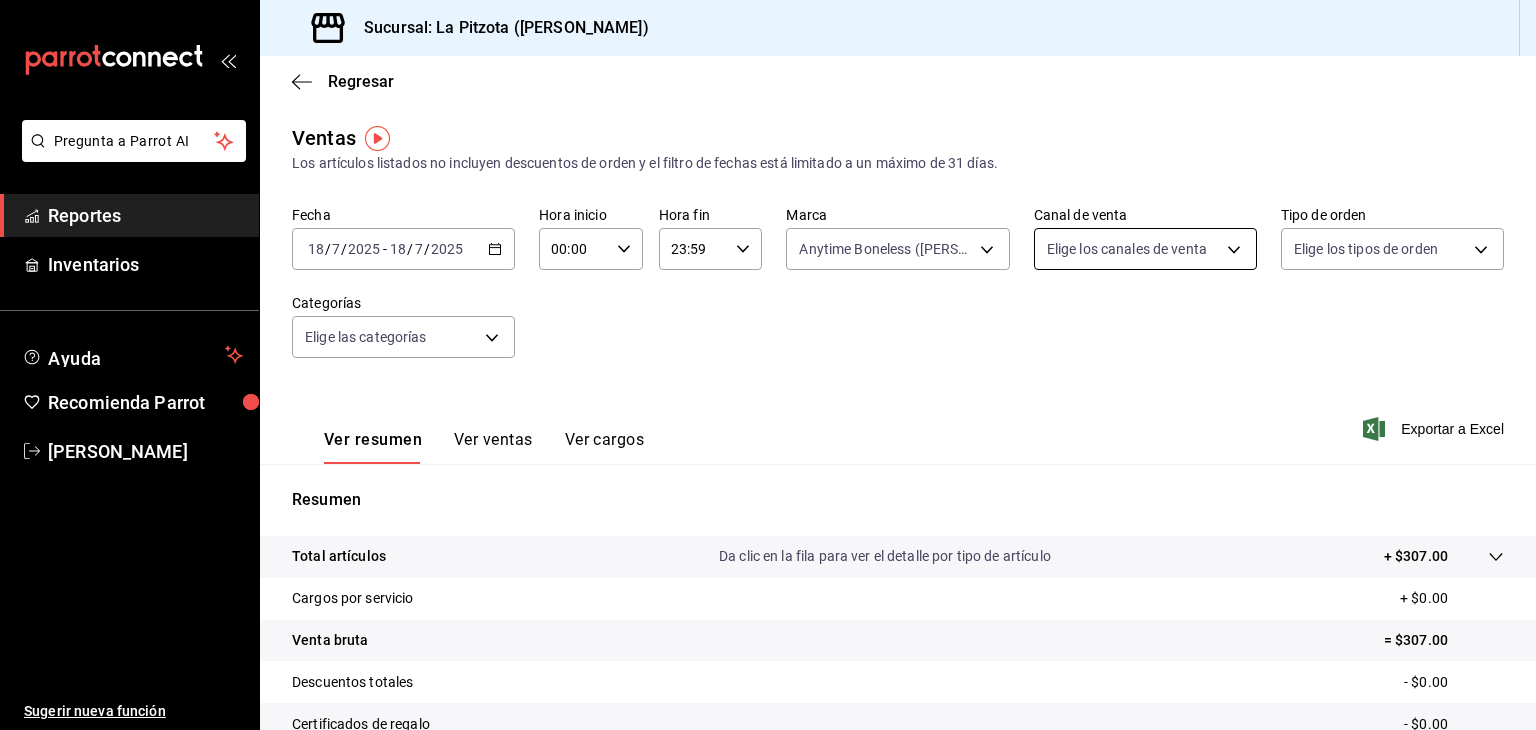 click on "Pregunta a Parrot AI Reportes   Inventarios   Ayuda Recomienda Parrot   [PERSON_NAME]   Sugerir nueva función   Sucursal: La Pitzota ([PERSON_NAME]) Regresar Ventas Los artículos listados no incluyen descuentos de orden y el filtro de fechas está limitado a un máximo de 31 [PERSON_NAME]. Fecha [DATE] [DATE] - [DATE] [DATE] Hora inicio 00:00 Hora inicio Hora fin 23:59 Hora fin Marca Anytime Boneless ([PERSON_NAME]) d0b15645-4641-49bc-8be3-6a792ed6583e Canal de venta Elige los [PERSON_NAME] de venta Tipo de orden Elige los tipos de orden Categorías Elige las categorías Ver resumen Ver ventas Ver cargos Exportar a Excel Resumen Total artículos Da clic en la fila para ver el detalle por tipo de artículo + $307.00 Cargos por servicio + $0.00 Venta bruta = $307.00 Descuentos totales - $0.00 Certificados de regalo - $0.00 Venta total = $307.00 Impuestos - $42.34 Venta [PERSON_NAME] = $264.66 Pregunta a Parrot AI Reportes   Inventarios   Ayuda Recomienda Parrot   [PERSON_NAME]   Sugerir nueva función   Ver video tutorial" at bounding box center (768, 365) 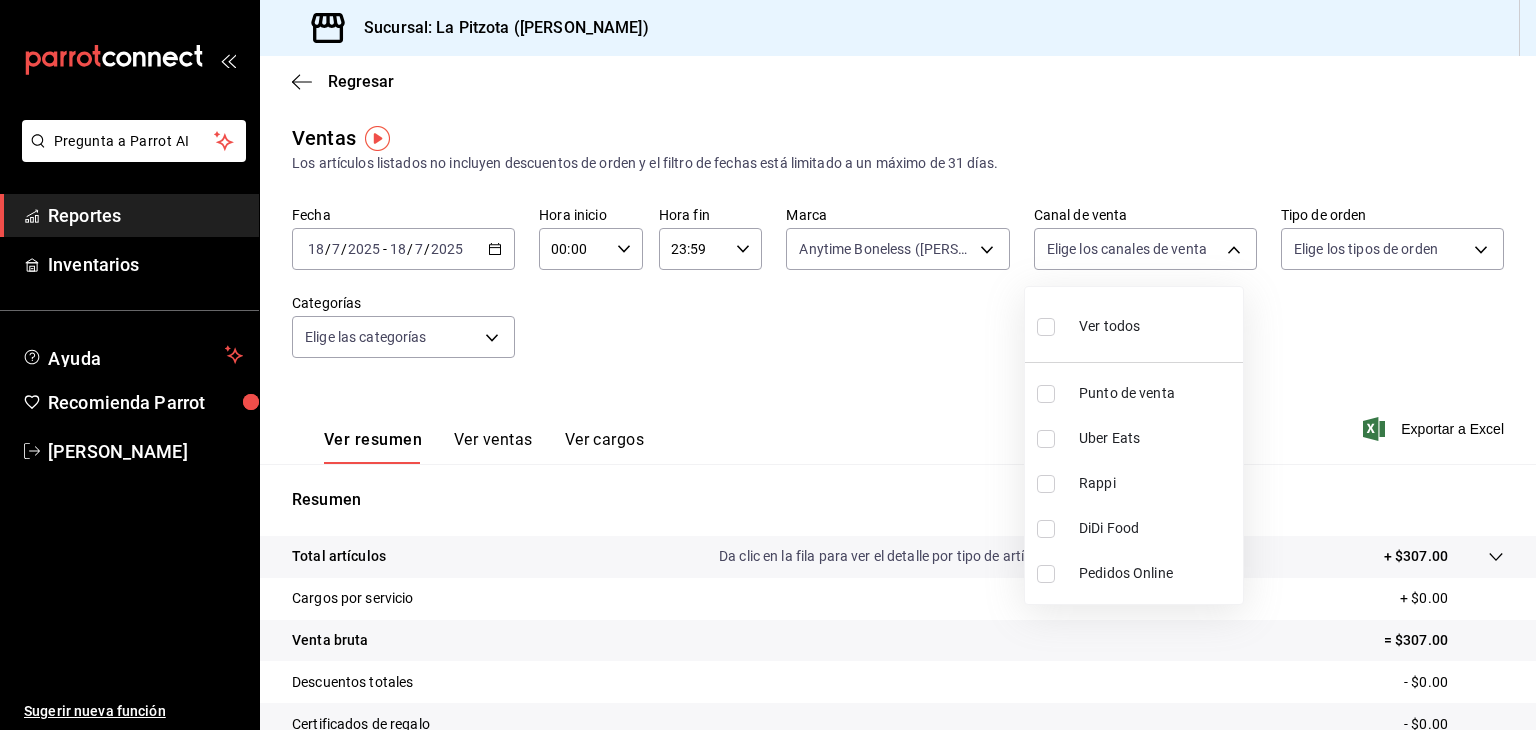 click at bounding box center (1046, 529) 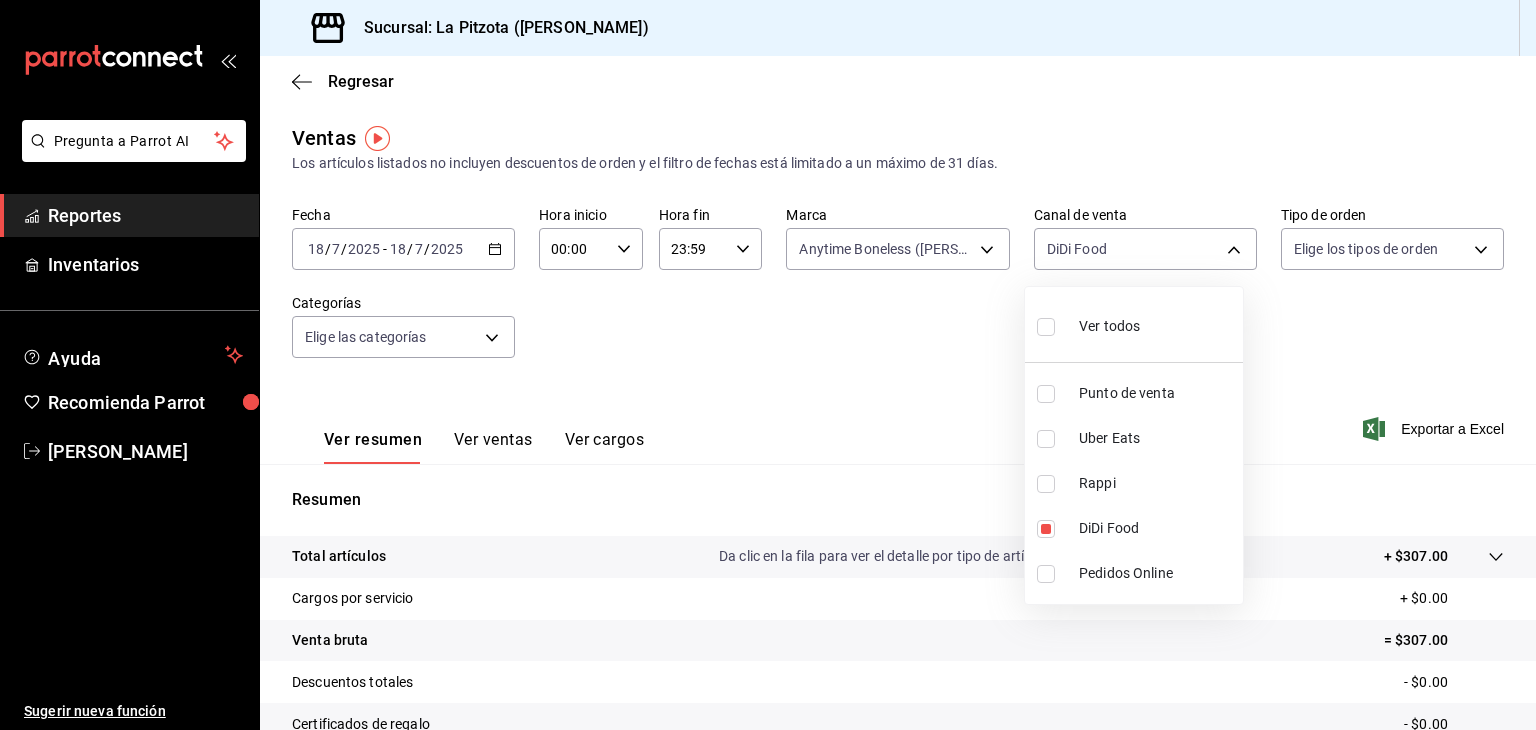 click at bounding box center (768, 365) 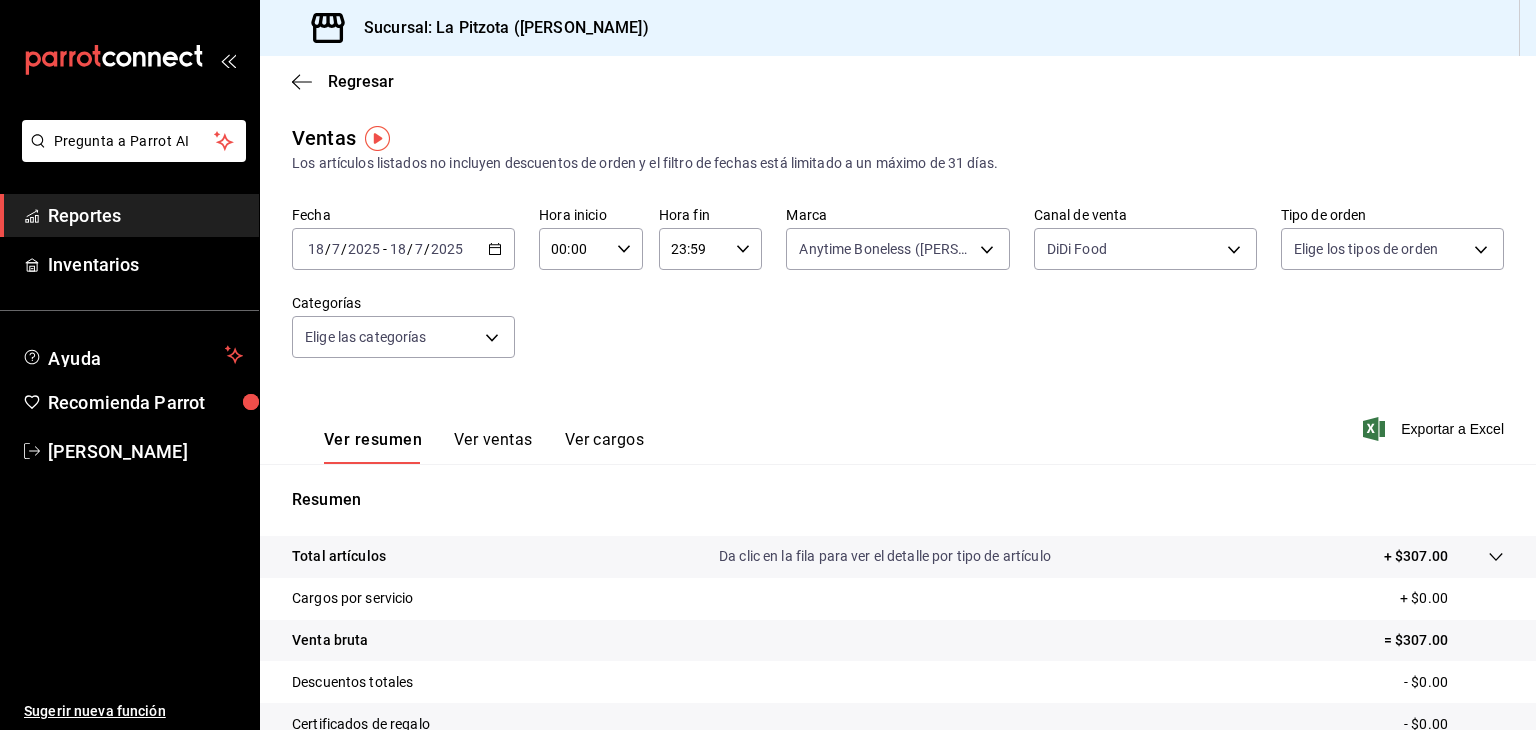 click on "Ver ventas" at bounding box center (493, 447) 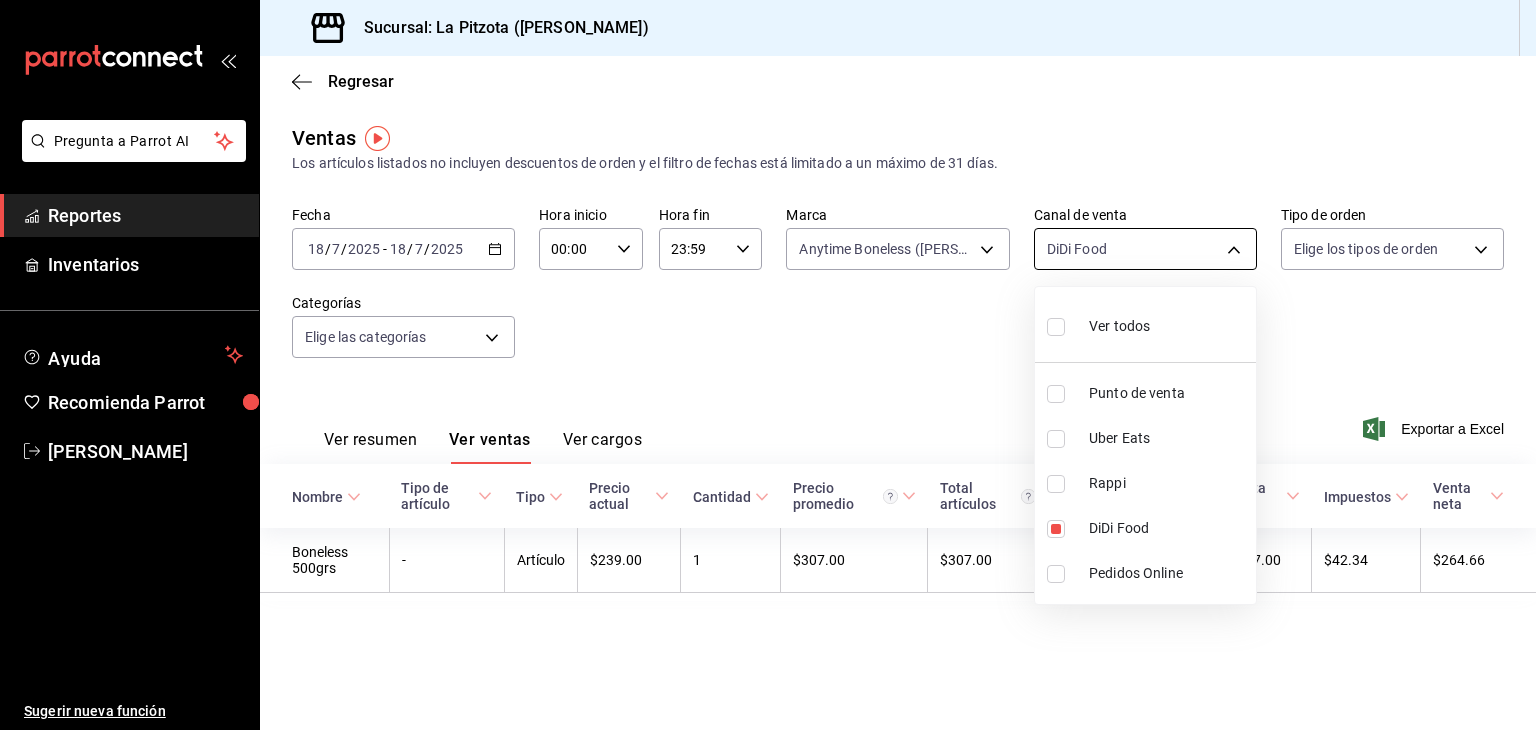 click on "Pregunta a Parrot AI Reportes   Inventarios   Ayuda Recomienda Parrot   [PERSON_NAME]   Sugerir nueva función   Sucursal: La Pitzota ([PERSON_NAME]) Regresar Ventas Los artículos listados no incluyen descuentos de orden y el filtro de fechas está limitado a un máximo de 31 [PERSON_NAME]. Fecha [DATE] [DATE] - [DATE] [DATE] Hora inicio 00:00 Hora inicio Hora fin 23:59 Hora fin Marca Anytime Boneless ([PERSON_NAME]) d0b15645-4641-49bc-8be3-6a792ed6583e Canal de venta DiDi Food DIDI_FOOD Tipo de orden Elige los tipos de orden Categorías Elige las categorías Ver resumen Ver ventas Ver cargos Exportar a Excel Nombre Tipo de artículo Tipo Precio actual Cantidad Precio promedio   Total artículos   Descuentos de artículo Venta total Impuestos Venta [PERSON_NAME] Boneless 500grs - Artículo $239.00 1 $307.00 $307.00 $0.00 $307.00 $42.34 $264.66 Pregunta a Parrot AI Reportes   Inventarios   Ayuda Recomienda Parrot   [PERSON_NAME]   Sugerir nueva función   GANA 1 MES GRATIS EN TU SUSCRIPCIÓN AQUÍ Ver video tutorial Rappi" at bounding box center (768, 365) 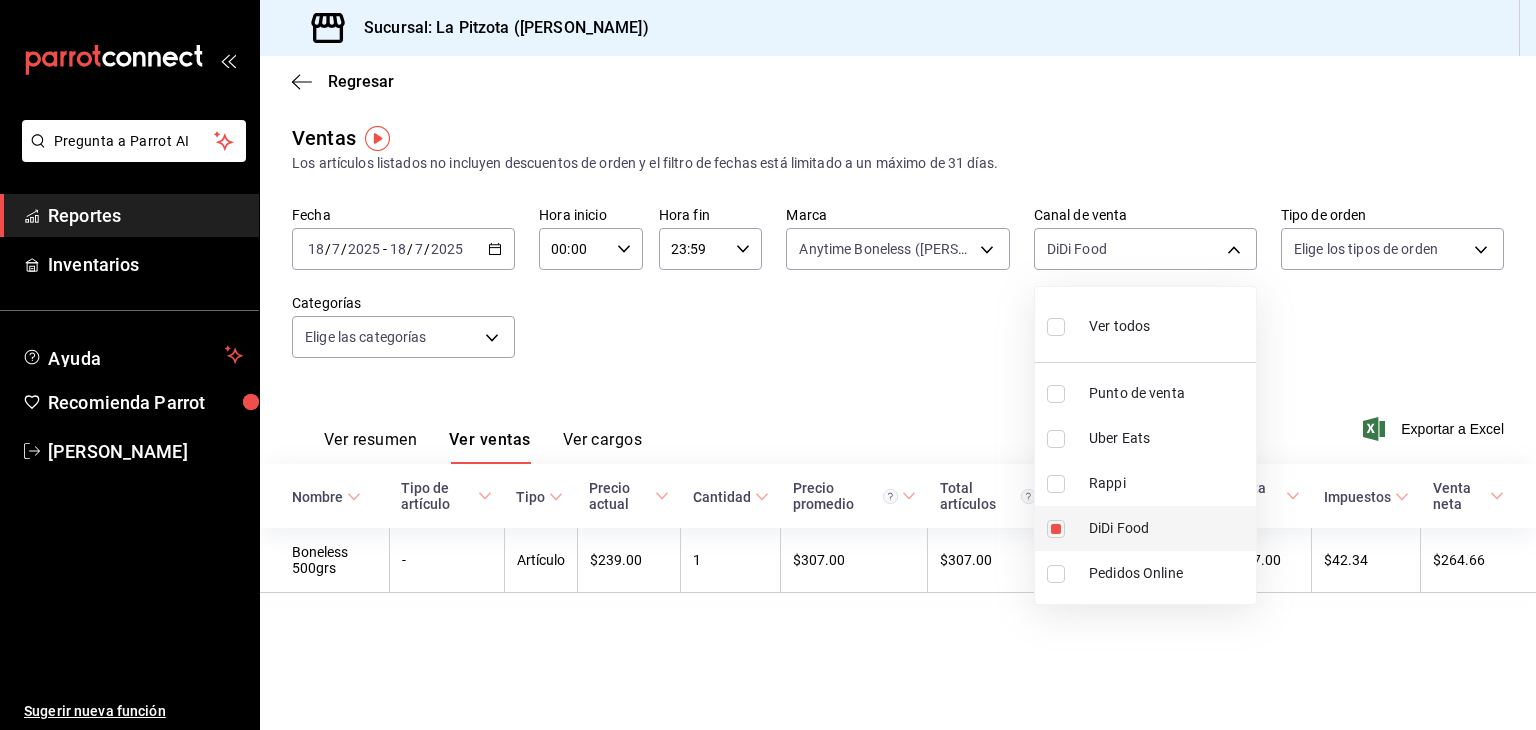 click at bounding box center (1056, 529) 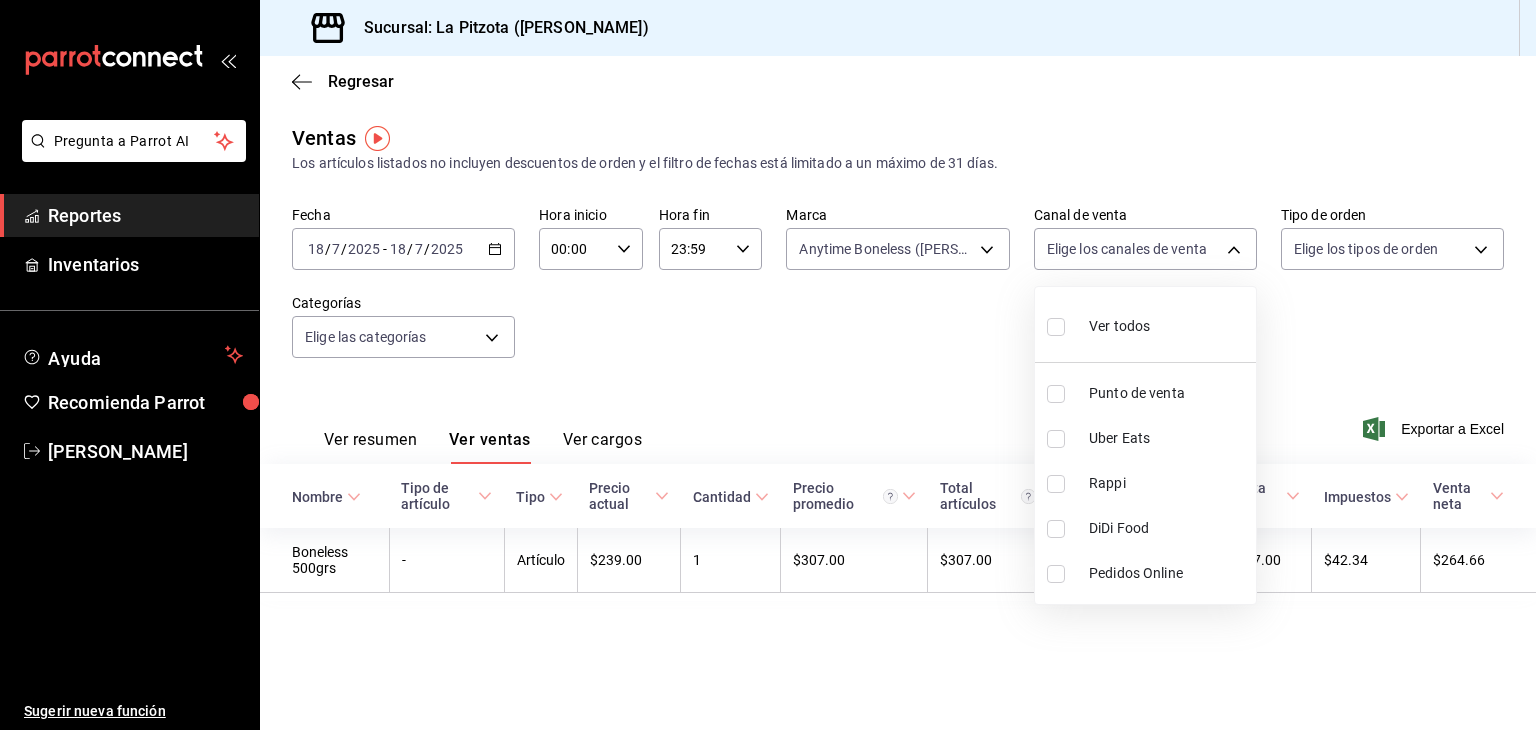 click at bounding box center [1056, 484] 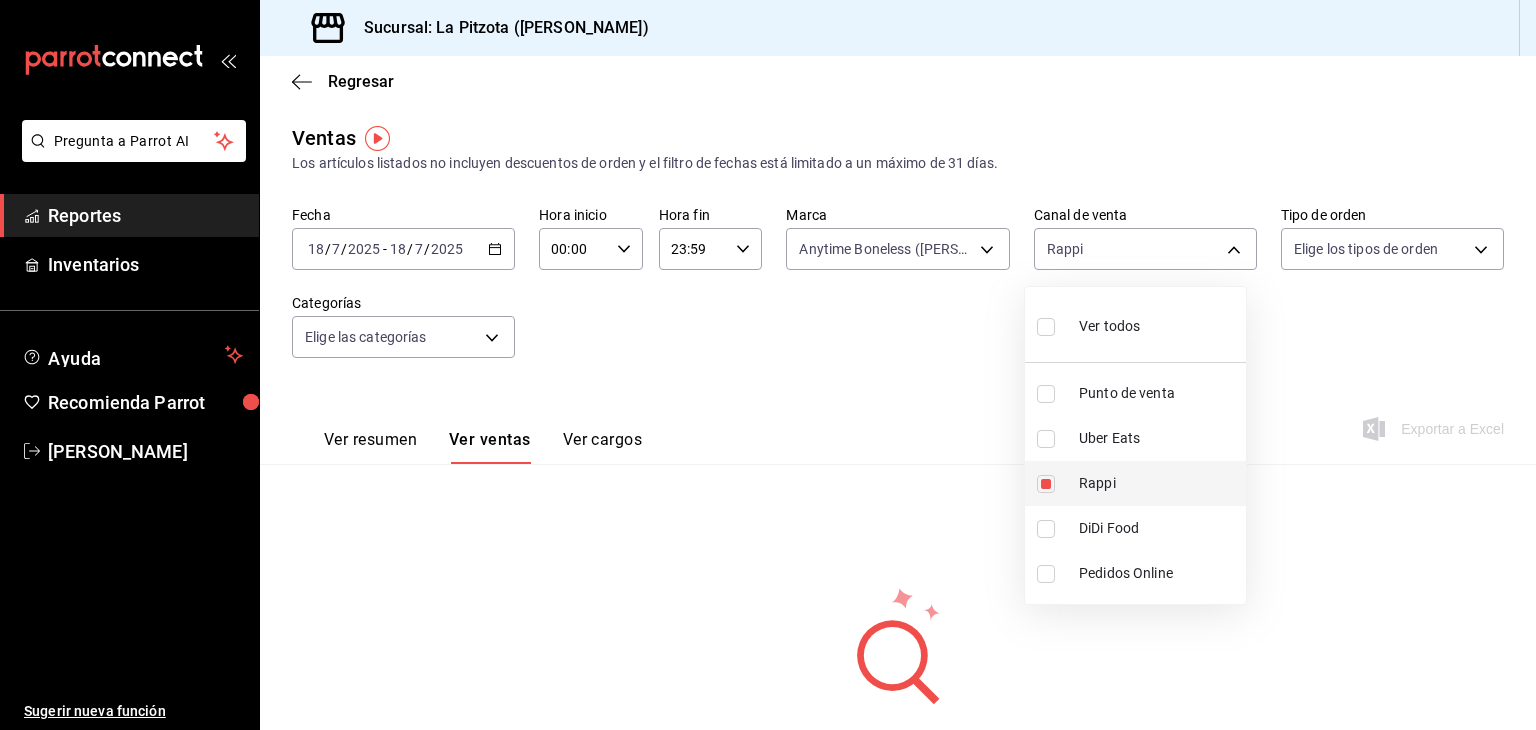 click at bounding box center [1046, 484] 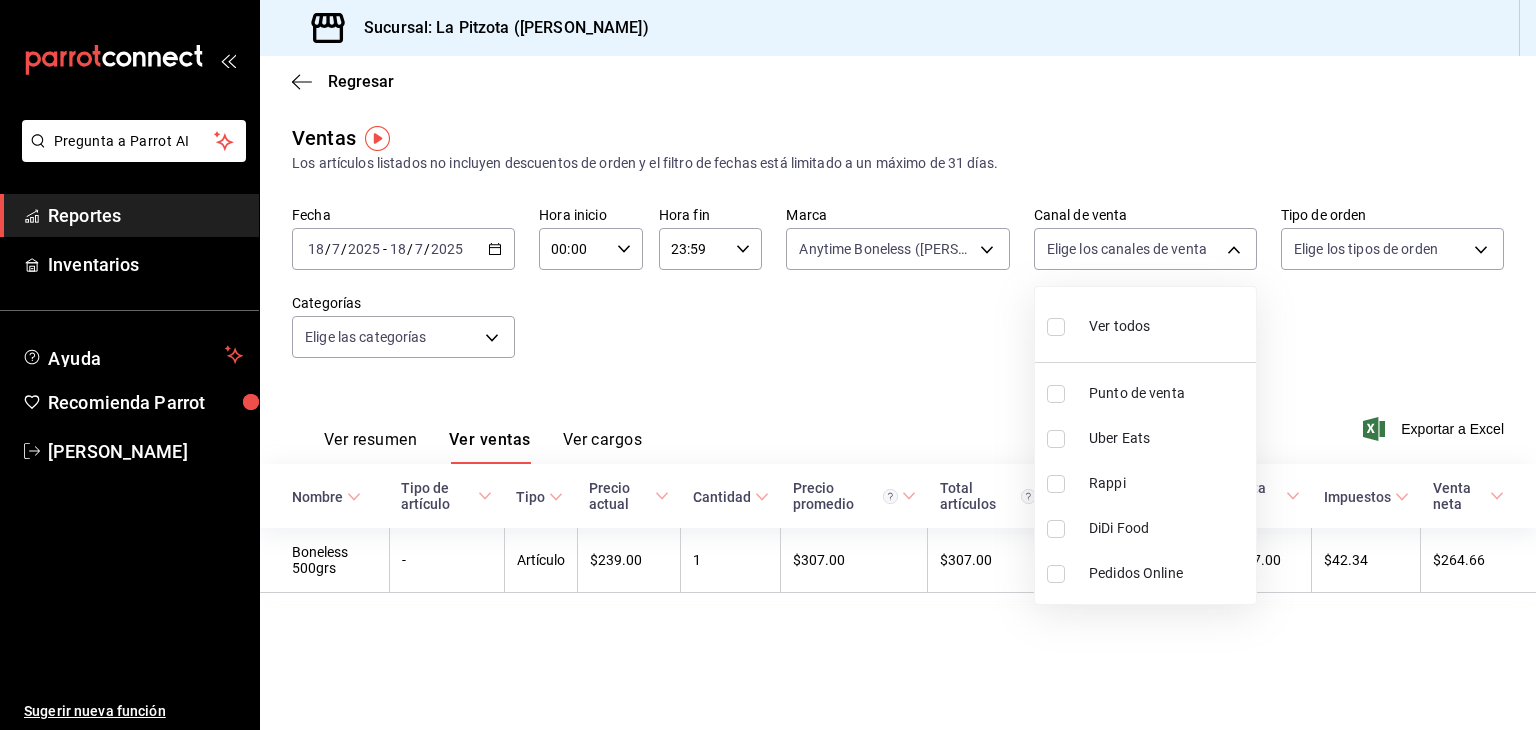 click on "Uber Eats" at bounding box center [1145, 438] 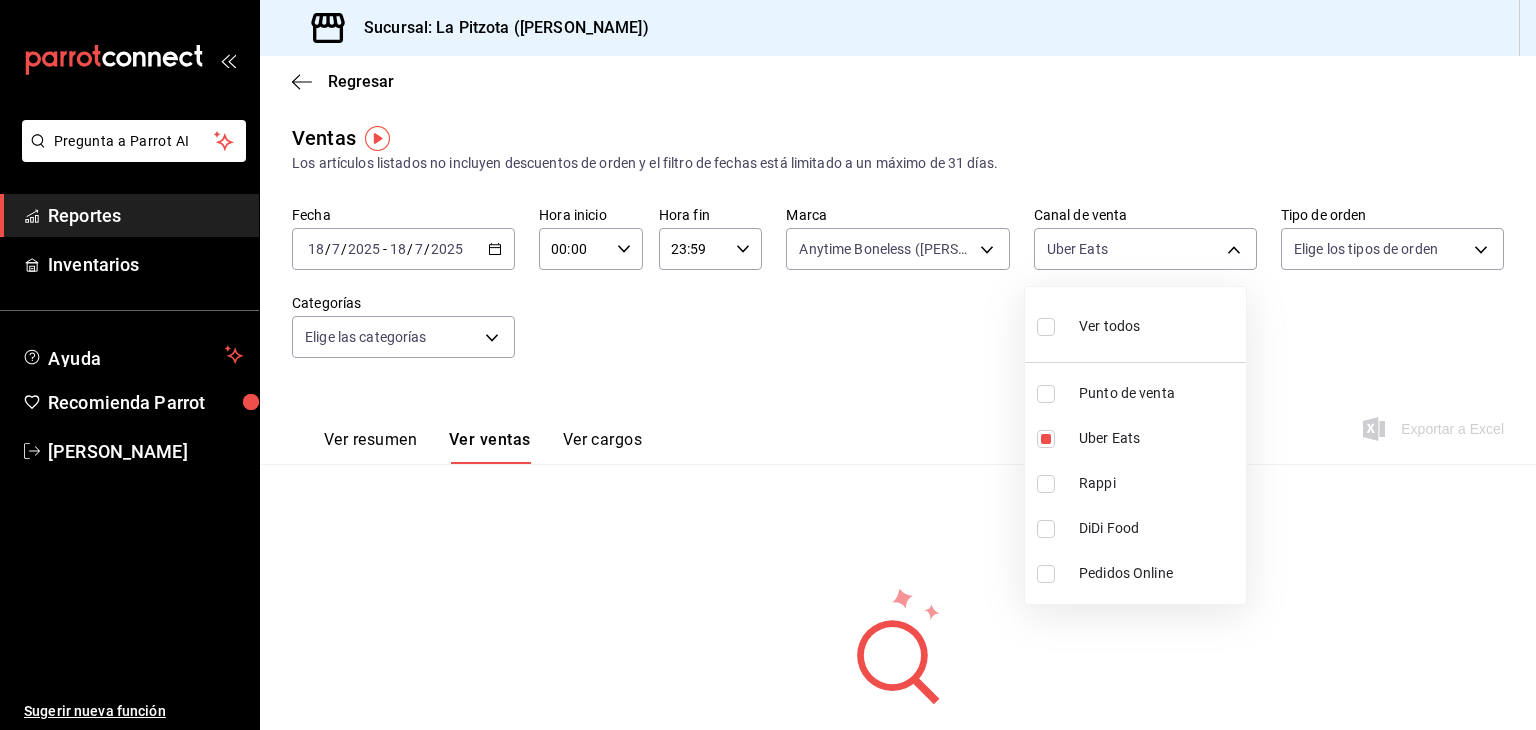 click at bounding box center [768, 365] 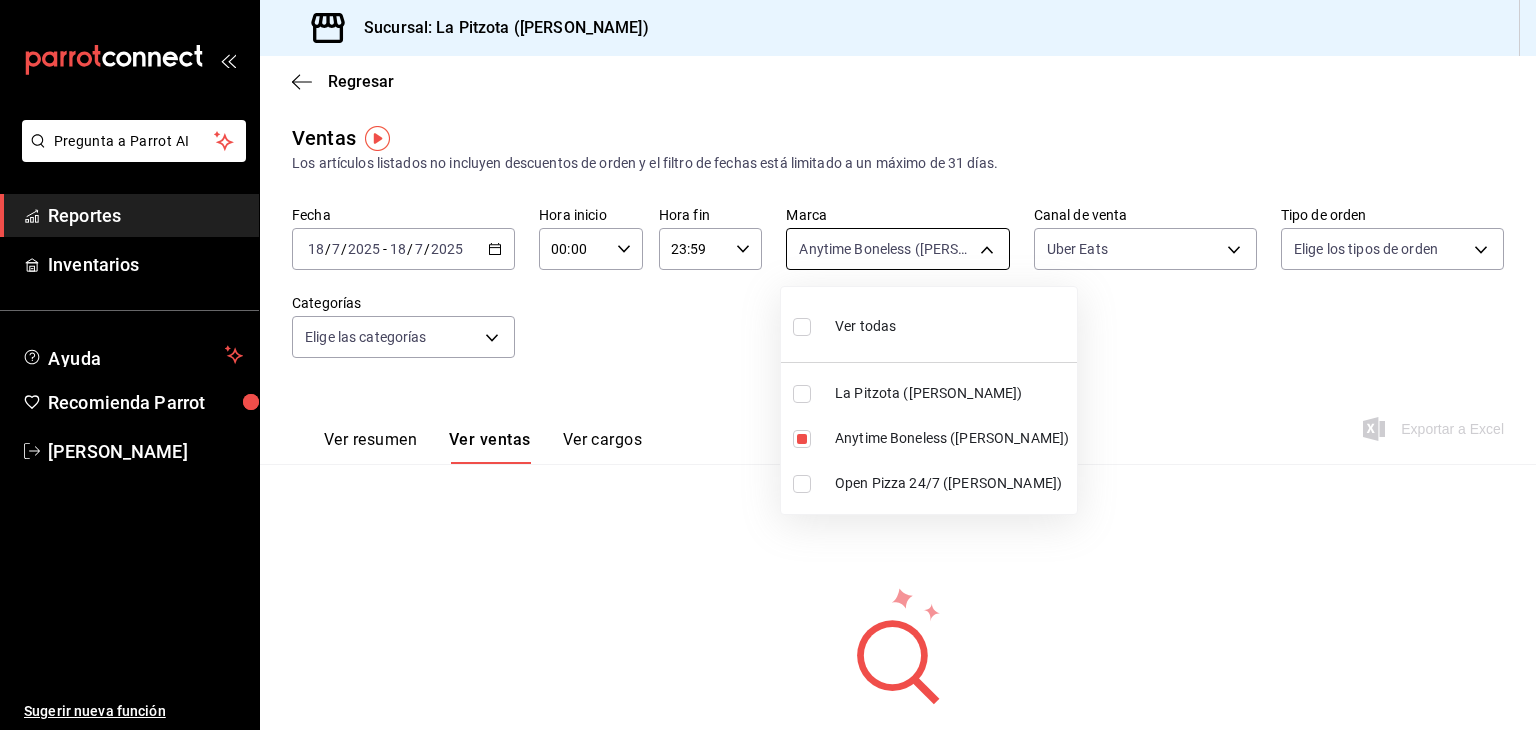 click on "Pregunta a Parrot AI Reportes   Inventarios   Ayuda Recomienda Parrot   [PERSON_NAME]   Sugerir nueva función   Sucursal: La Pitzota ([PERSON_NAME]) Regresar Ventas Los artículos listados no incluyen descuentos de orden y el filtro de fechas está limitado a un máximo de 31 [PERSON_NAME]. Fecha [DATE] [DATE] - [DATE] [DATE] Hora inicio 00:00 Hora inicio Hora fin 23:59 Hora fin Marca Anytime Boneless ([PERSON_NAME]) d0b15645-4641-49bc-8be3-6a792ed6583e Canal de venta Uber Eats UBER_EATS Tipo de orden Elige los tipos de orden Categorías Elige las categorías Ver resumen Ver ventas Ver cargos Exportar a Excel No hay información que mostrar Pregunta a Parrot AI Reportes   Inventarios   Ayuda Recomienda Parrot   [PERSON_NAME]   Sugerir nueva función   GANA 1 MES GRATIS EN TU SUSCRIPCIÓN AQUÍ Ver video tutorial Ir a video Visitar centro de ayuda [PHONE_NUMBER] [EMAIL_ADDRESS][DOMAIN_NAME] Visitar centro de ayuda [PHONE_NUMBER] [EMAIL_ADDRESS][DOMAIN_NAME] Ver todas La Pitzota ([PERSON_NAME]) Anytime Boneless ([PERSON_NAME])" at bounding box center (768, 365) 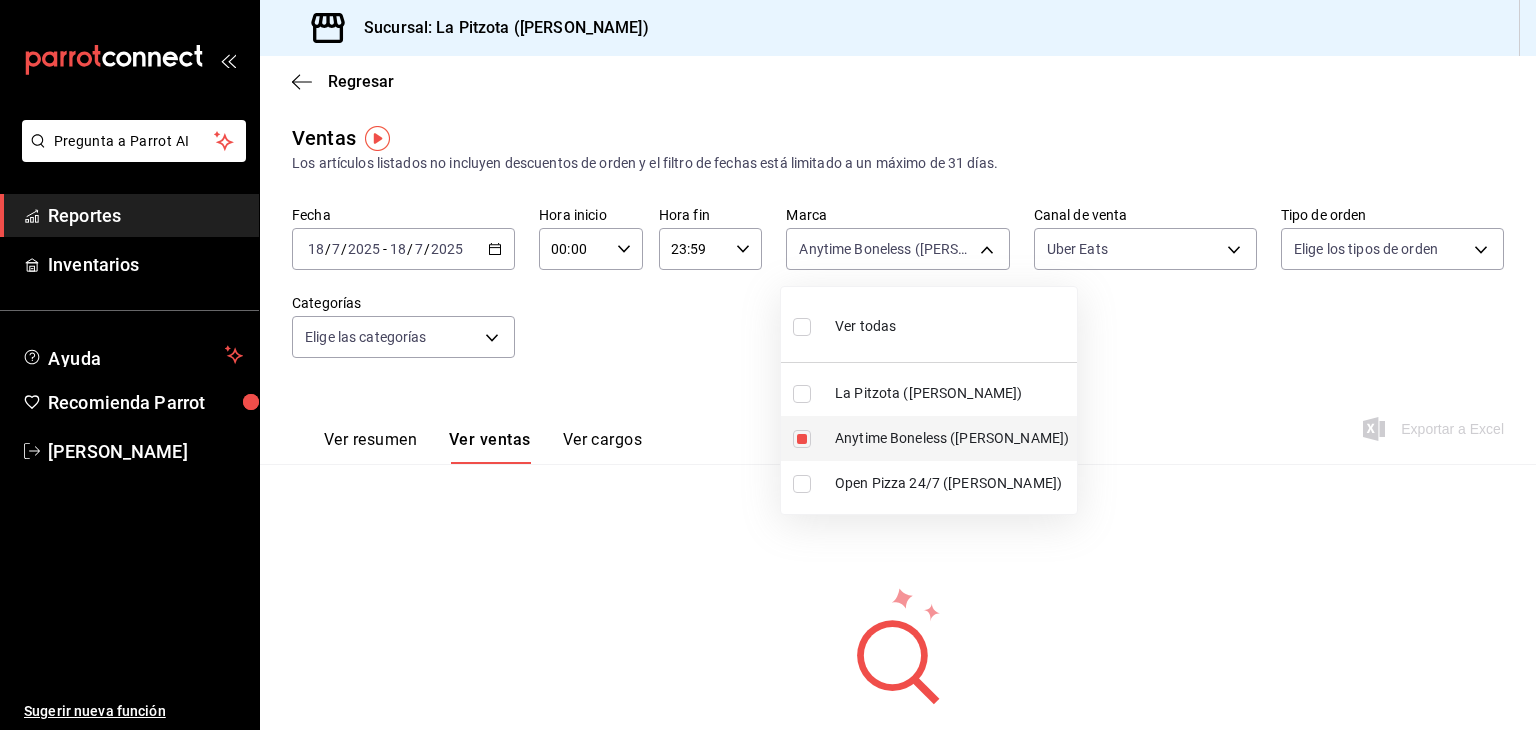click at bounding box center [802, 439] 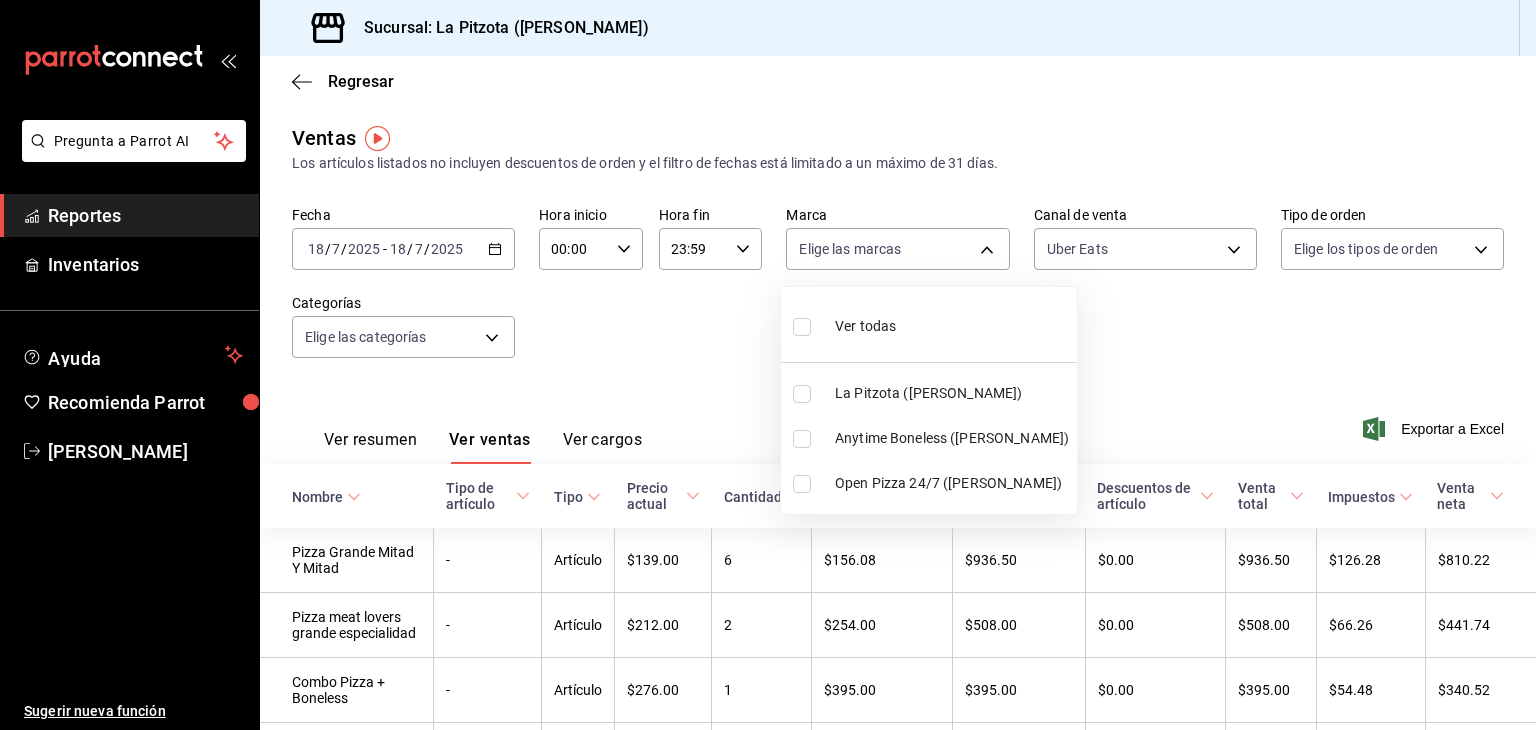 click at bounding box center (802, 484) 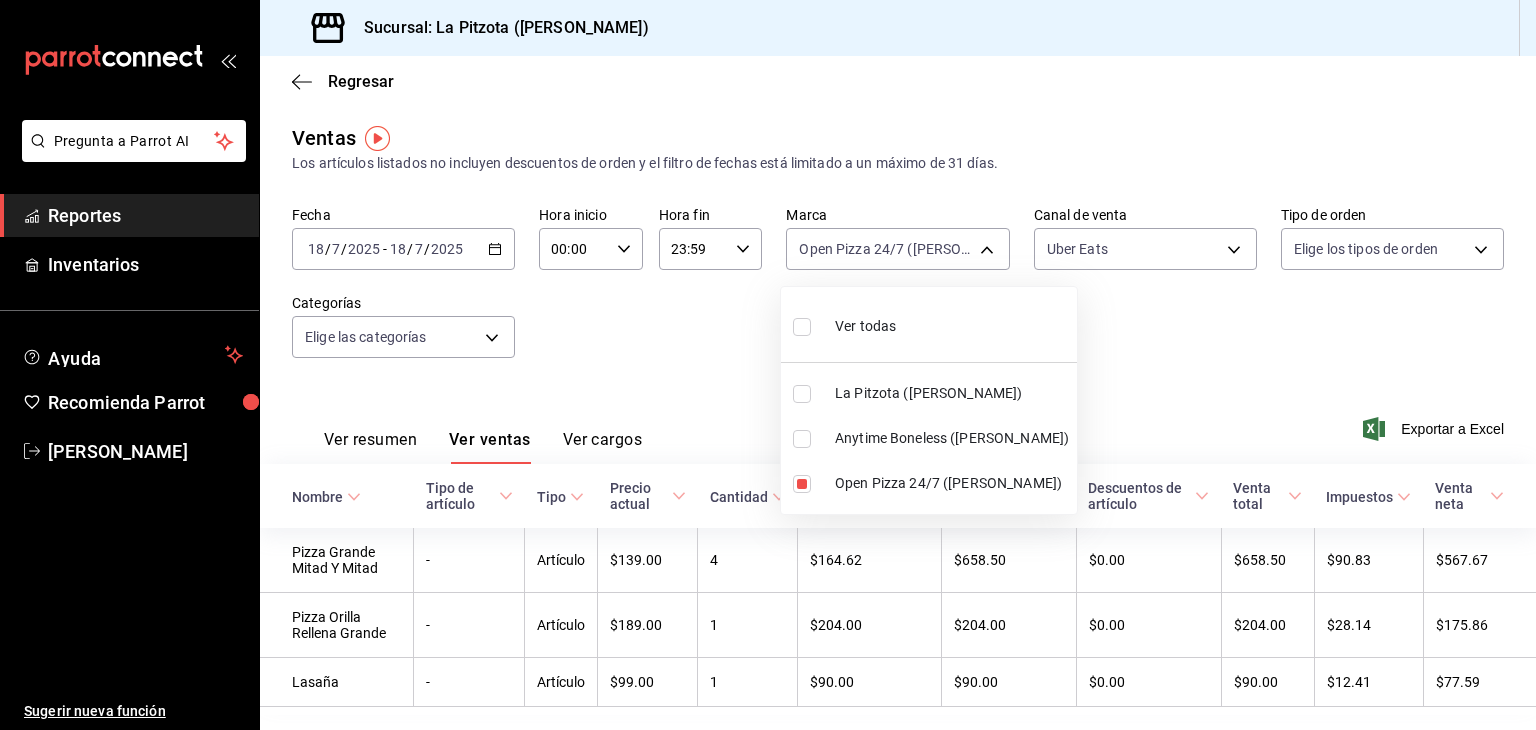 click at bounding box center (768, 365) 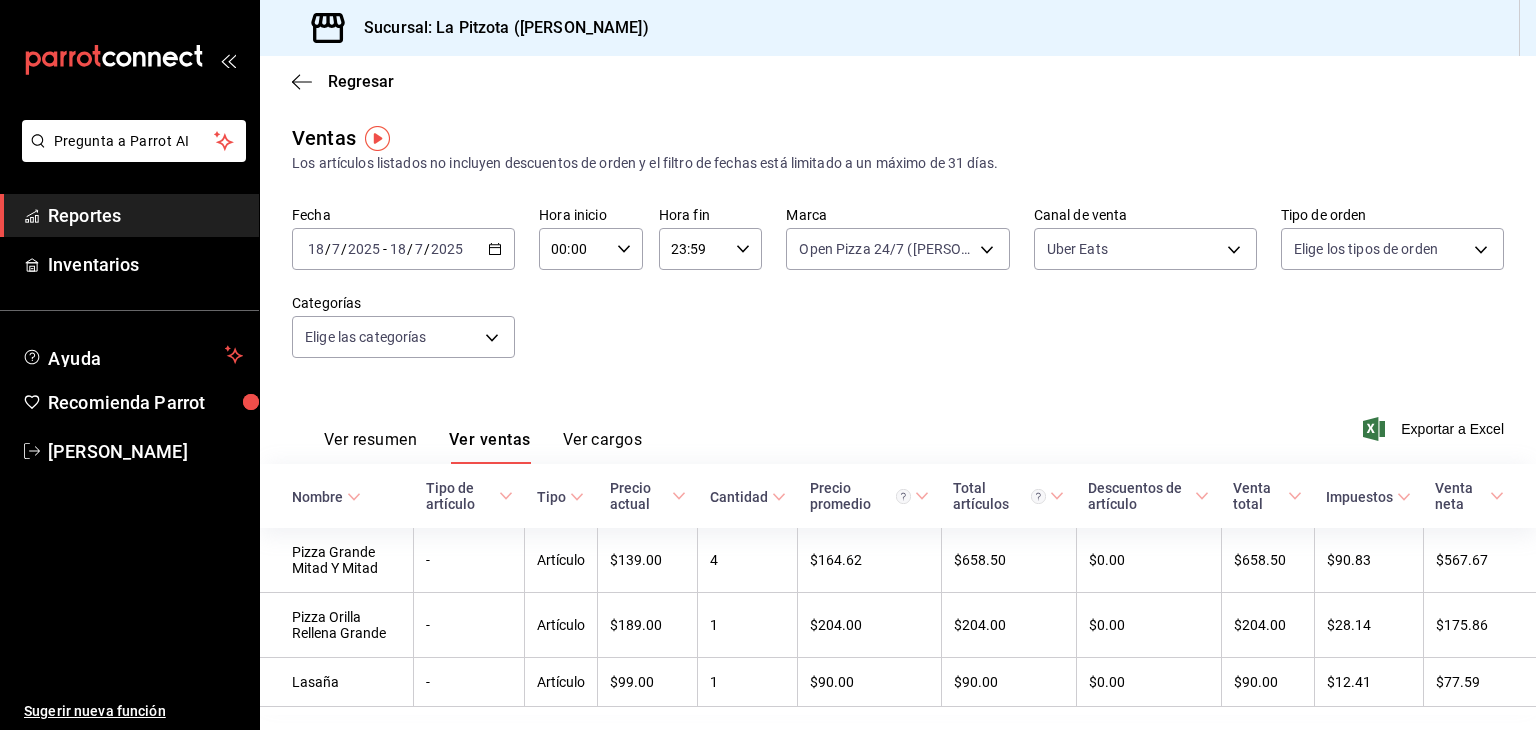 click on "Pregunta a Parrot AI Reportes   Inventarios   Ayuda Recomienda Parrot   [PERSON_NAME]   Sugerir nueva función   Sucursal: La Pitzota ([PERSON_NAME]) Regresar Ventas Los artículos listados no incluyen descuentos de orden y el filtro de fechas está limitado a un máximo de 31 [PERSON_NAME]. Fecha [DATE] [DATE] - [DATE] [DATE] Hora inicio 00:00 Hora inicio Hora fin 23:59 Hora fin Marca Open Pizza 24/7 ([PERSON_NAME]) 8f97d9a1-f00b-4323-96e2-15f6e5ebb1cd Canal de venta Uber Eats UBER_EATS Tipo de orden Elige los tipos de orden Categorías Elige las categorías Ver resumen Ver ventas Ver cargos Exportar a Excel Nombre Tipo de artículo Tipo Precio actual Cantidad Precio promedio   Total artículos   Descuentos de artículo Venta total Impuestos Venta [PERSON_NAME] Pizza Grande Mitad Y Mitad - Artículo $139.00 4 $164.62 $658.50 $0.00 $658.50 $90.83 $567.67 Pizza Orilla Rellena Grande - Artículo $189.00 1 $204.00 $204.00 $0.00 $204.00 $28.14 $175.86 Lasaña - Artículo $99.00 1 $90.00 $90.00 $0.00 $90.00 $12.41 $77.59" at bounding box center (768, 365) 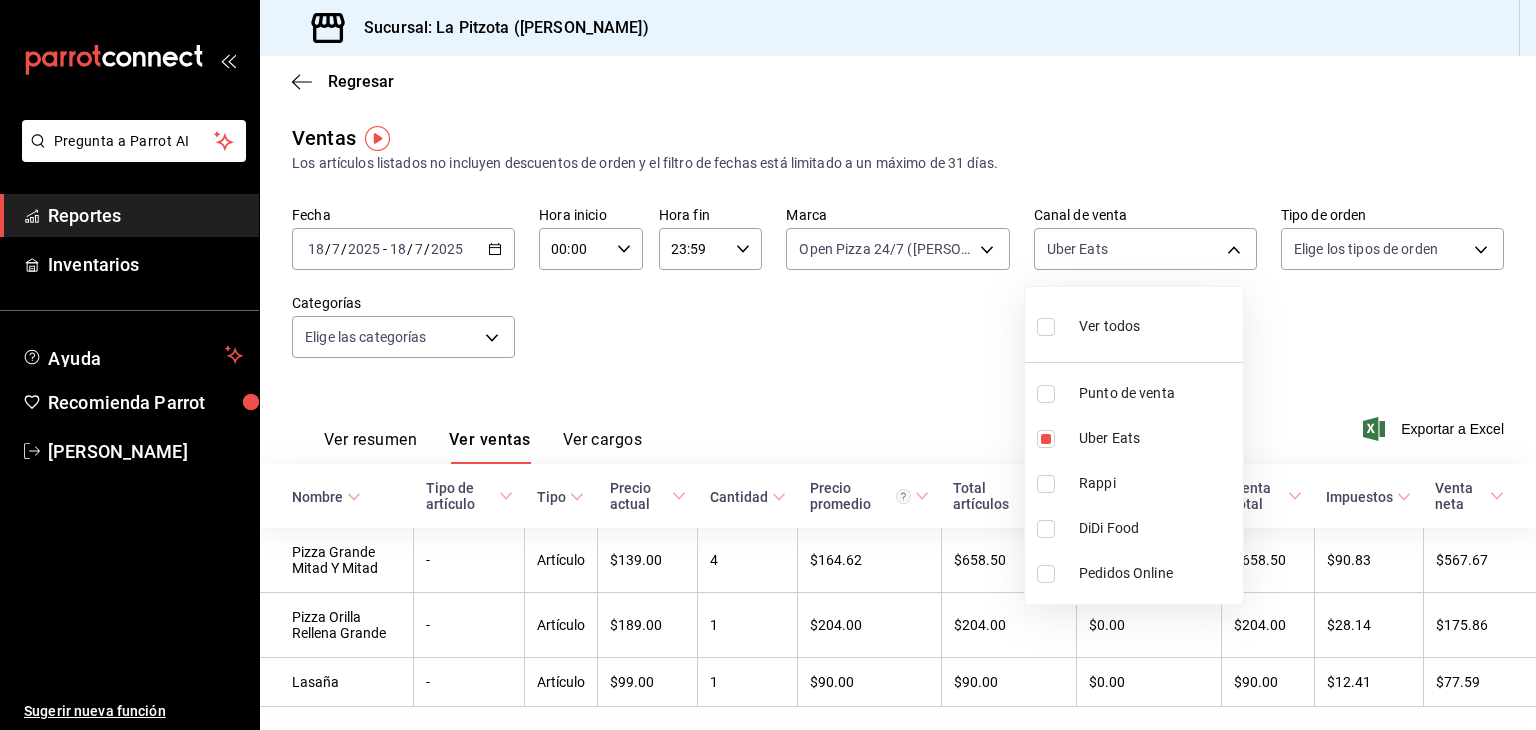 click at bounding box center [1046, 439] 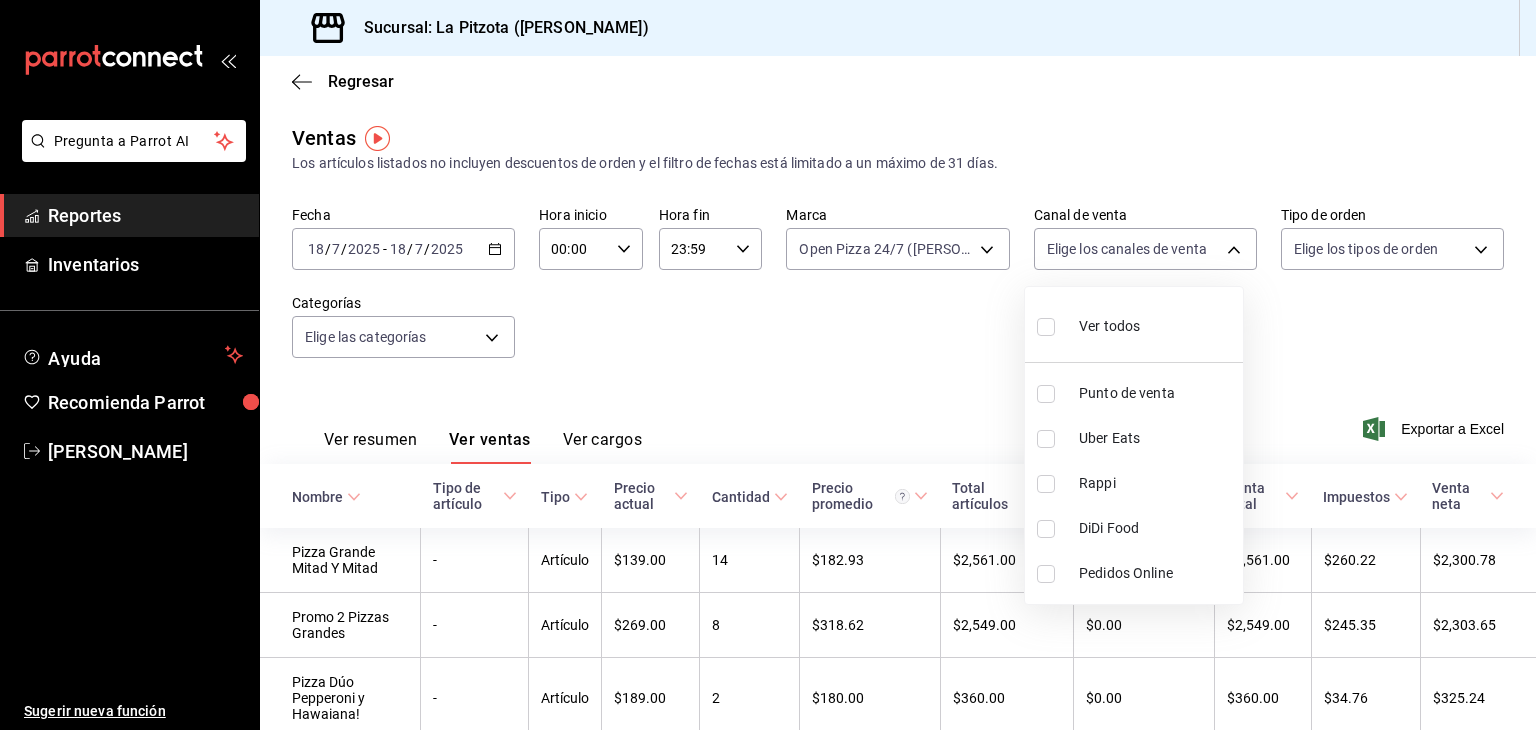 click at bounding box center [1046, 529] 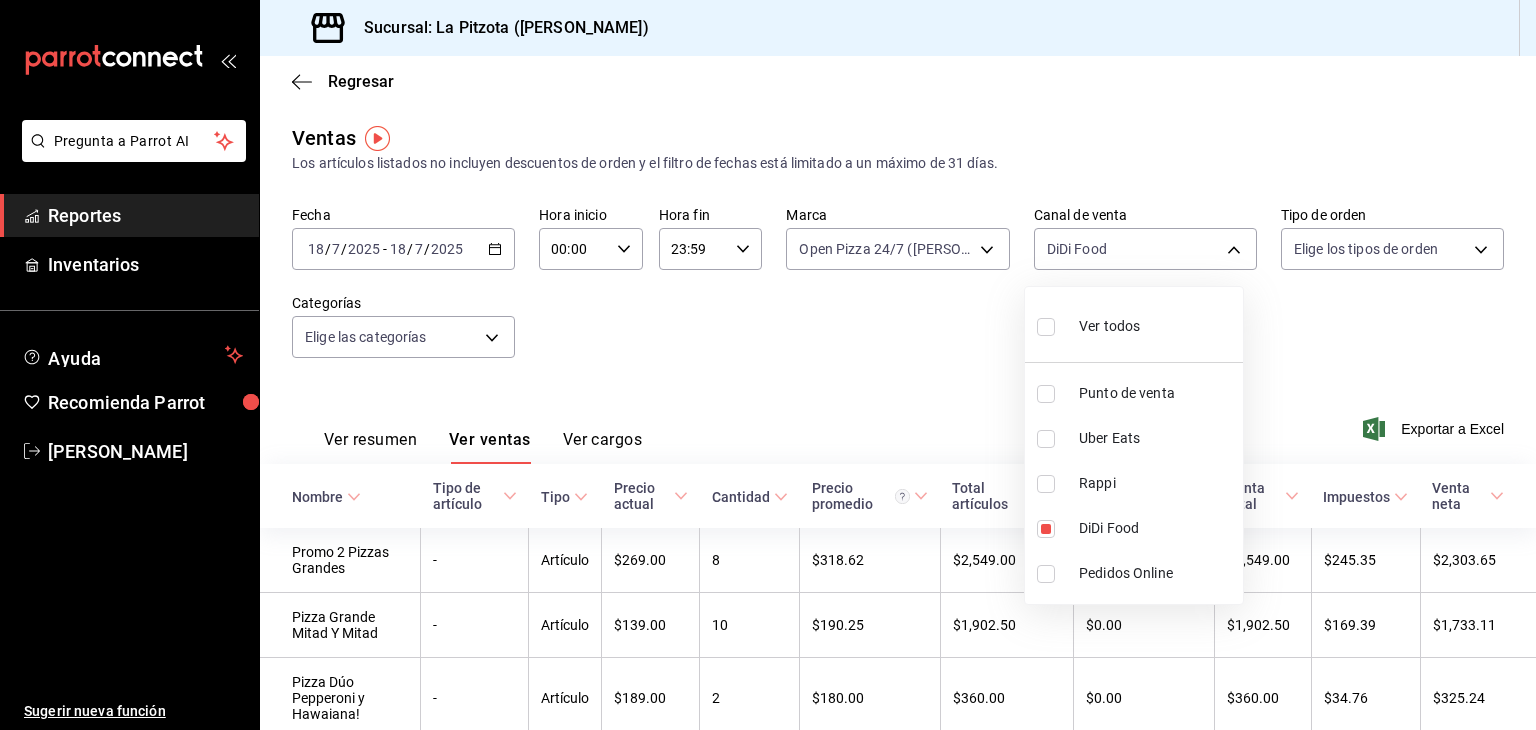 drag, startPoint x: 919, startPoint y: 401, endPoint x: 904, endPoint y: 364, distance: 39.92493 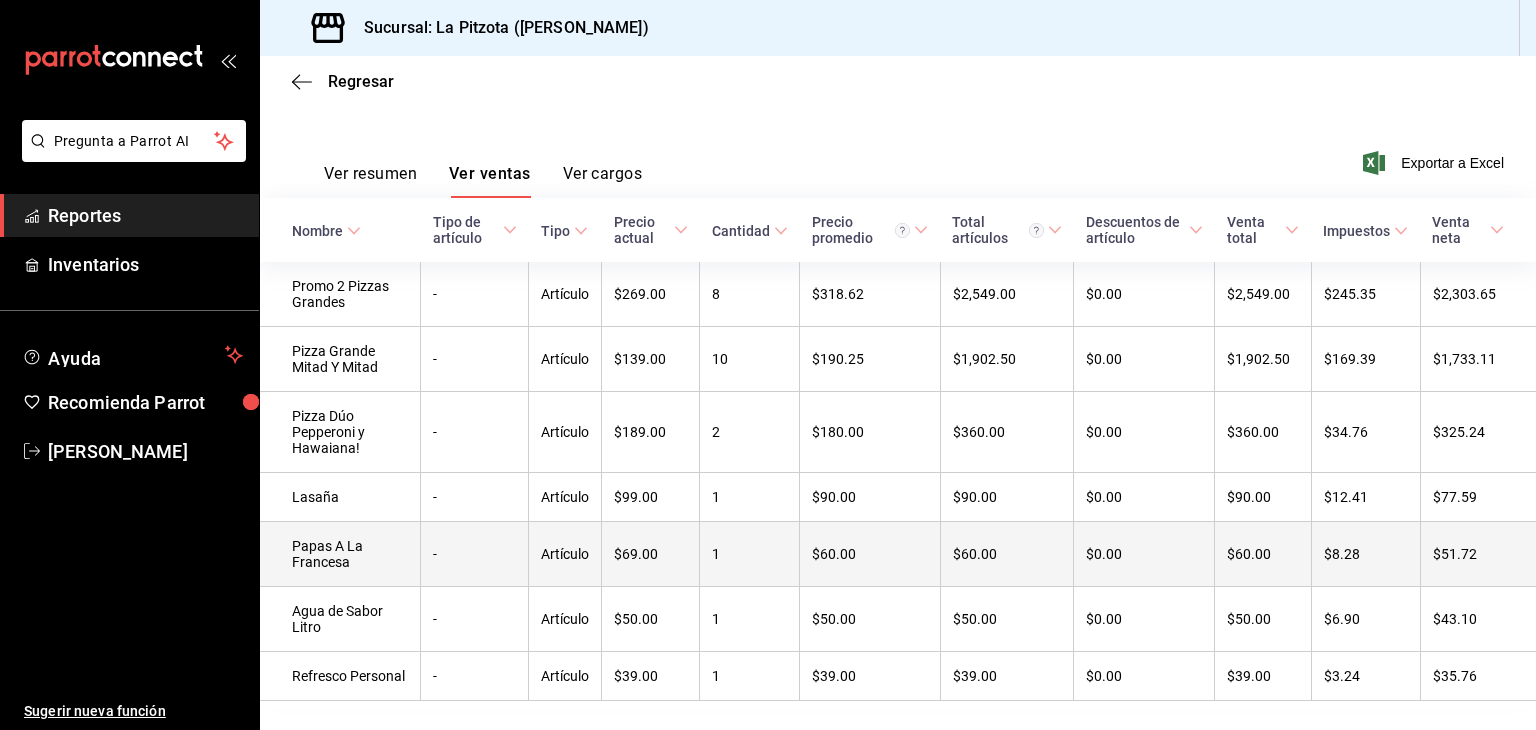 scroll, scrollTop: 320, scrollLeft: 0, axis: vertical 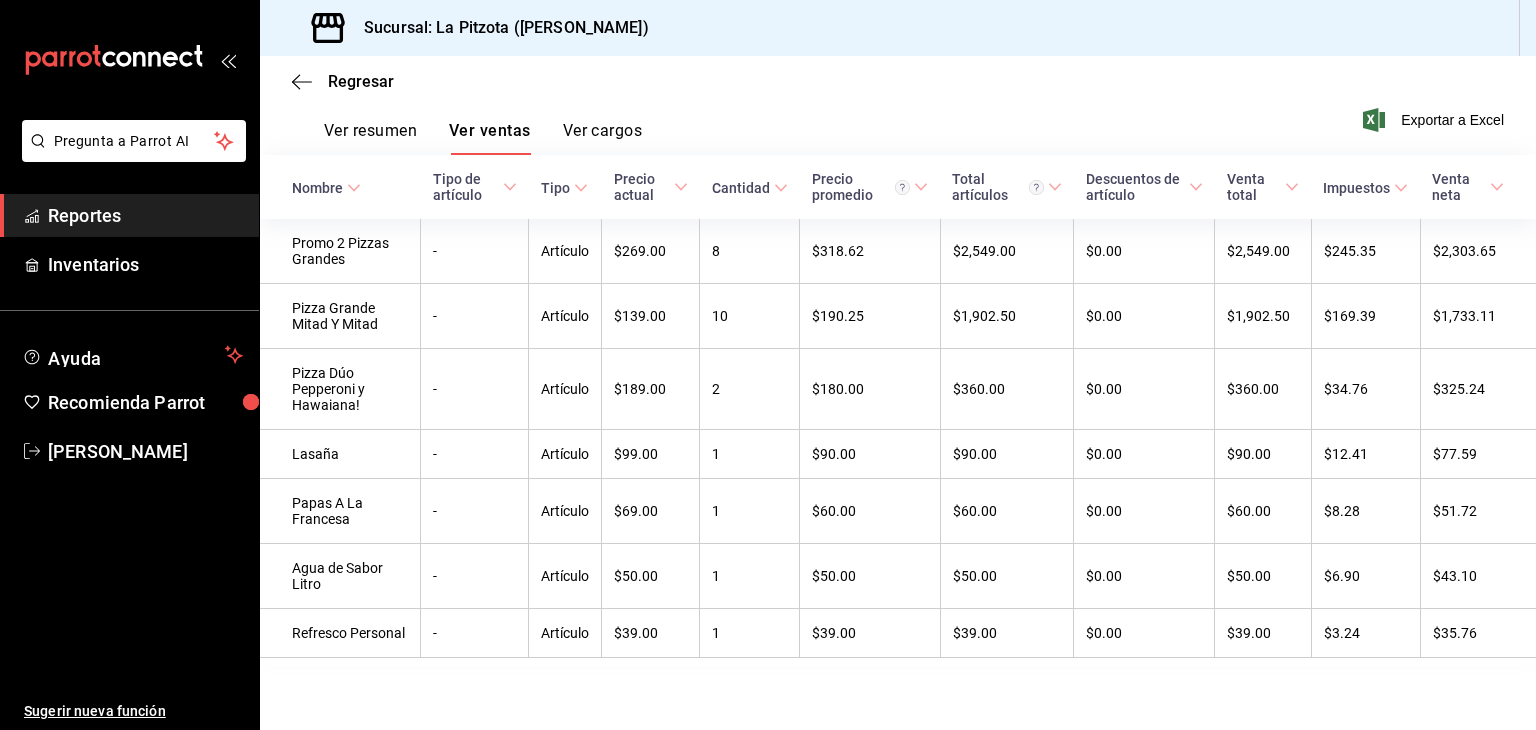 click on "Ver resumen" at bounding box center [370, 138] 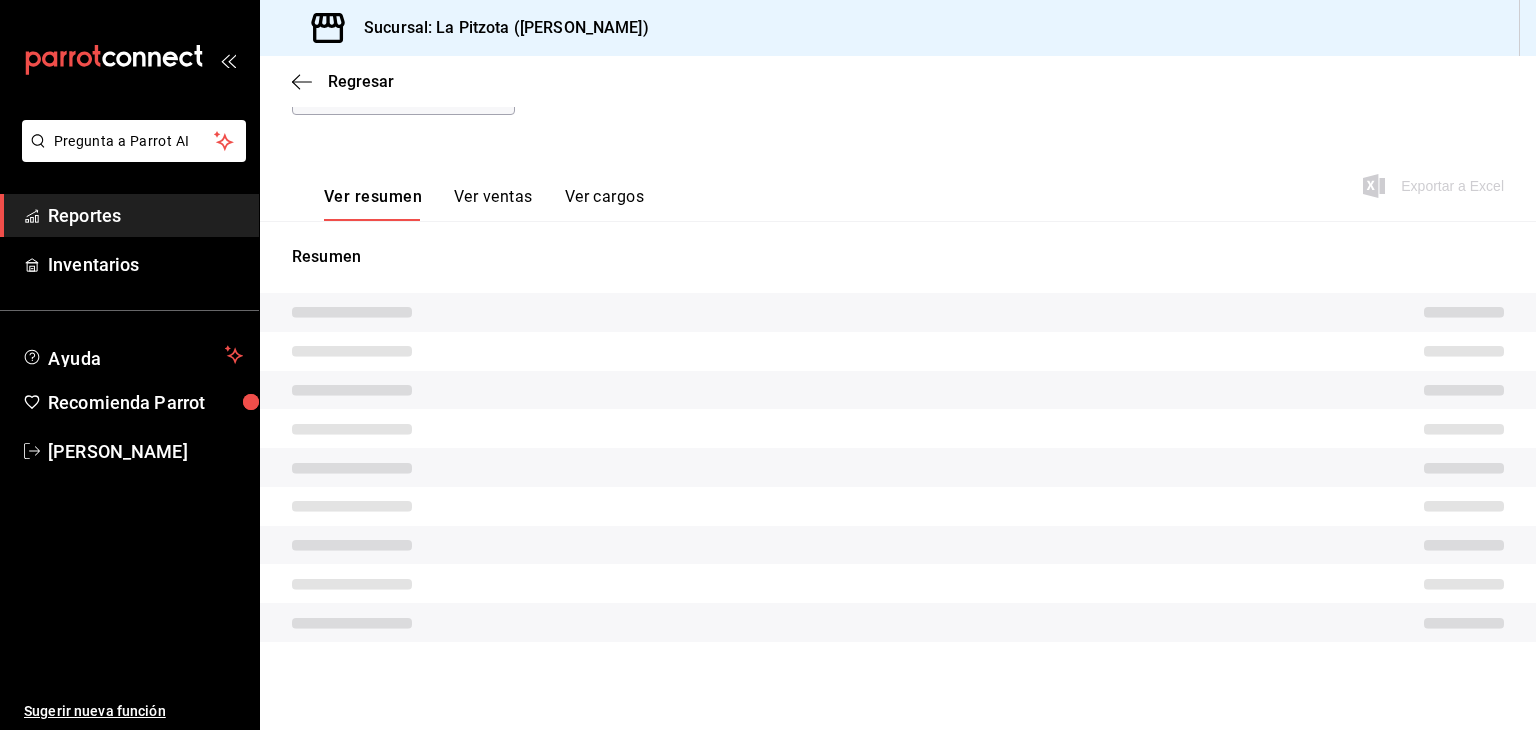 scroll, scrollTop: 228, scrollLeft: 0, axis: vertical 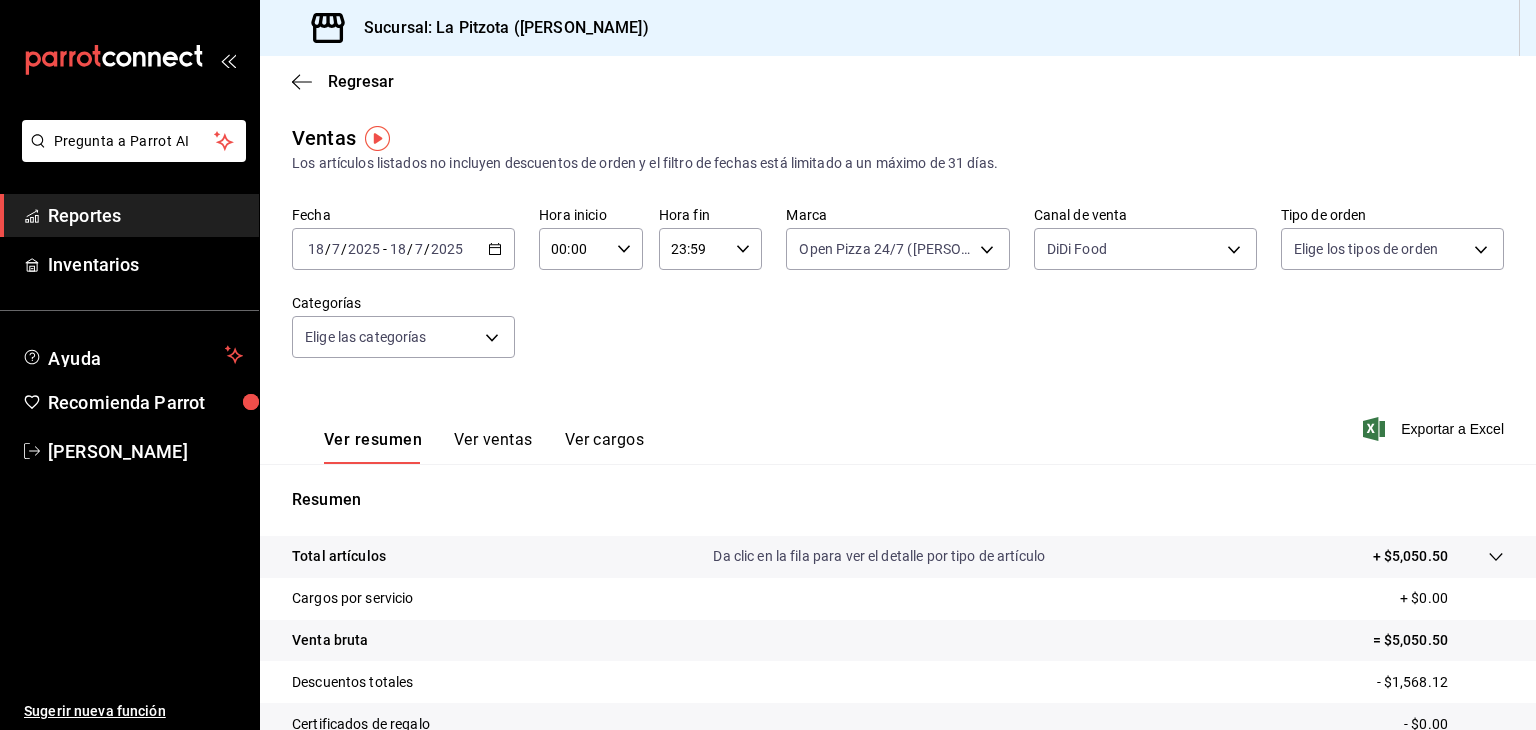 click on "Canal de venta" at bounding box center [1145, 215] 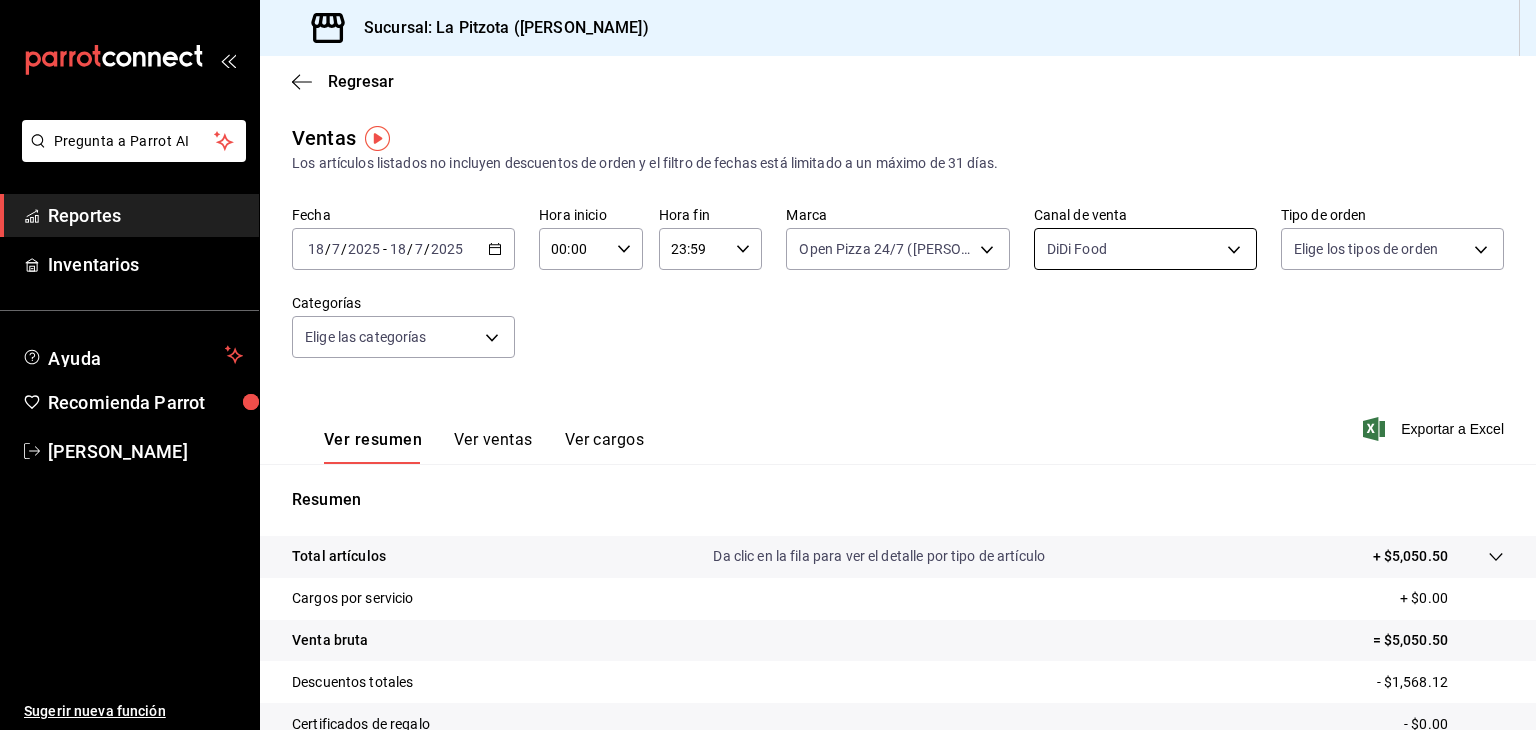 click on "Pregunta a Parrot AI Reportes   Inventarios   Ayuda Recomienda Parrot   [PERSON_NAME]   Sugerir nueva función   Sucursal: La Pitzota ([PERSON_NAME]) Regresar Ventas Los artículos listados no incluyen descuentos de orden y el filtro de fechas está limitado a un máximo de 31 [PERSON_NAME]. Fecha [DATE] [DATE] - [DATE] [DATE] Hora inicio 00:00 Hora inicio Hora fin 23:59 Hora fin Marca Open Pizza 24/7 ([PERSON_NAME]) 8f97d9a1-f00b-4323-96e2-15f6e5ebb1cd Canal de venta DiDi Food DIDI_FOOD Tipo de orden Elige los tipos de orden Categorías Elige las categorías Ver resumen Ver ventas Ver cargos Exportar a Excel Resumen Total artículos Da clic en la fila para ver el detalle por tipo de artículo + $5,050.50 Cargos por servicio + $0.00 Venta bruta = $5,050.50 Descuentos totales - $1,568.12 Certificados de regalo - $0.00 Venta total = $3,482.38 Impuestos - $480.33 Venta [PERSON_NAME] = $3,002.05 Pregunta a Parrot AI Reportes   Inventarios   Ayuda Recomienda Parrot   [PERSON_NAME]   Sugerir nueva función   Ver video tutorial" at bounding box center [768, 365] 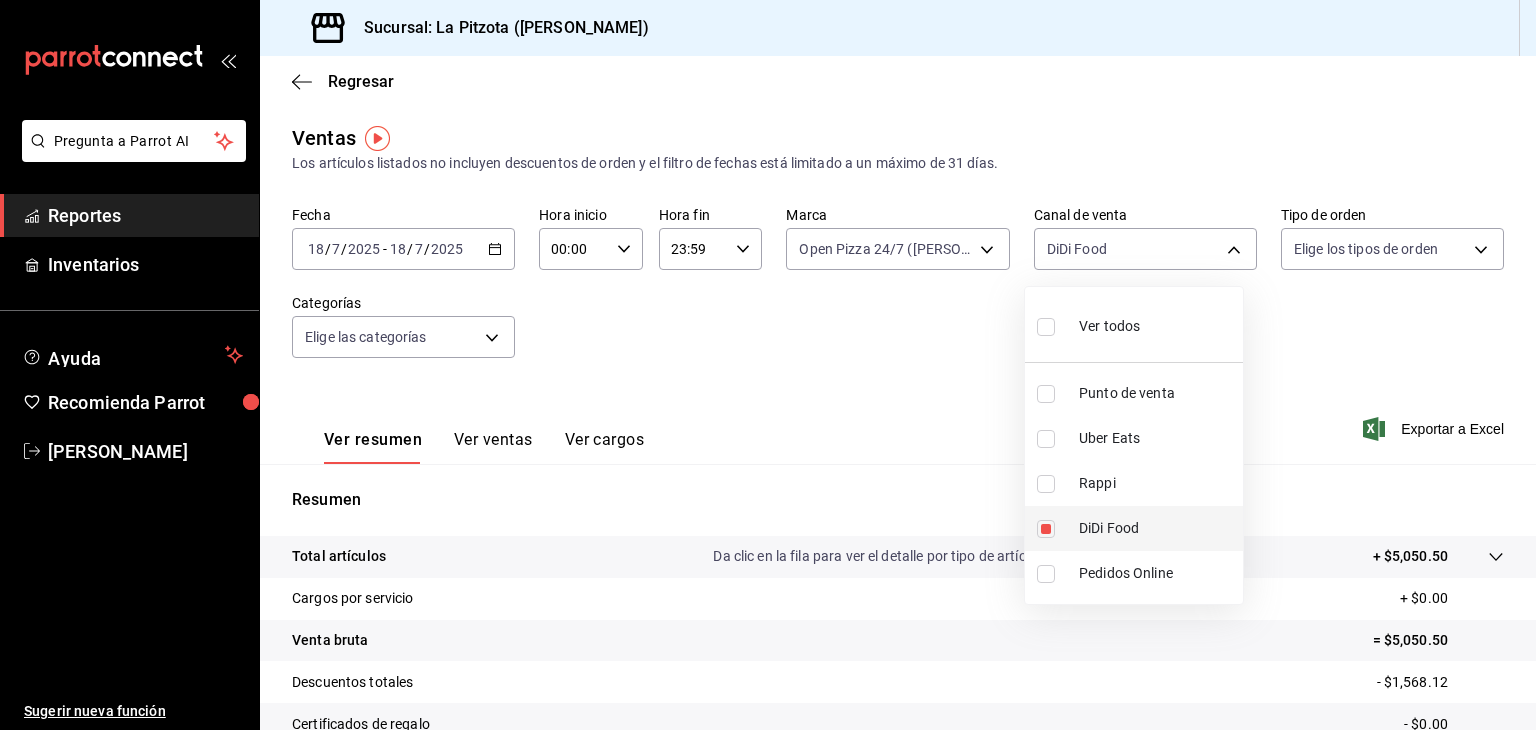 click at bounding box center [1046, 529] 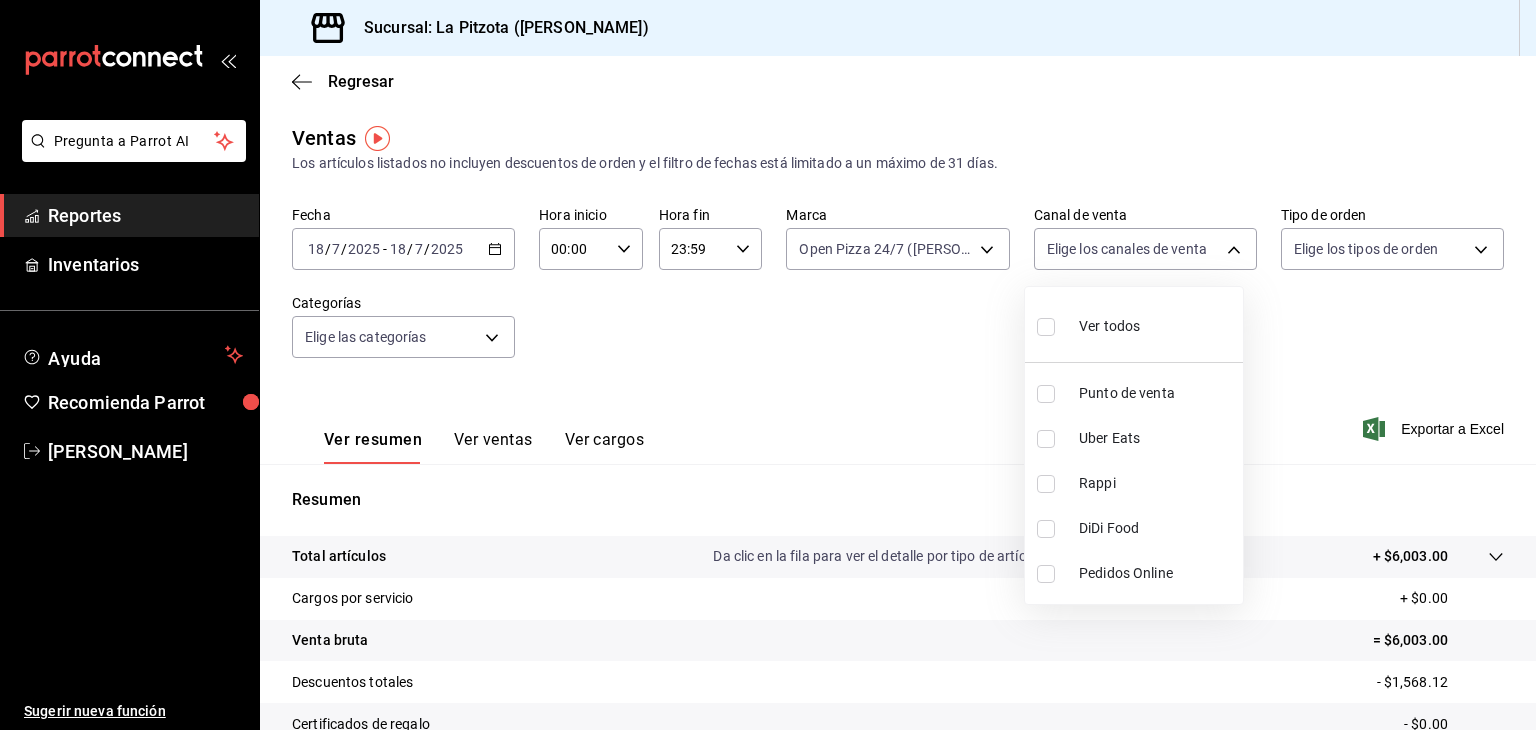 click on "Uber Eats" at bounding box center (1134, 438) 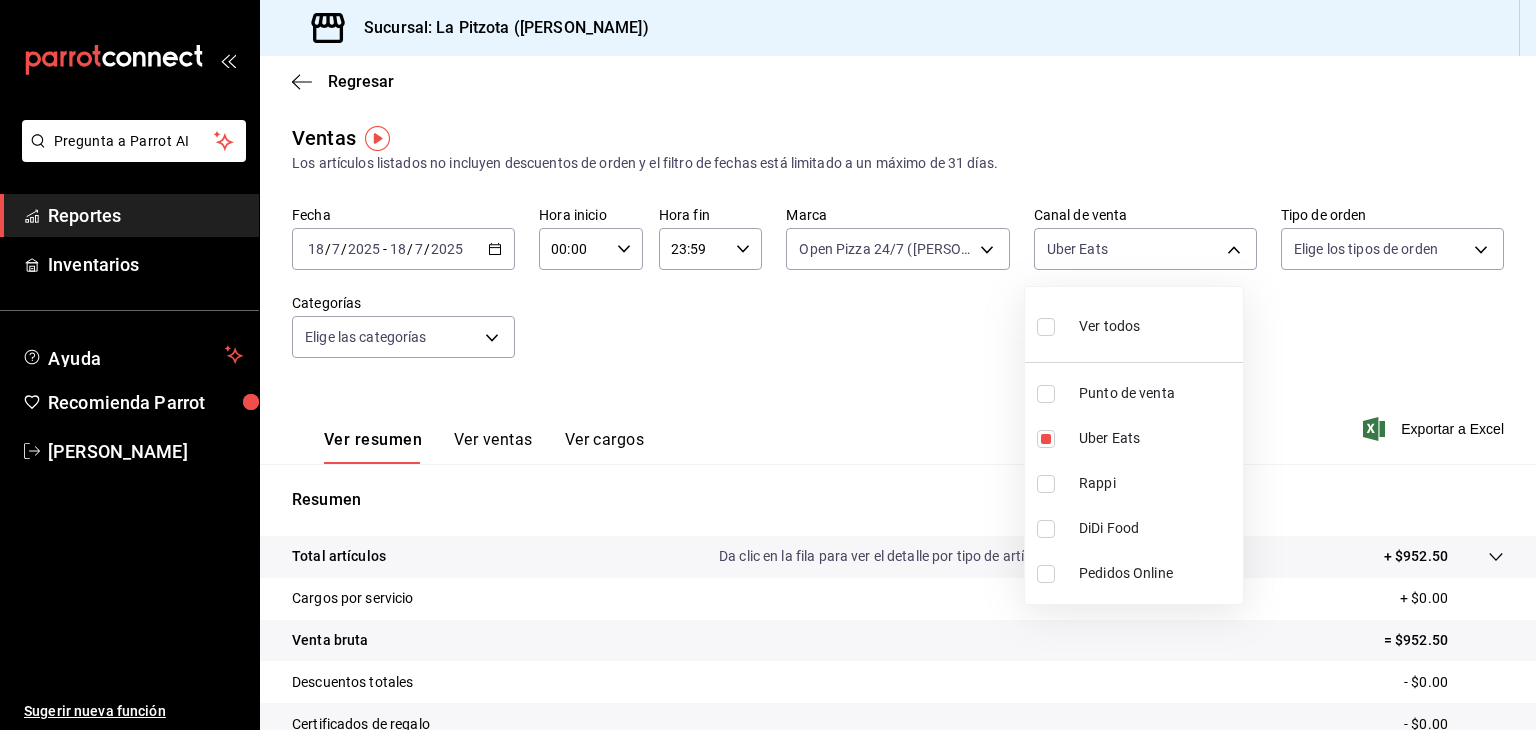 click at bounding box center (768, 365) 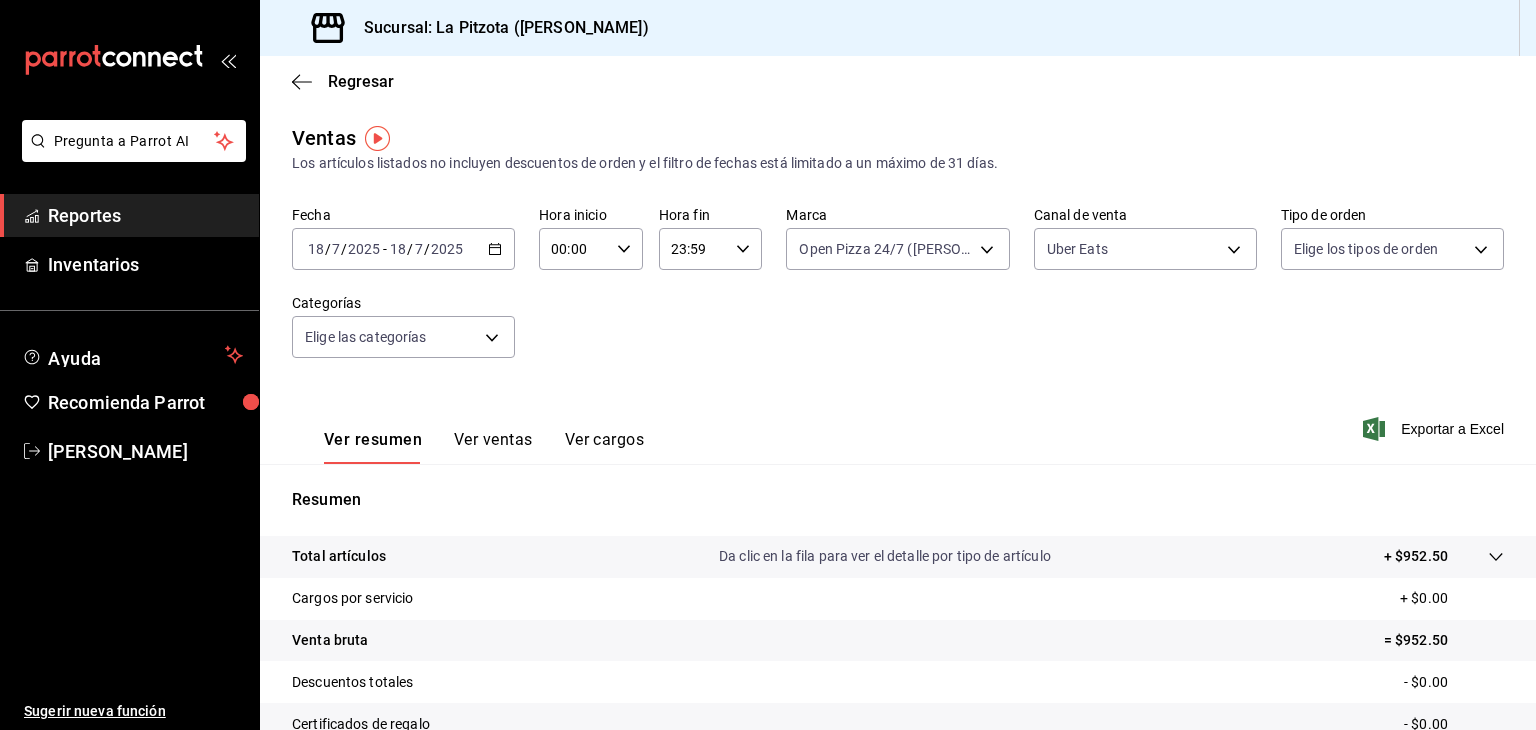 click on "Ver ventas" at bounding box center [493, 447] 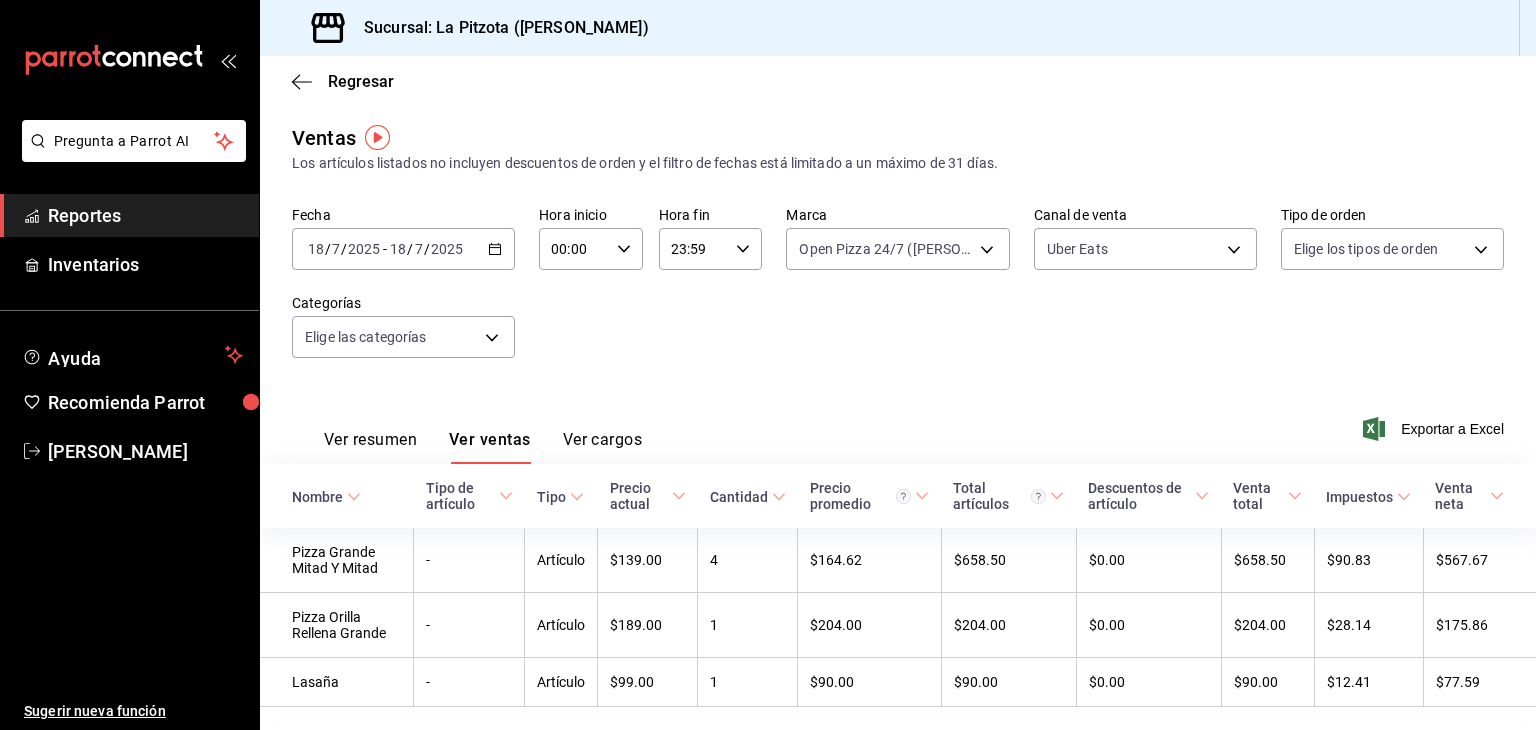 scroll, scrollTop: 54, scrollLeft: 0, axis: vertical 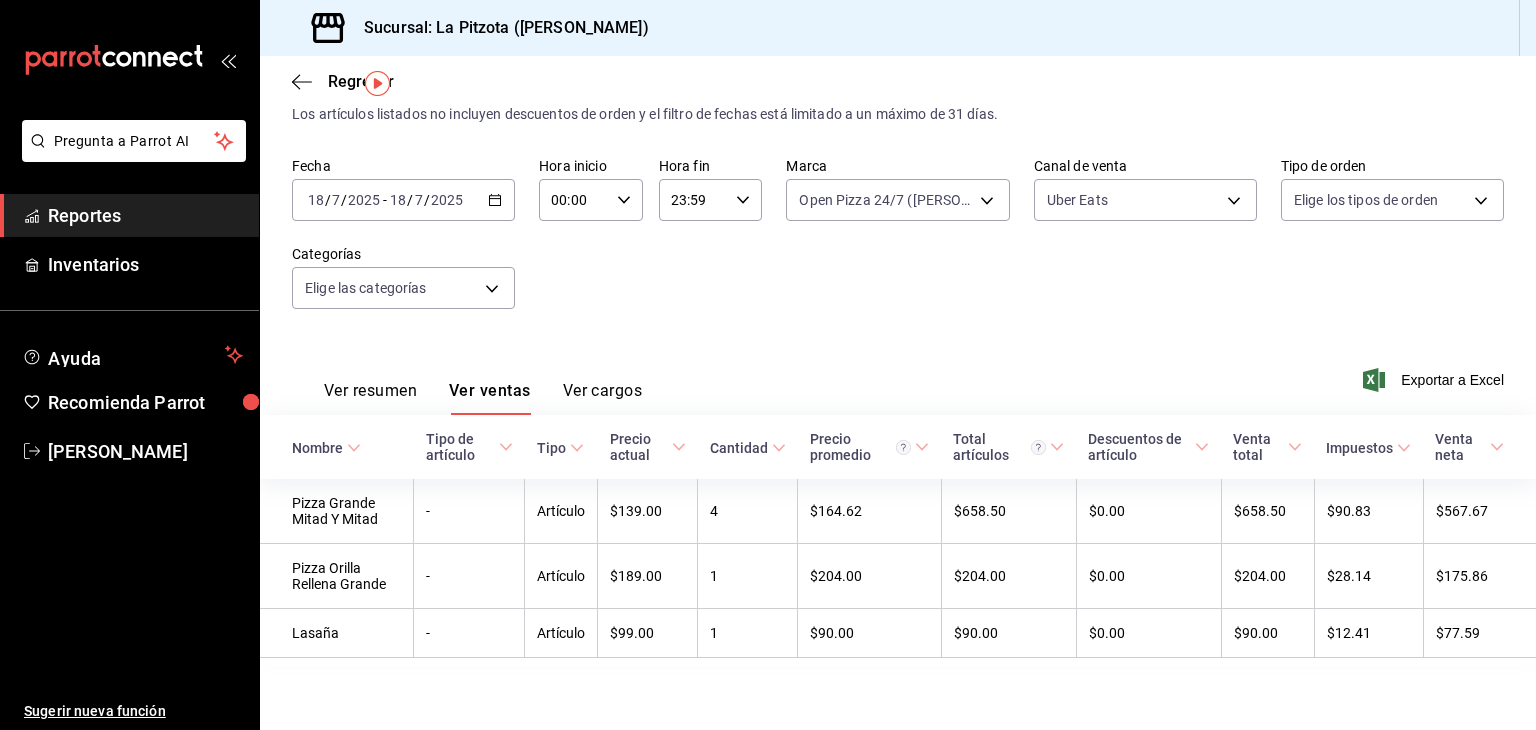click on "Ver resumen" at bounding box center (370, 398) 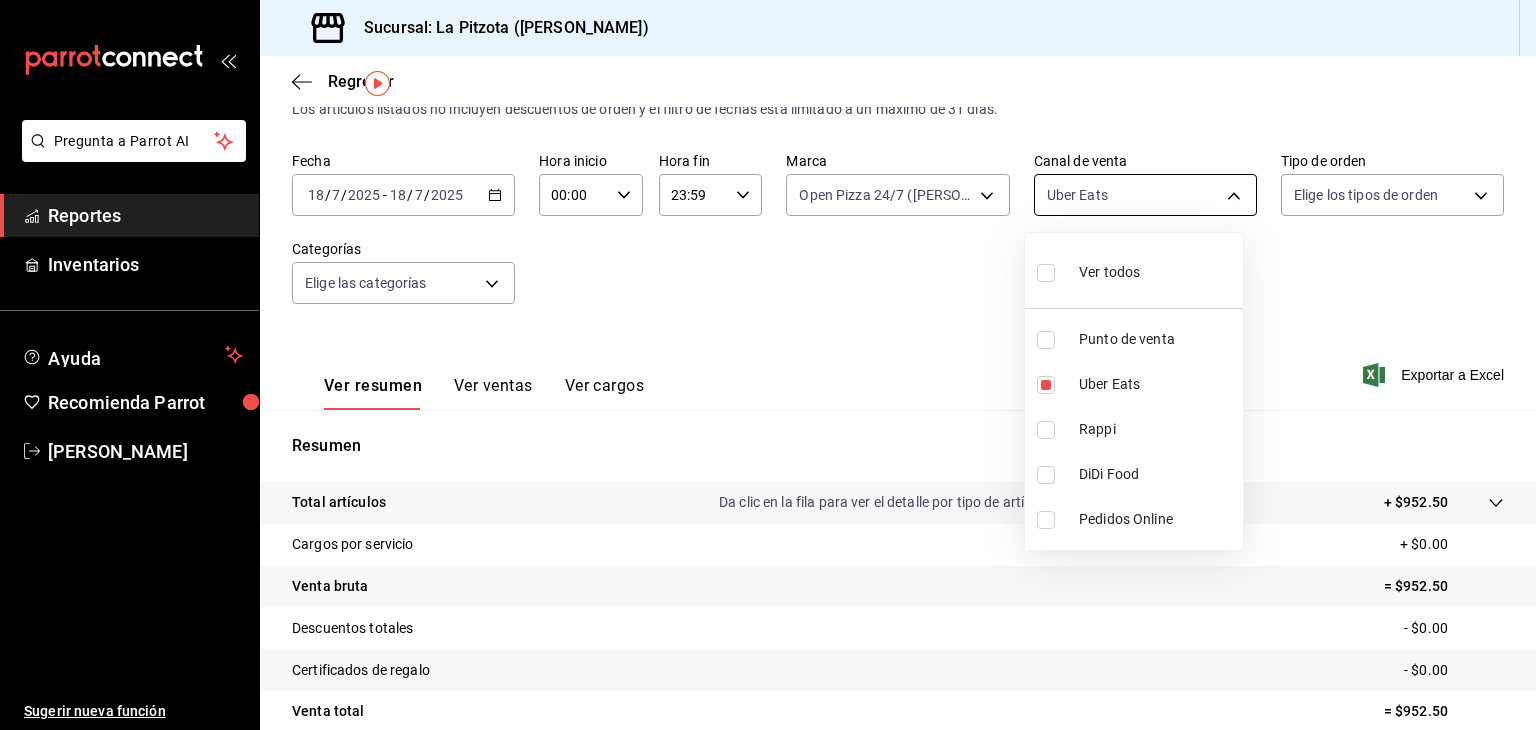 click on "Pregunta a Parrot AI Reportes   Inventarios   Ayuda Recomienda Parrot   [PERSON_NAME]   Sugerir nueva función   Sucursal: La Pitzota ([PERSON_NAME]) Regresar Ventas Los artículos listados no incluyen descuentos de orden y el filtro de fechas está limitado a un máximo de 31 [PERSON_NAME]. Fecha [DATE] [DATE] - [DATE] [DATE] Hora inicio 00:00 Hora inicio Hora fin 23:59 Hora fin Marca Open Pizza 24/7 ([PERSON_NAME]) 8f97d9a1-f00b-4323-96e2-15f6e5ebb1cd Canal de venta Uber Eats UBER_EATS Tipo de orden Elige los tipos de orden Categorías Elige las categorías Ver resumen Ver ventas Ver cargos Exportar a Excel Resumen Total artículos Da clic en la fila para ver el detalle por tipo de artículo + $952.50 Cargos por servicio + $0.00 Venta bruta = $952.50 Descuentos totales - $0.00 Certificados de regalo - $0.00 Venta total = $952.50 Impuestos - $131.38 Venta [PERSON_NAME] = $821.12 Pregunta a Parrot AI Reportes   Inventarios   Ayuda Recomienda Parrot   [PERSON_NAME]   Sugerir nueva función   Ver video tutorial Ir a video" at bounding box center (768, 365) 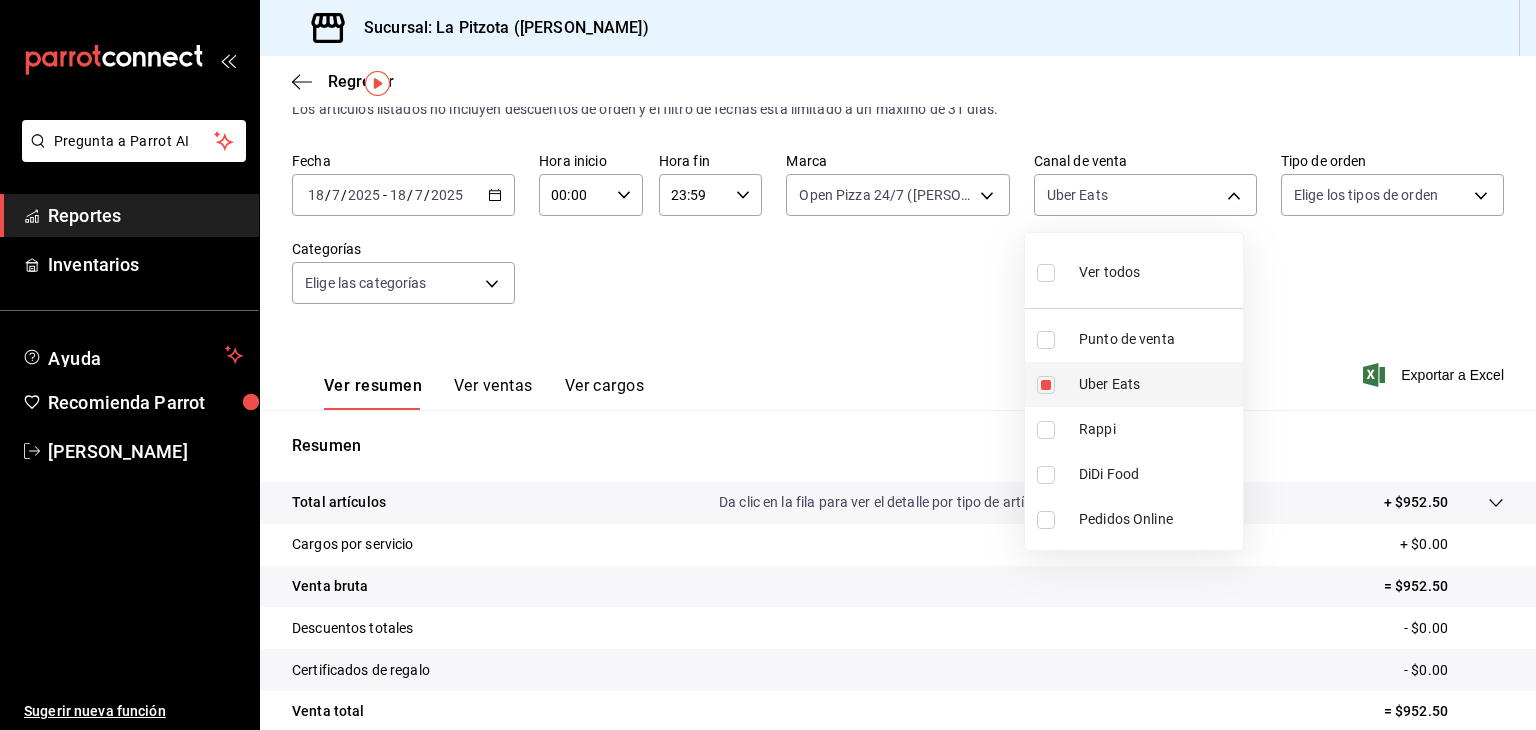 click at bounding box center (1046, 385) 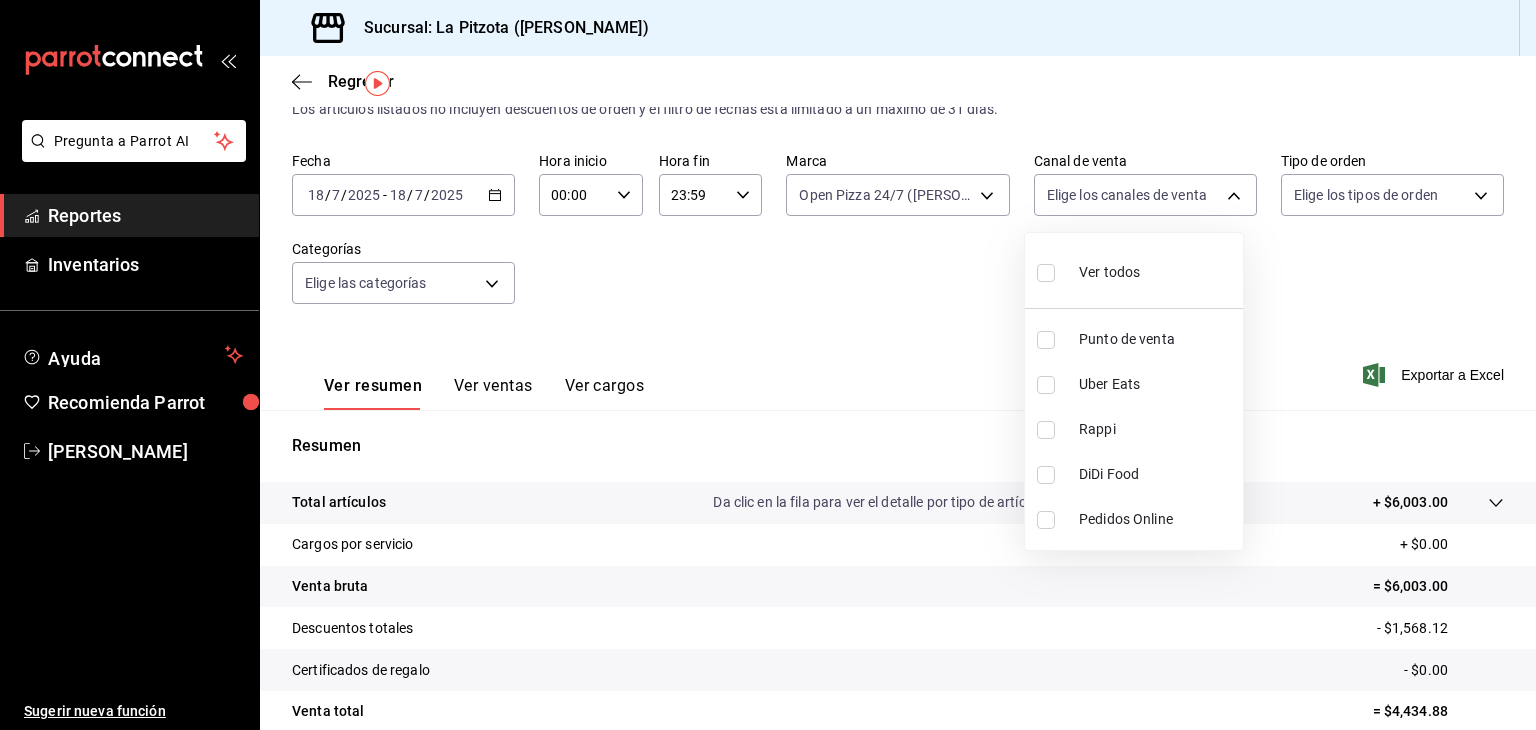click at bounding box center [1046, 430] 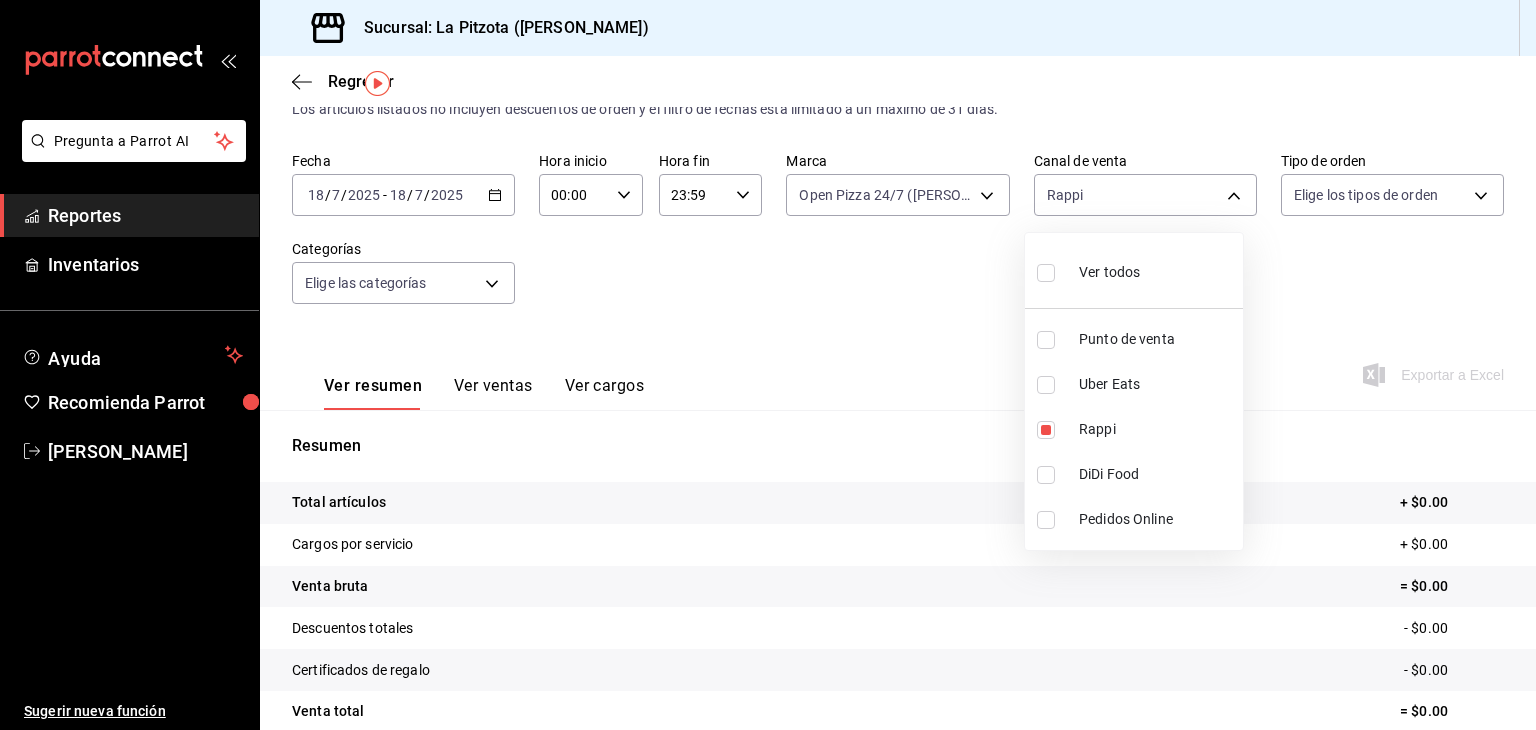 click at bounding box center (768, 365) 